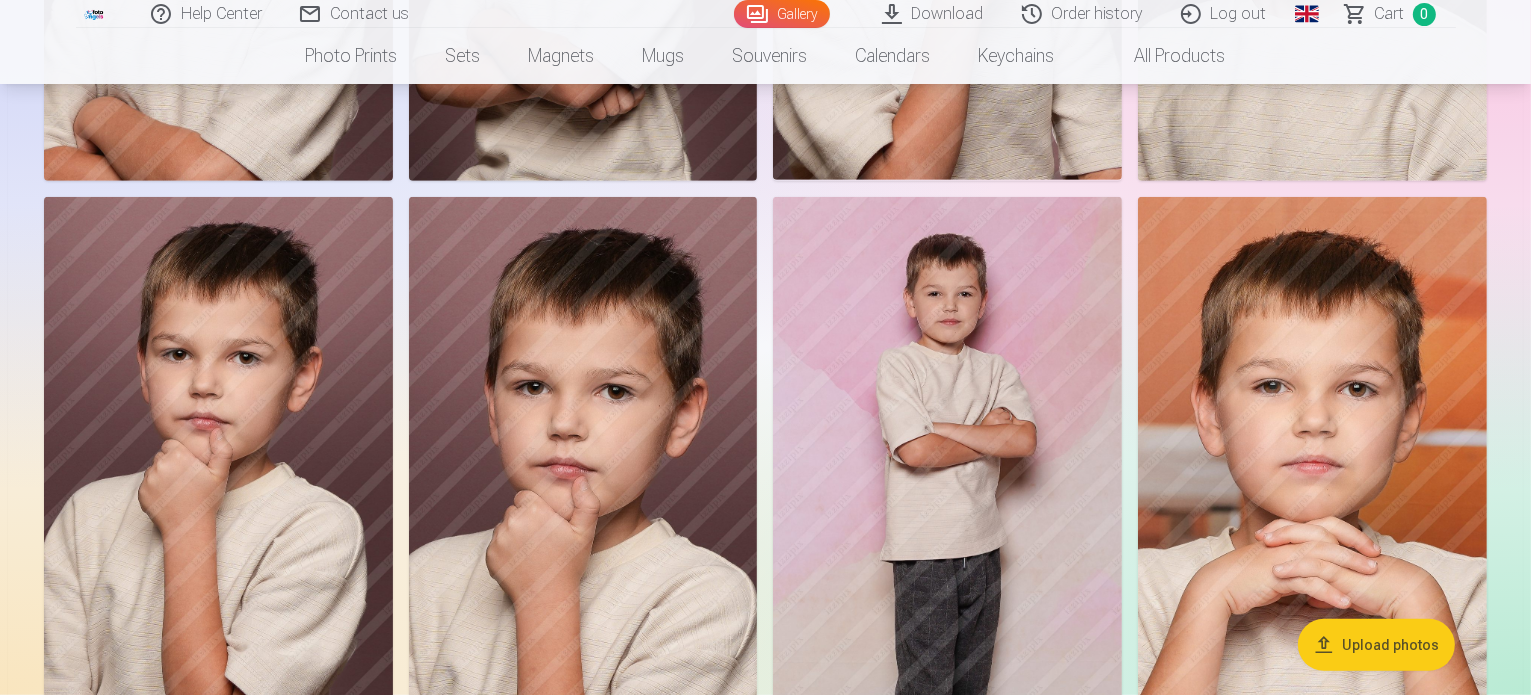 scroll, scrollTop: 900, scrollLeft: 0, axis: vertical 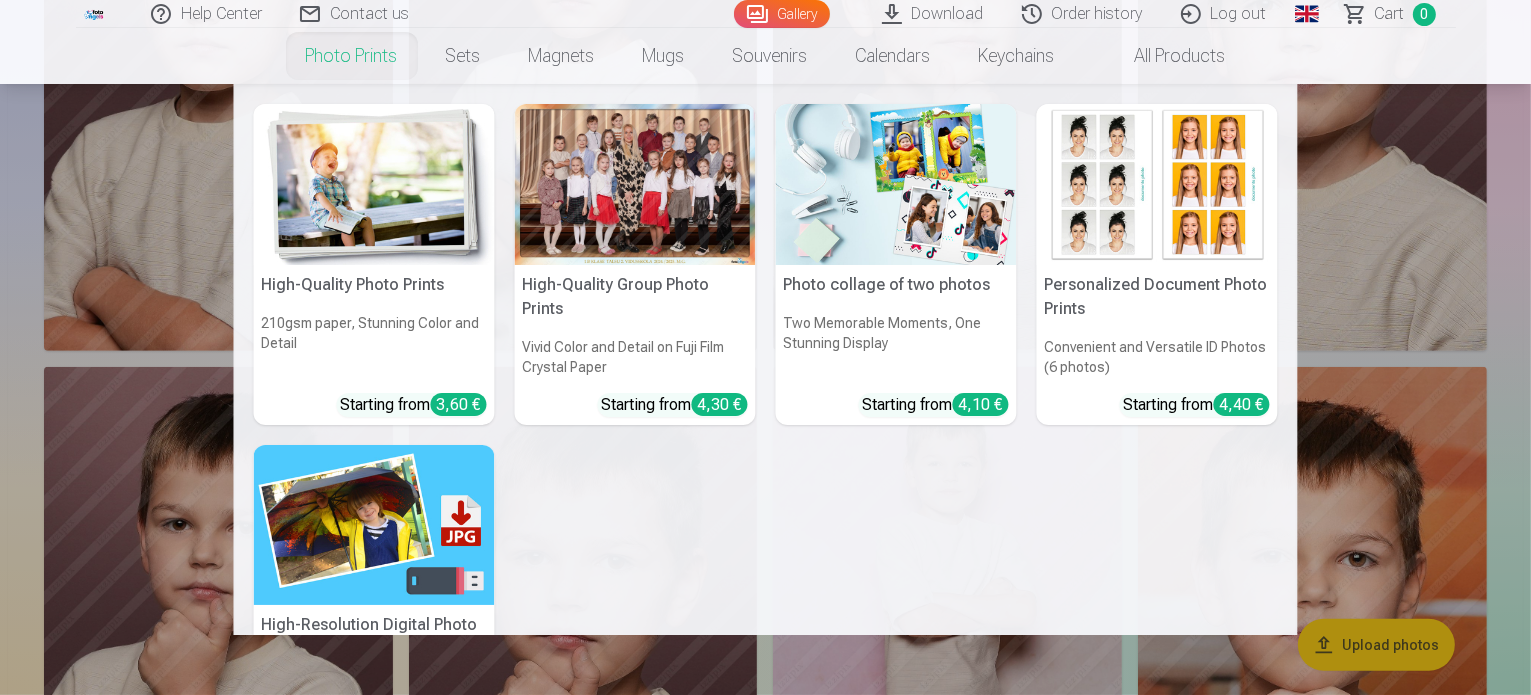 click on "Photo prints" at bounding box center (352, 56) 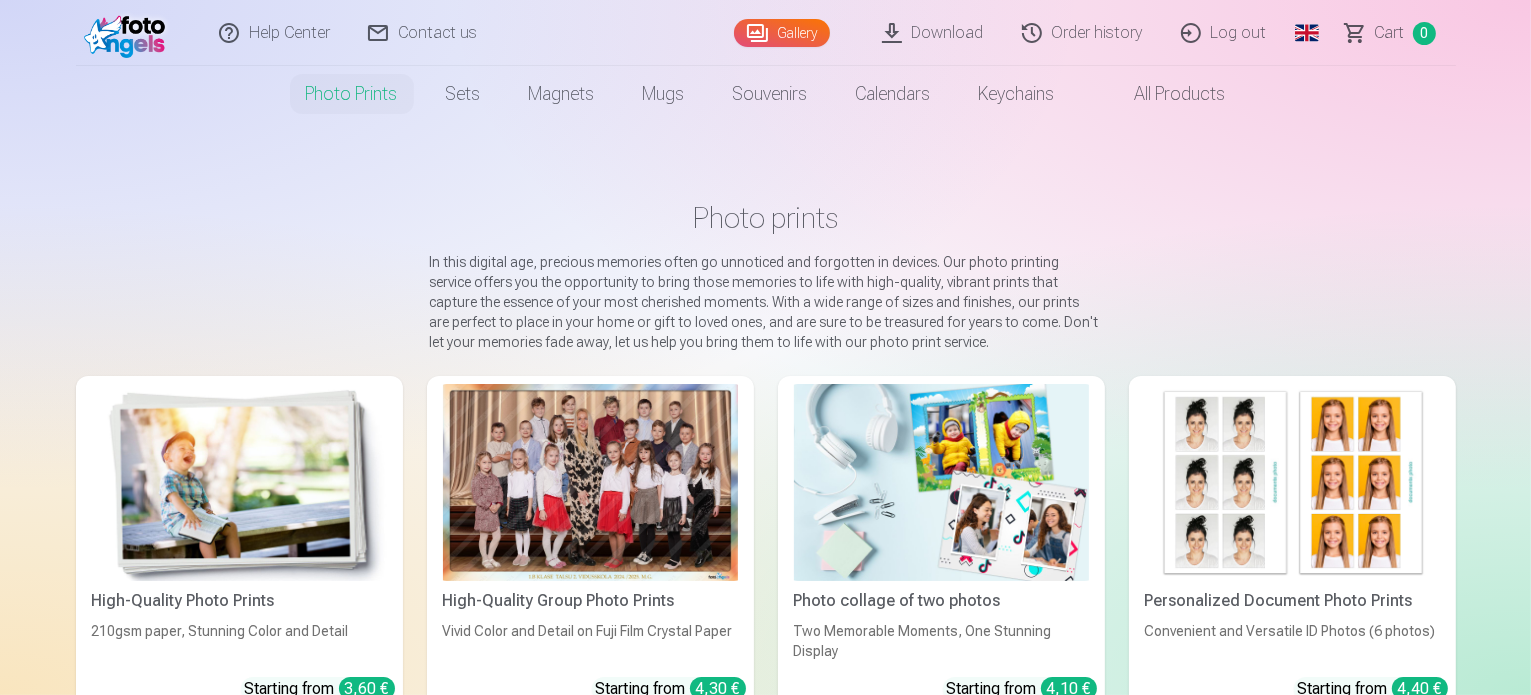 scroll, scrollTop: 300, scrollLeft: 0, axis: vertical 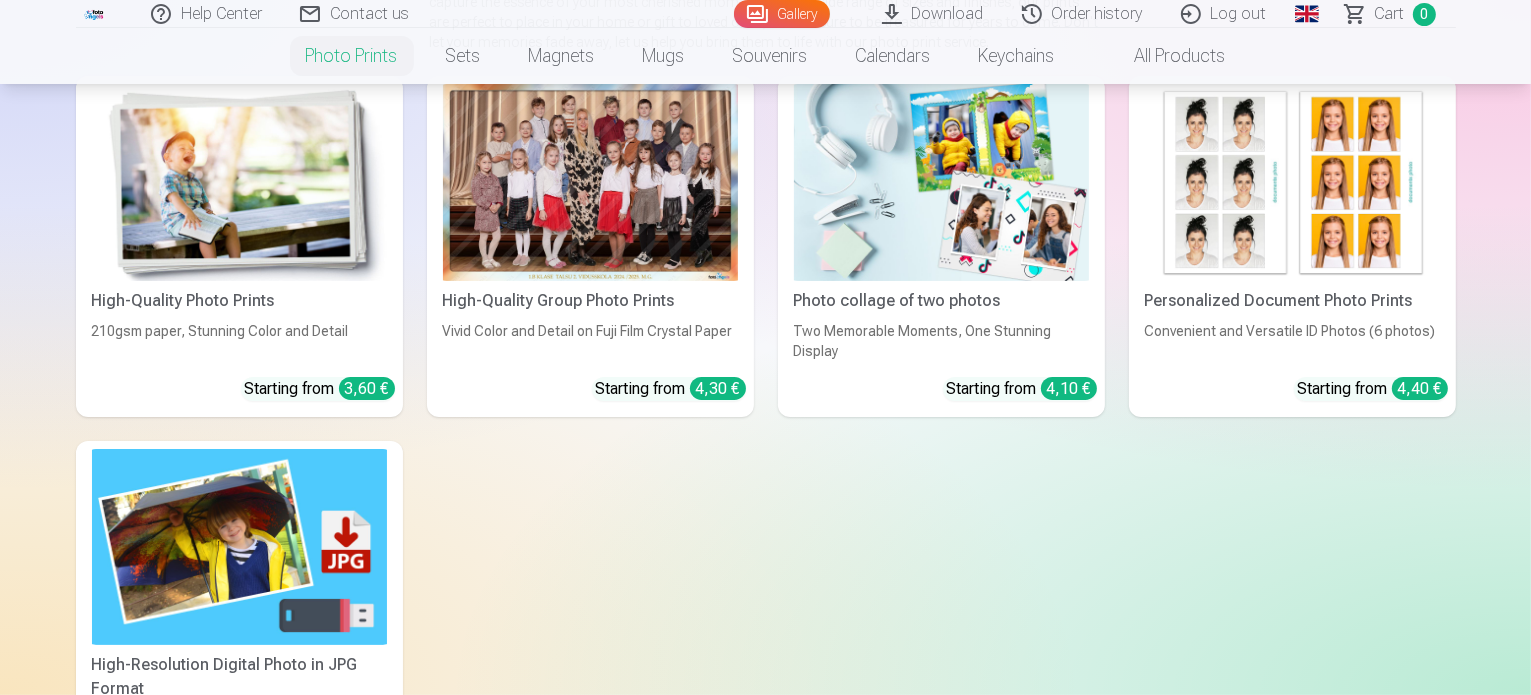 click at bounding box center (590, 182) 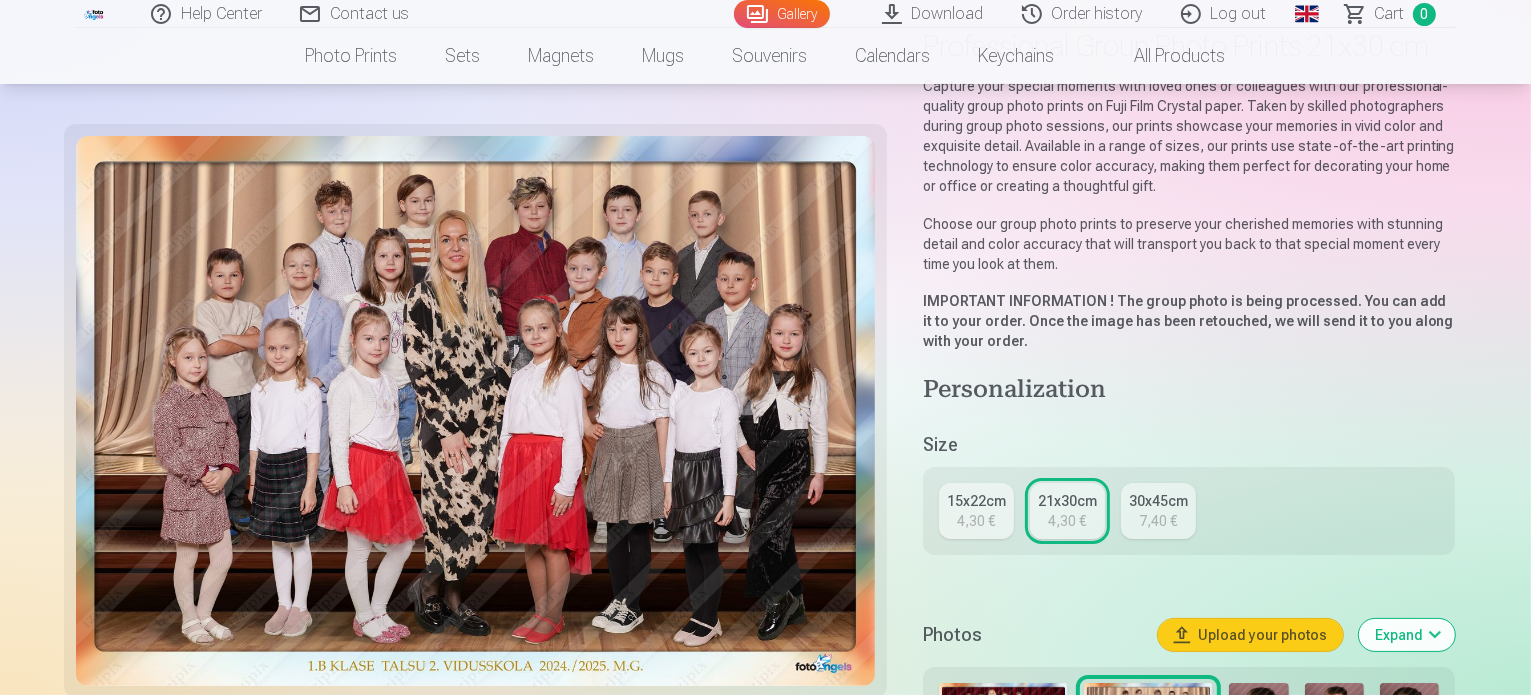 scroll, scrollTop: 200, scrollLeft: 0, axis: vertical 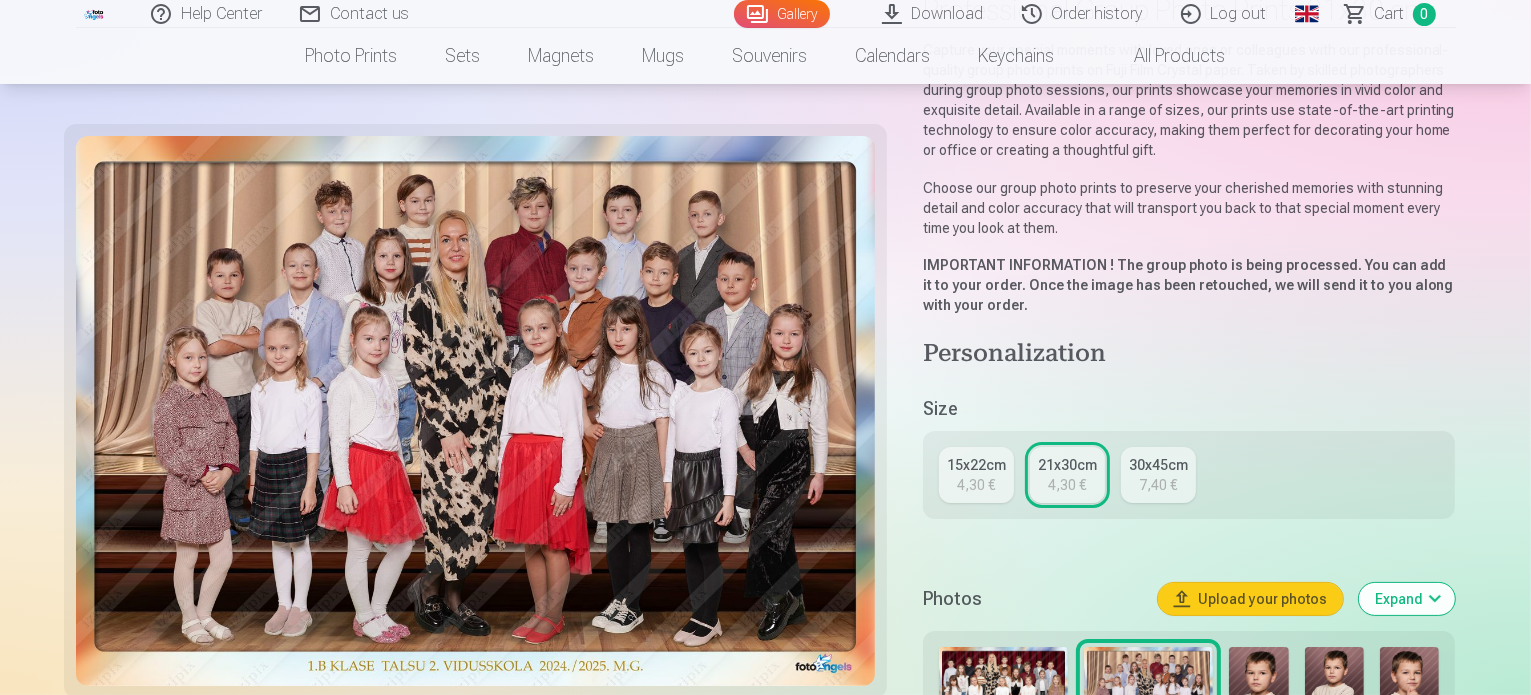 click on "15x22cm" at bounding box center [976, 465] 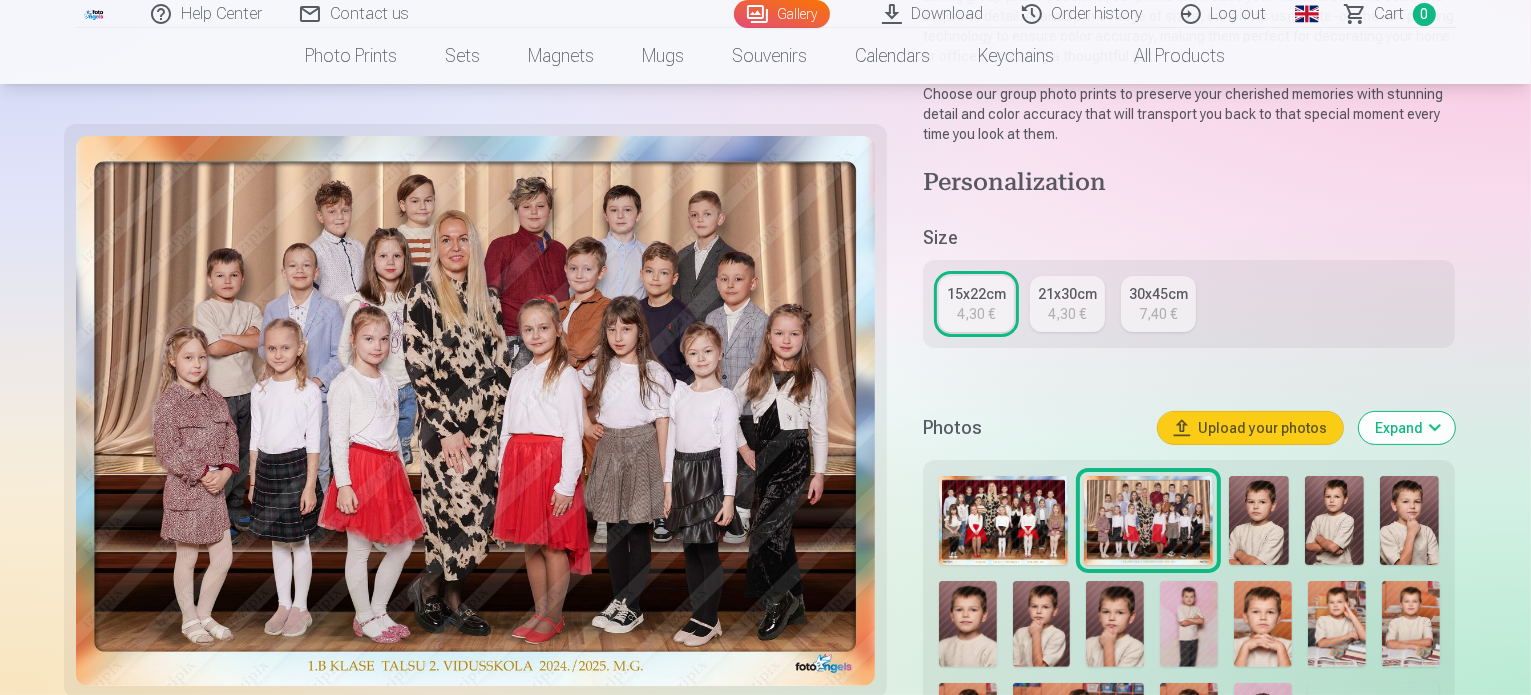 scroll, scrollTop: 400, scrollLeft: 0, axis: vertical 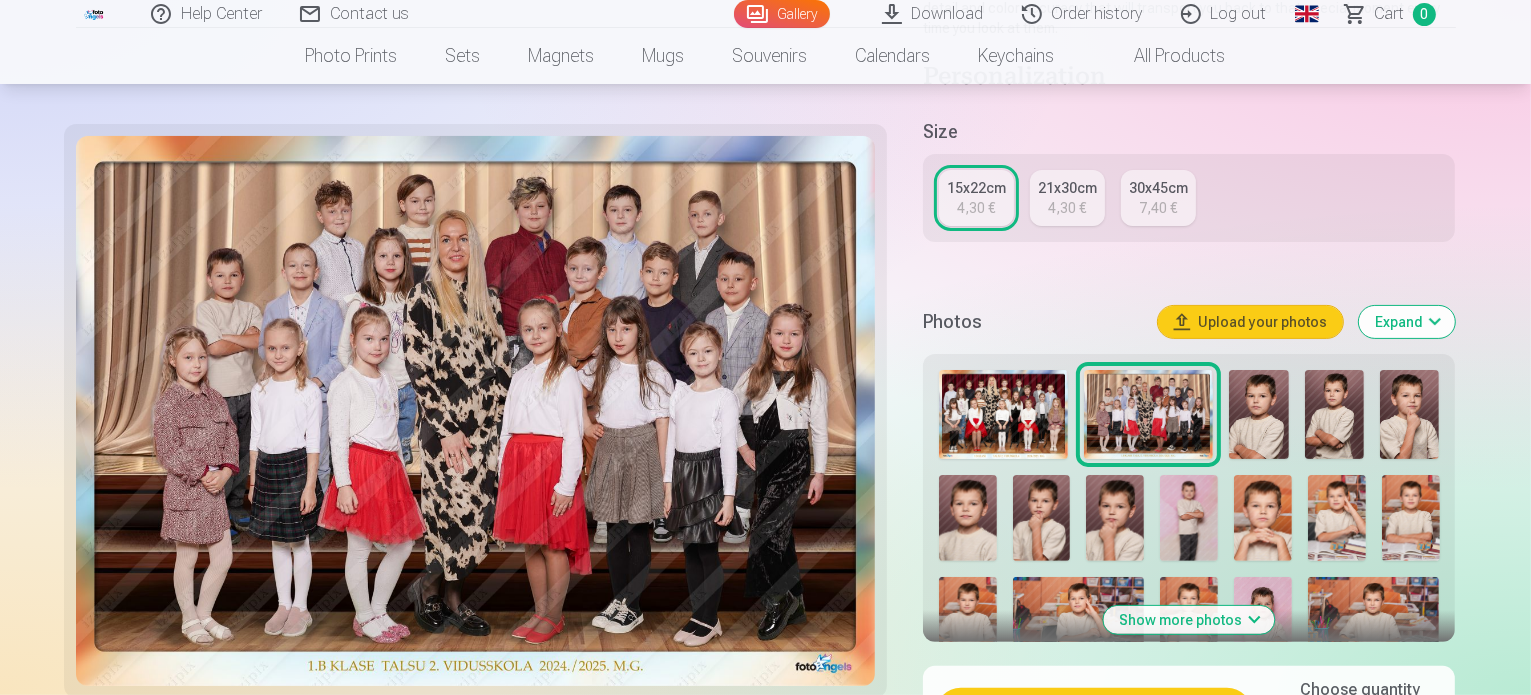 click at bounding box center [1003, 414] 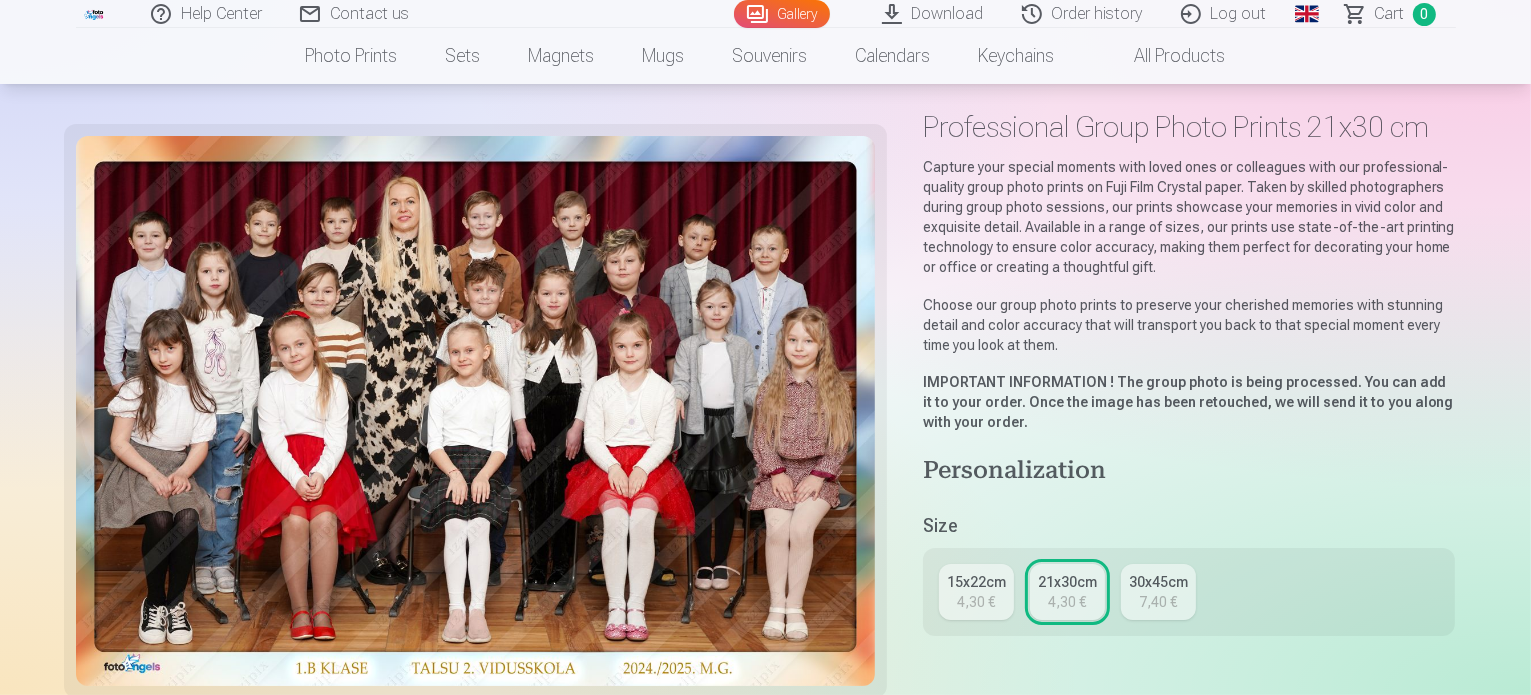 scroll, scrollTop: 200, scrollLeft: 0, axis: vertical 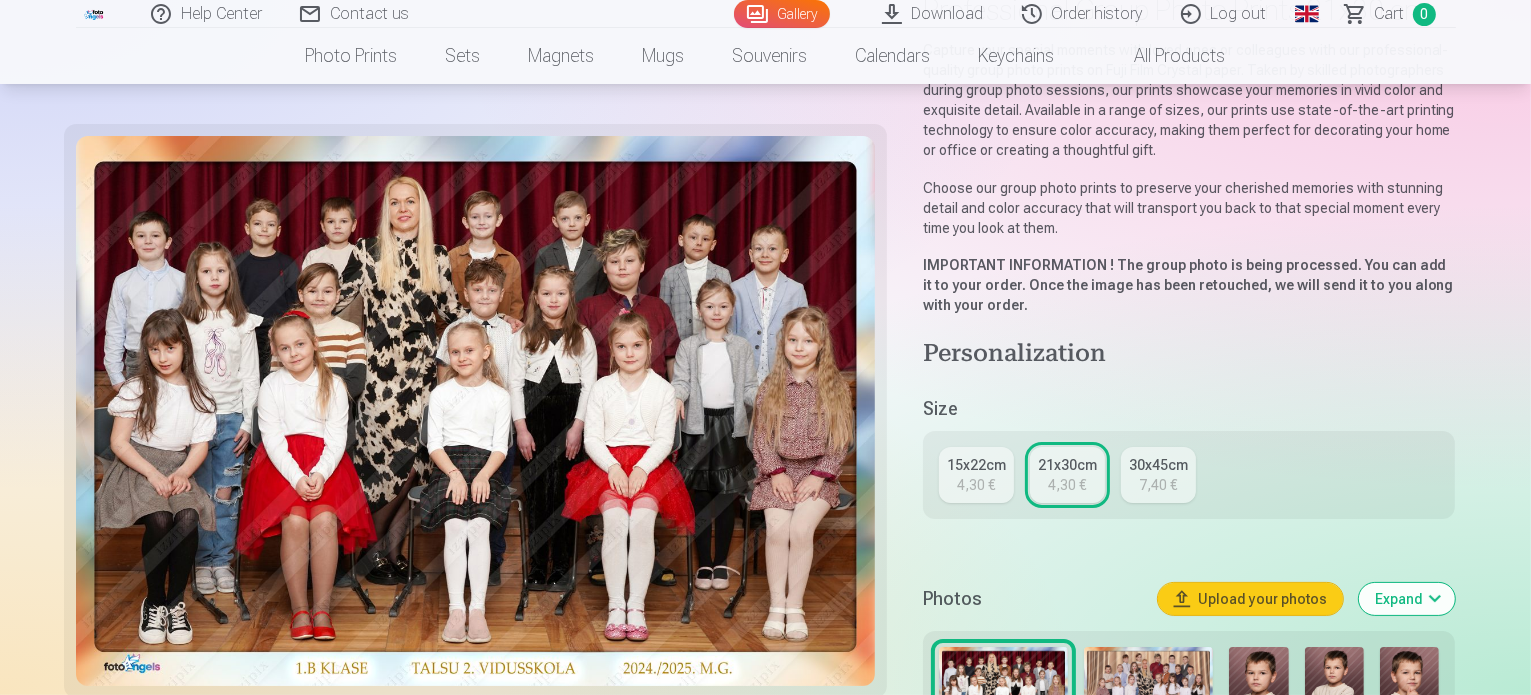 click at bounding box center [1148, 691] 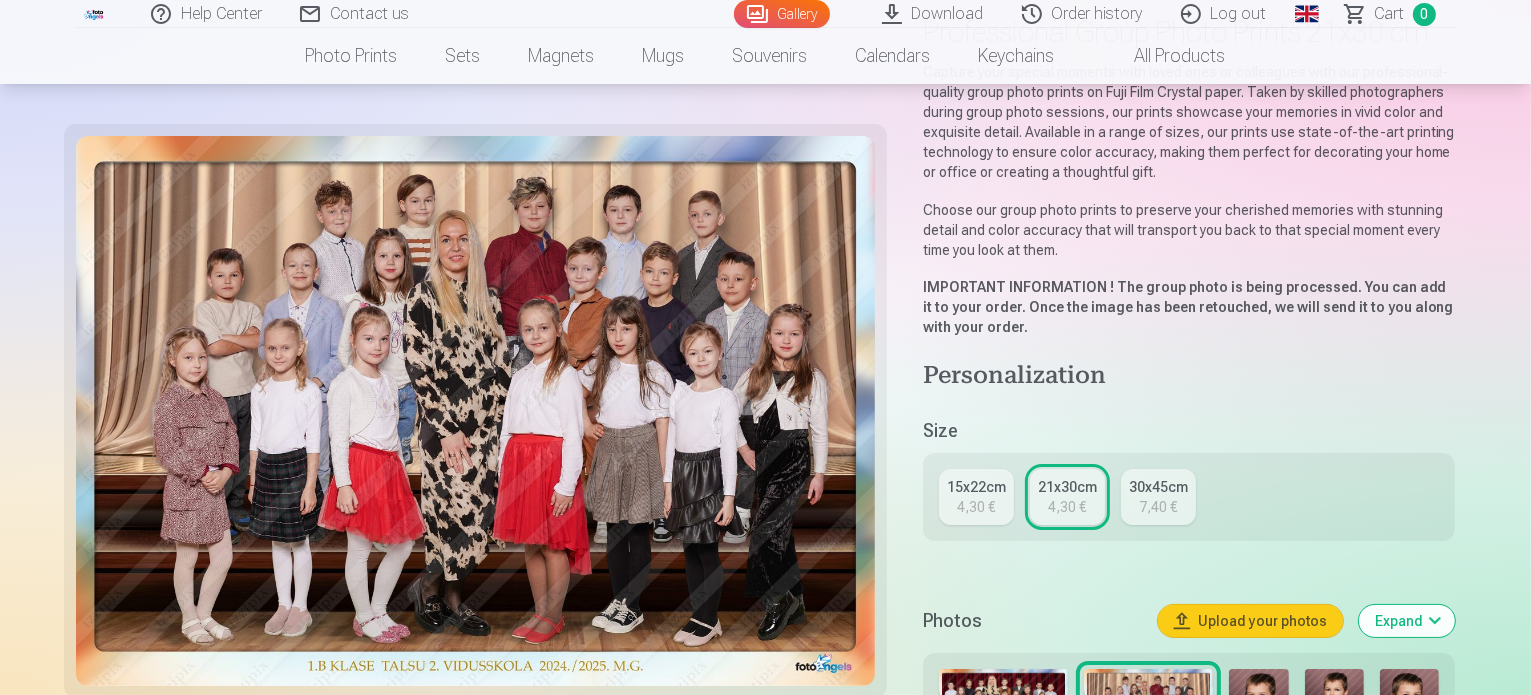 scroll, scrollTop: 200, scrollLeft: 0, axis: vertical 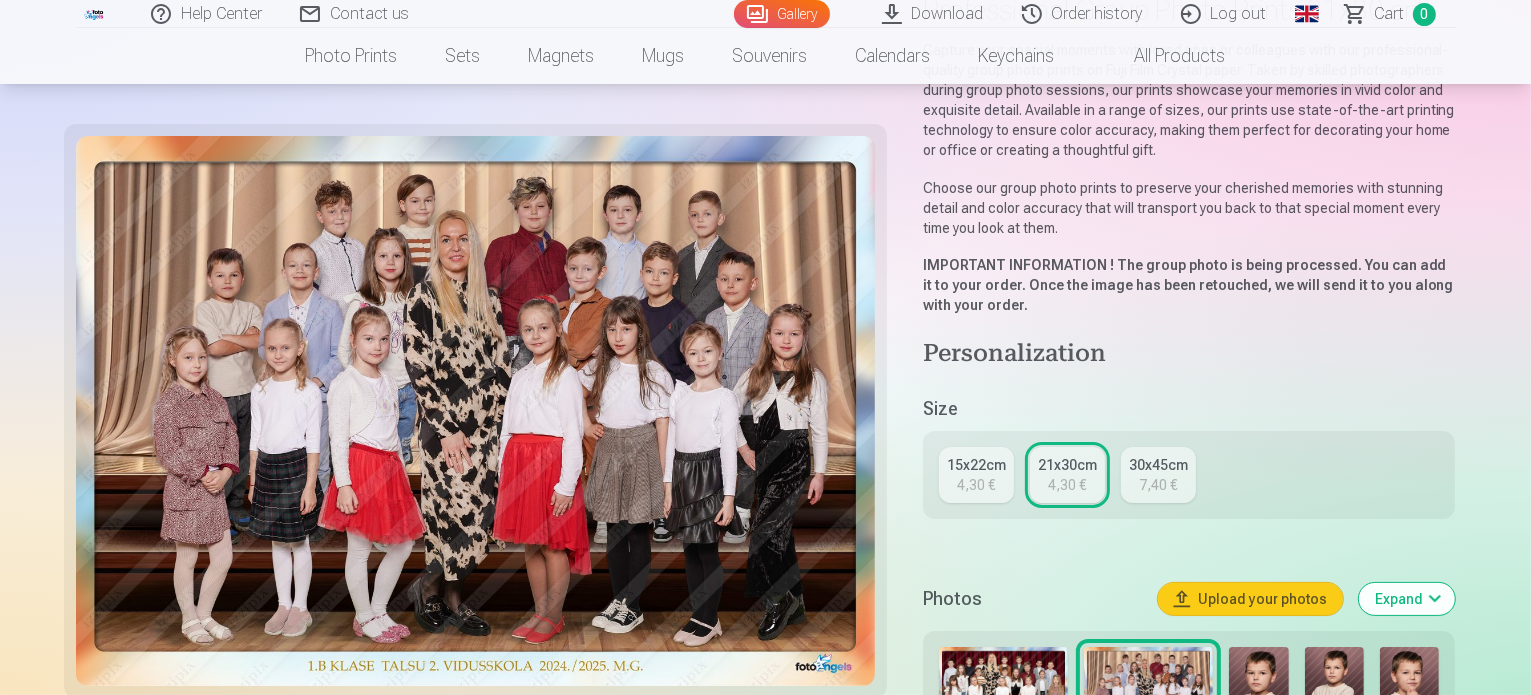 click on "15x22cm" at bounding box center (976, 465) 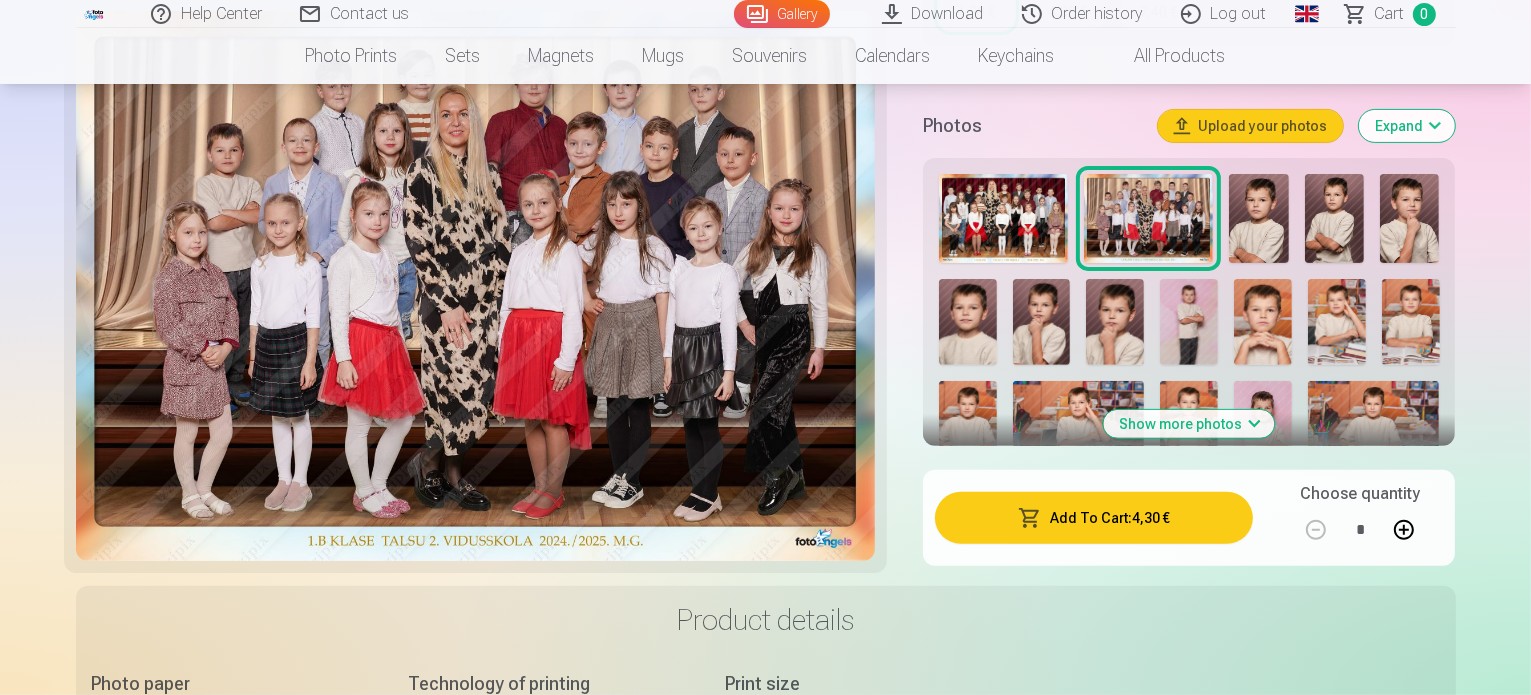 scroll, scrollTop: 600, scrollLeft: 0, axis: vertical 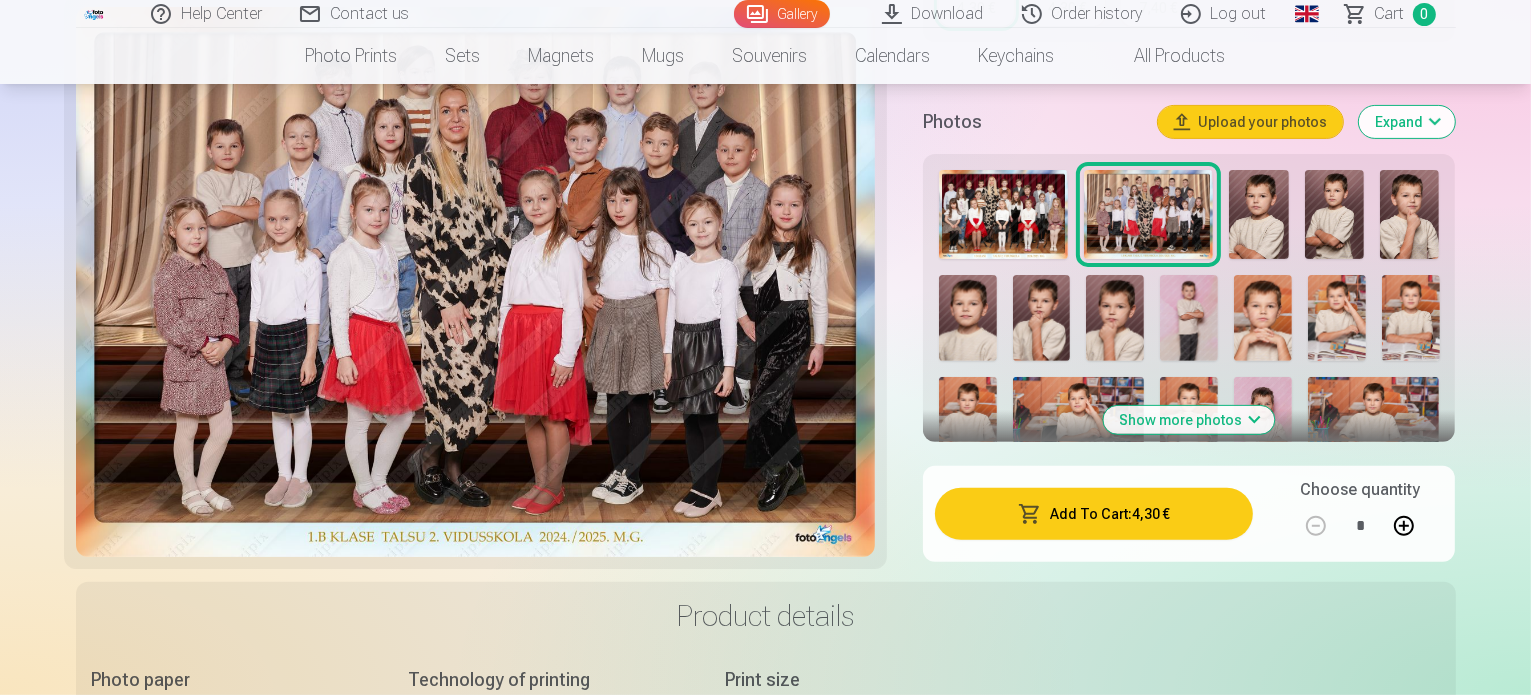 click on "Add To Cart :  4,30 €" at bounding box center [1094, 514] 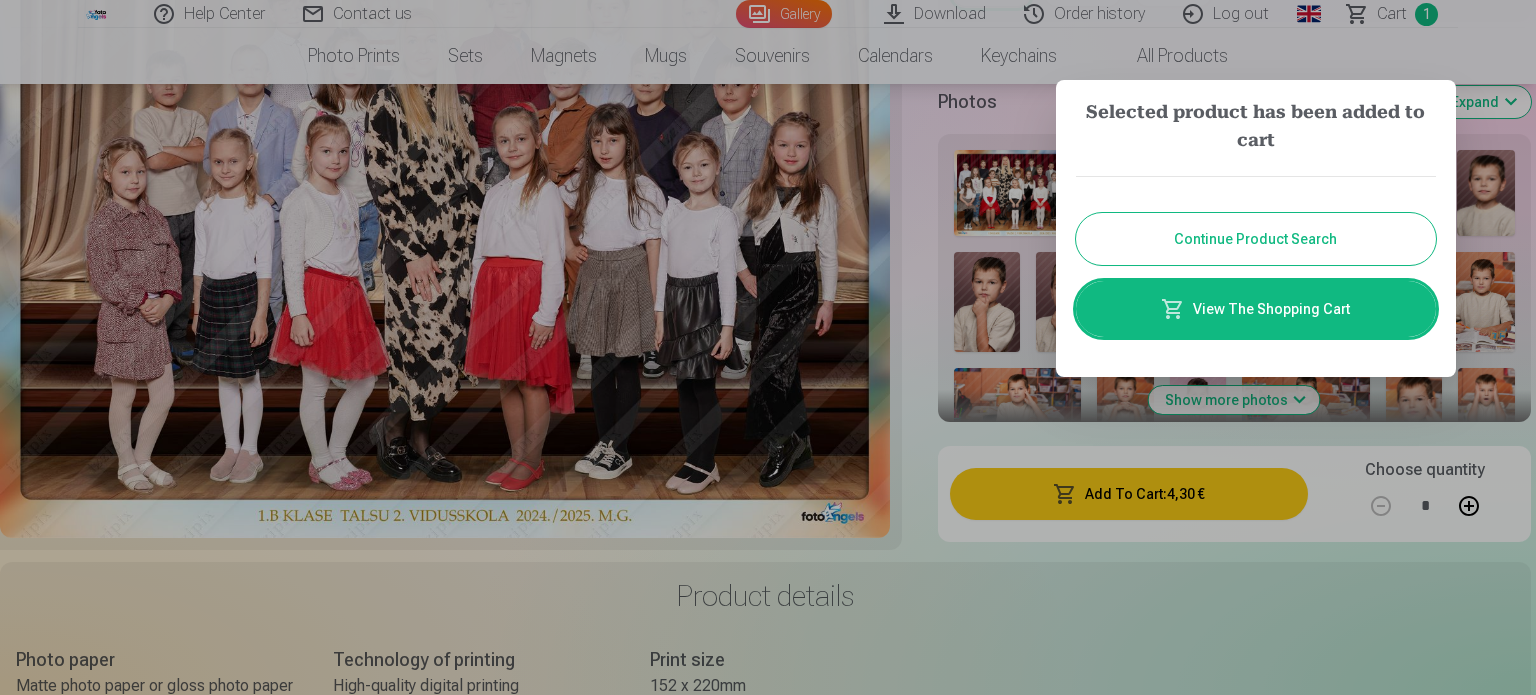 click on "Continue Product Search" at bounding box center [1256, 239] 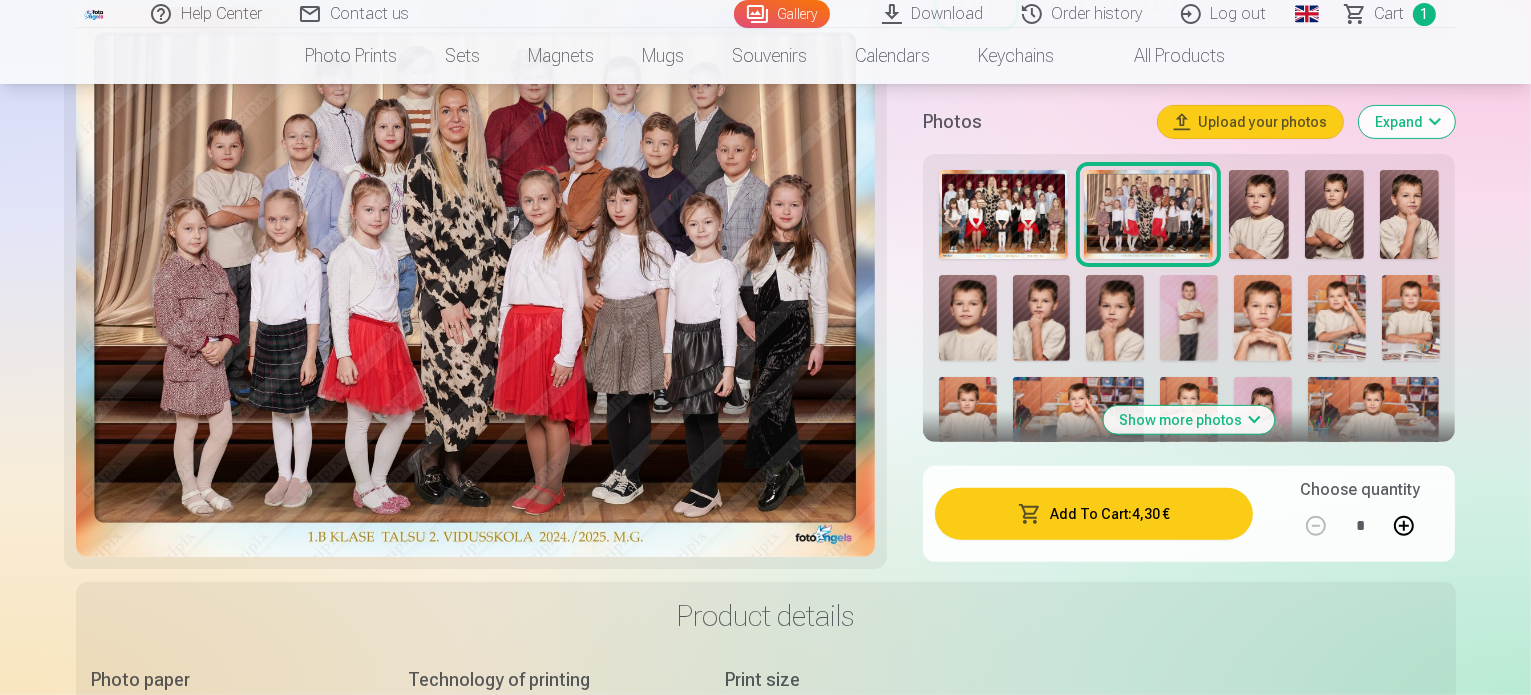 click at bounding box center (1258, 214) 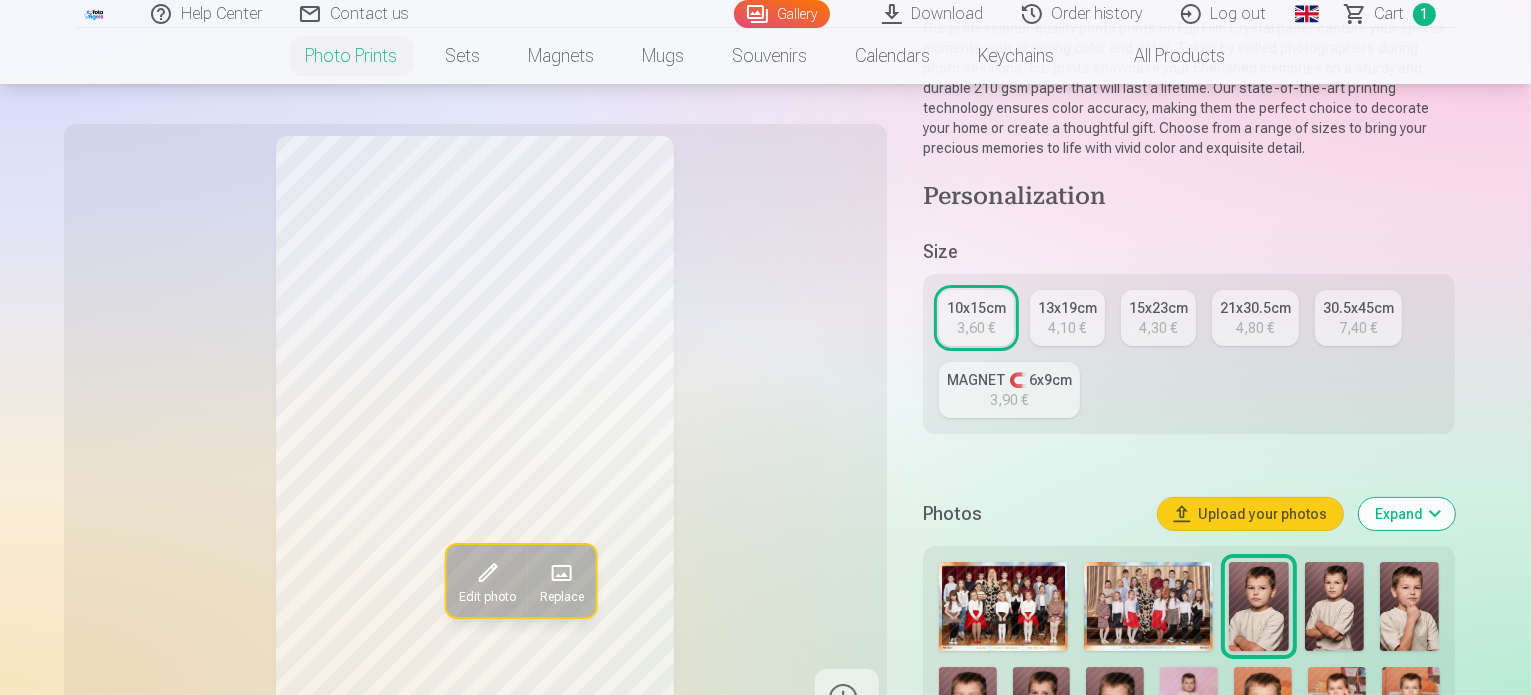 scroll, scrollTop: 100, scrollLeft: 0, axis: vertical 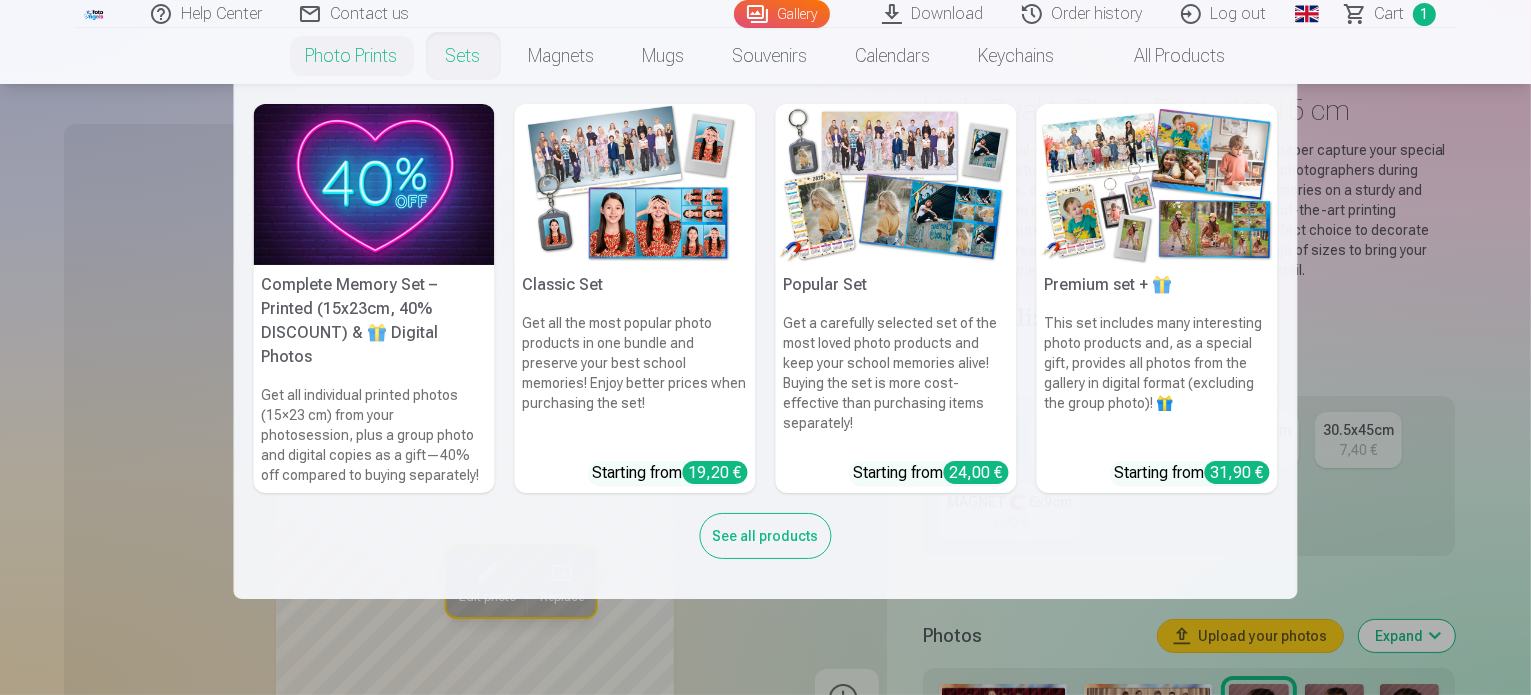 click on "Sets" at bounding box center [463, 56] 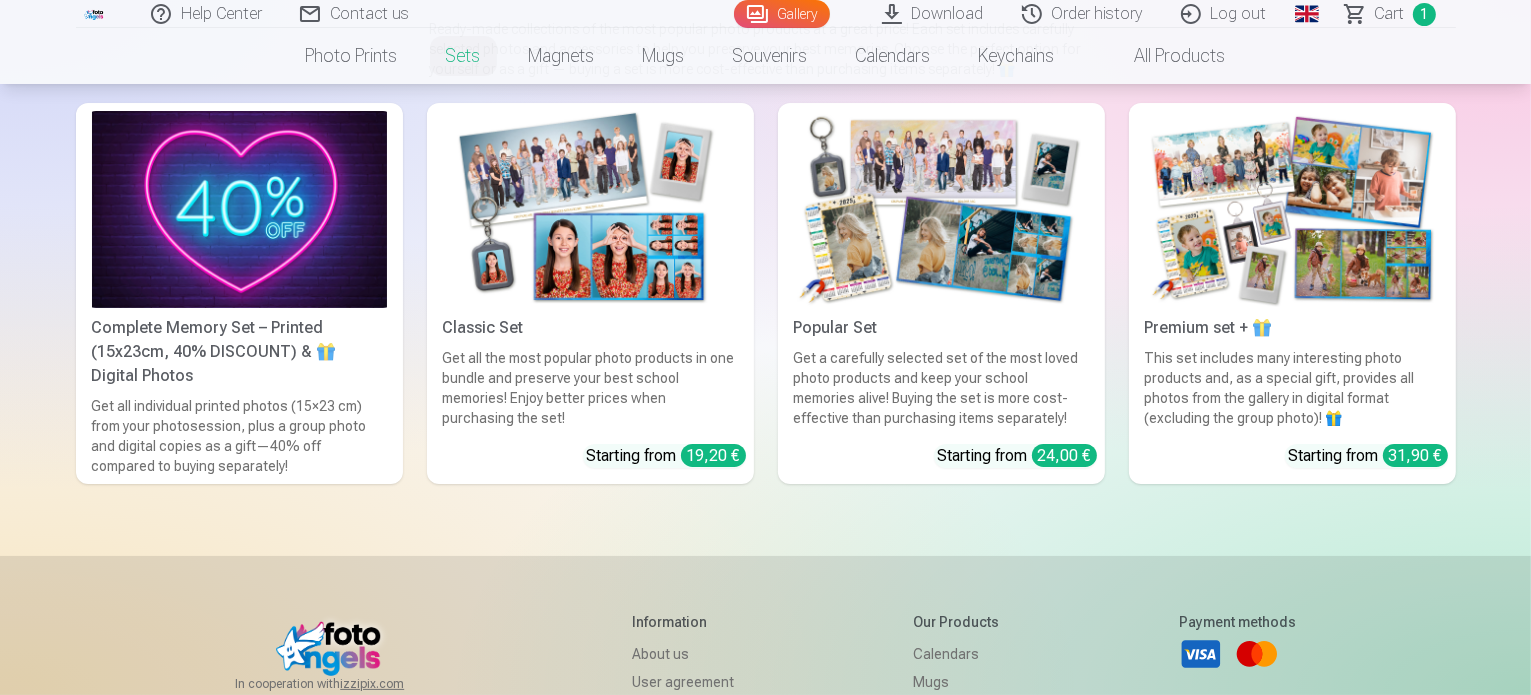 scroll, scrollTop: 100, scrollLeft: 0, axis: vertical 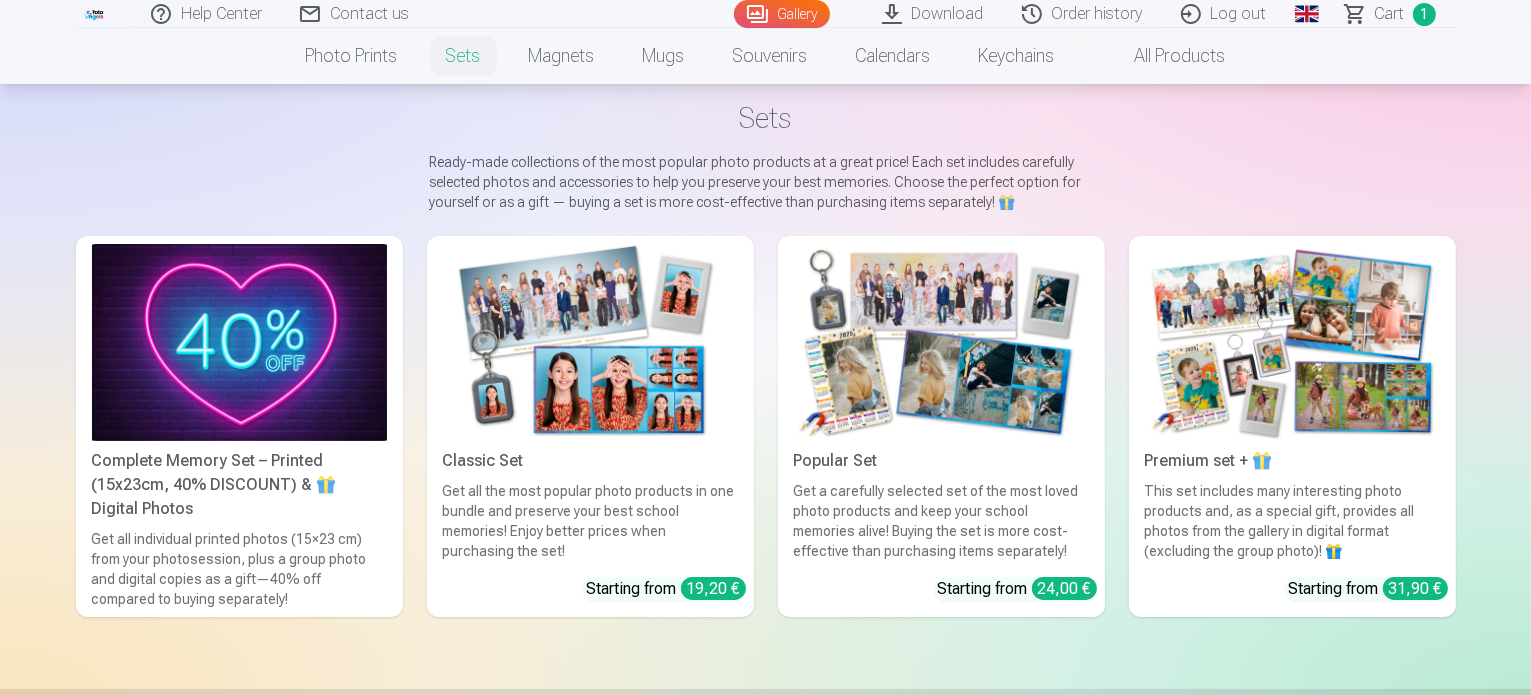 click at bounding box center (590, 342) 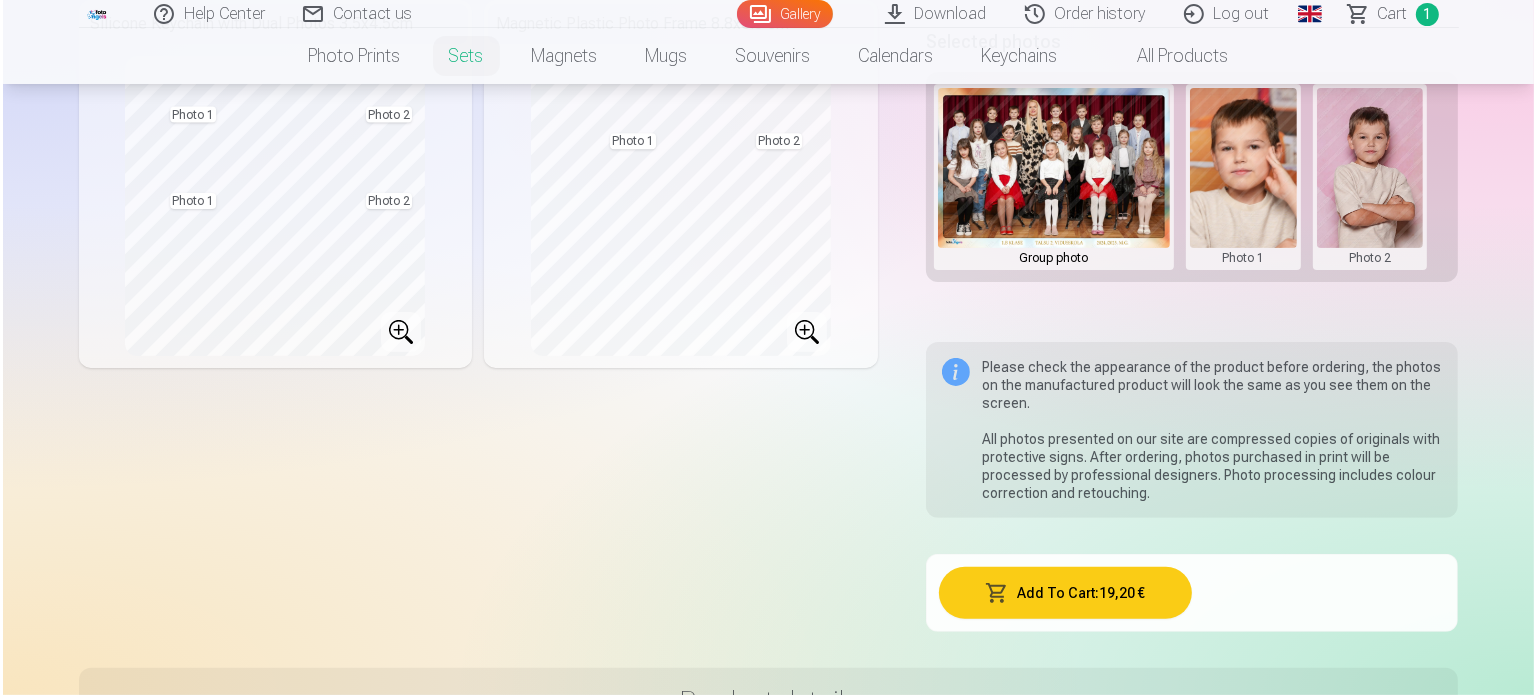scroll, scrollTop: 600, scrollLeft: 0, axis: vertical 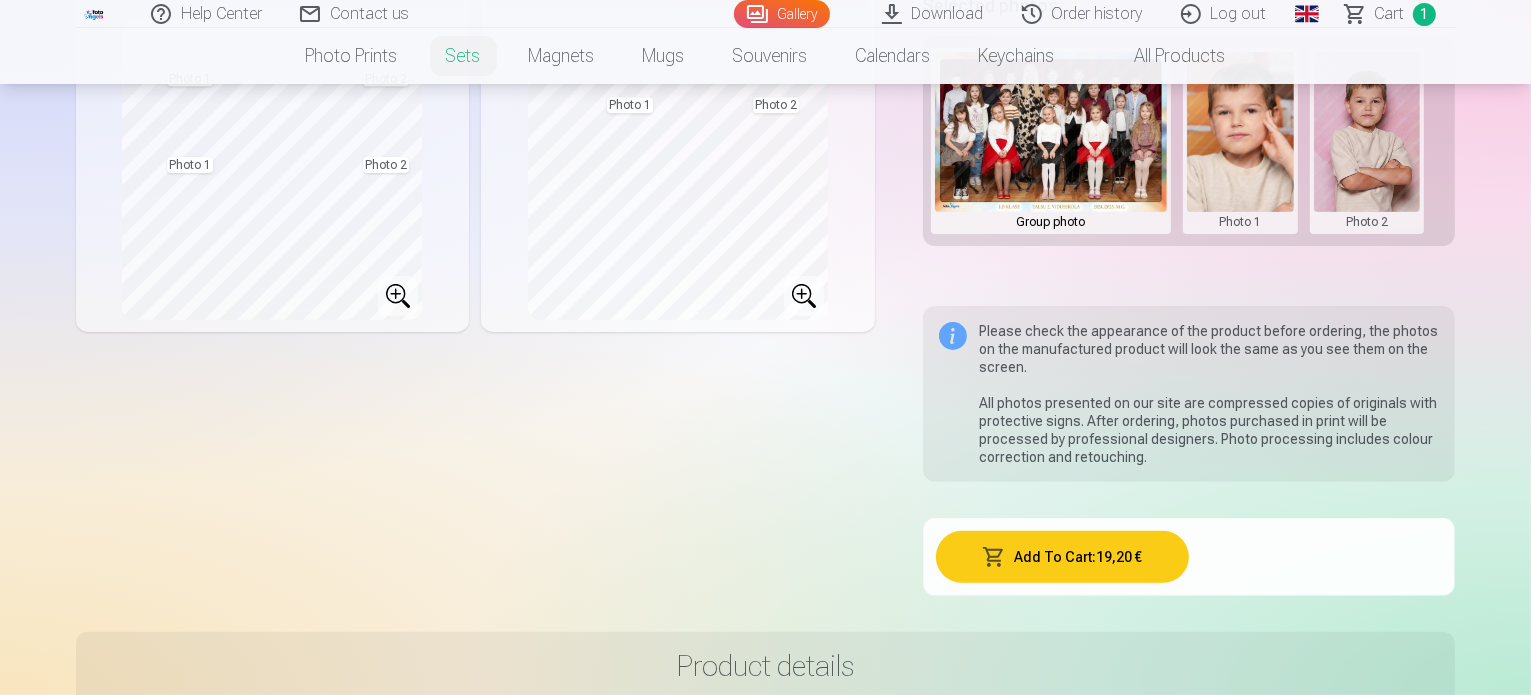 click on "Add To Cart :  19,20 €" at bounding box center (1062, 557) 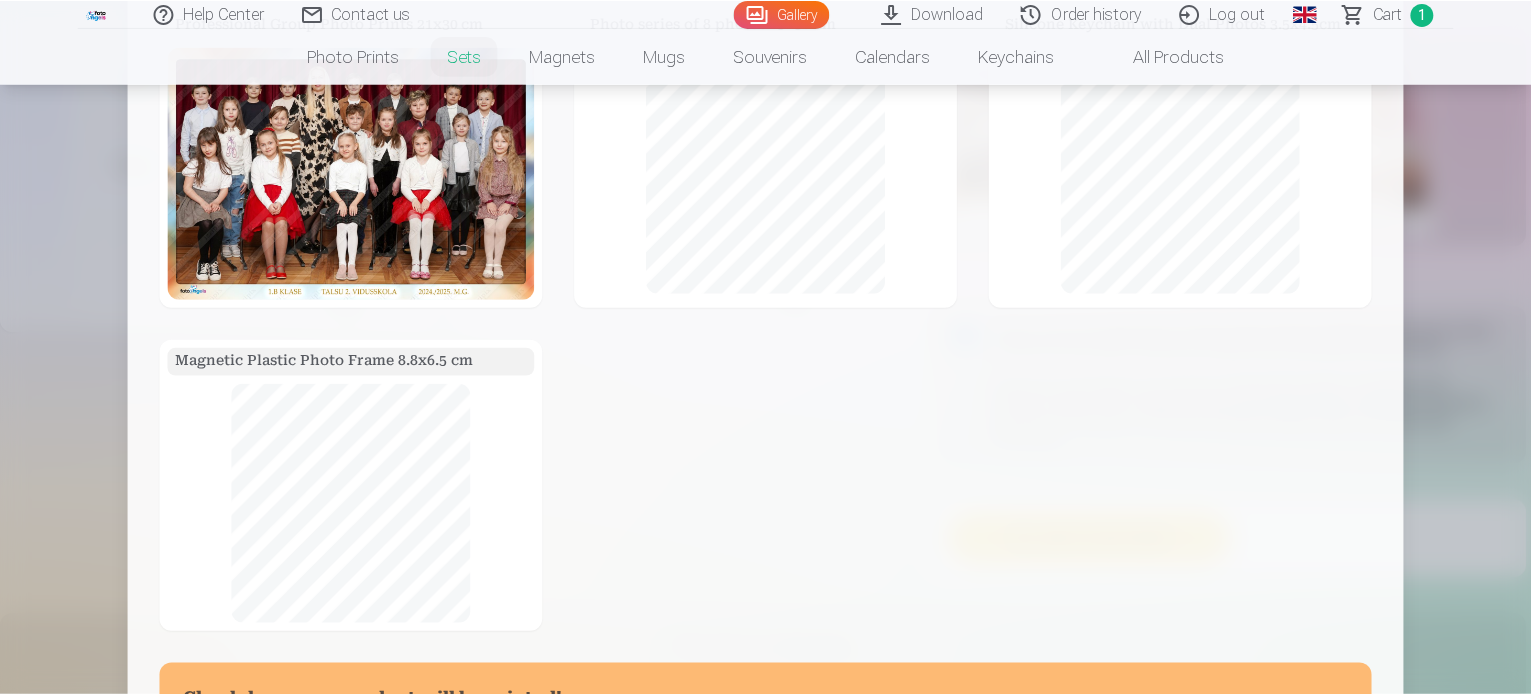 scroll, scrollTop: 0, scrollLeft: 0, axis: both 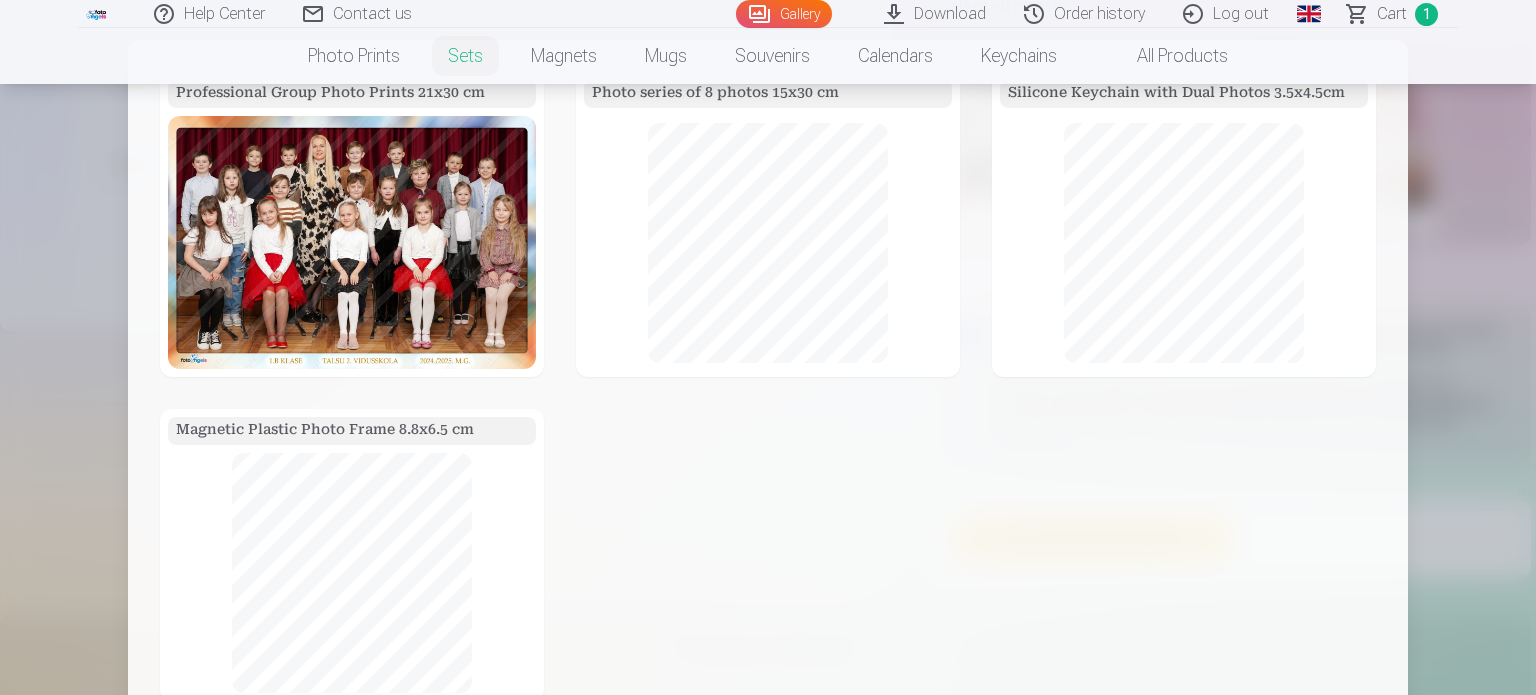 click at bounding box center [768, 347] 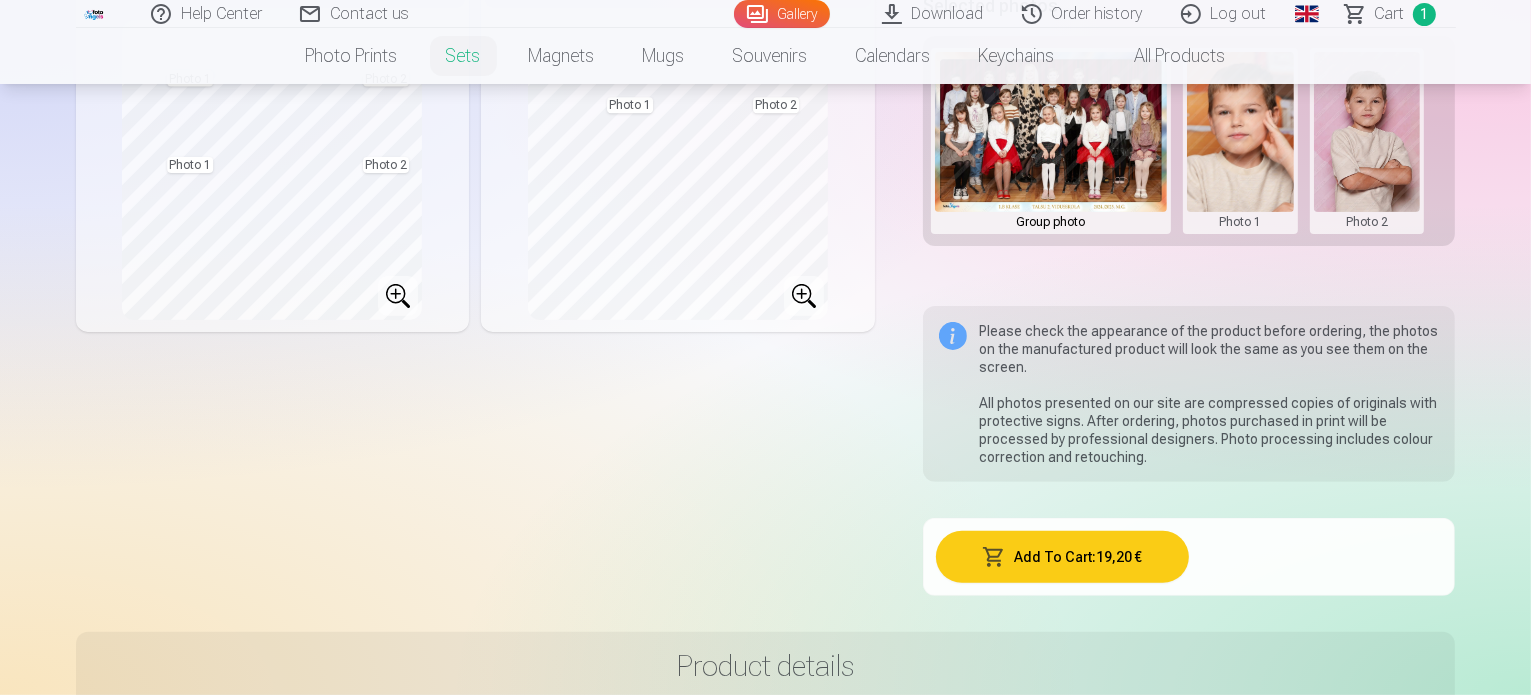 click on "Сart" at bounding box center (1390, 14) 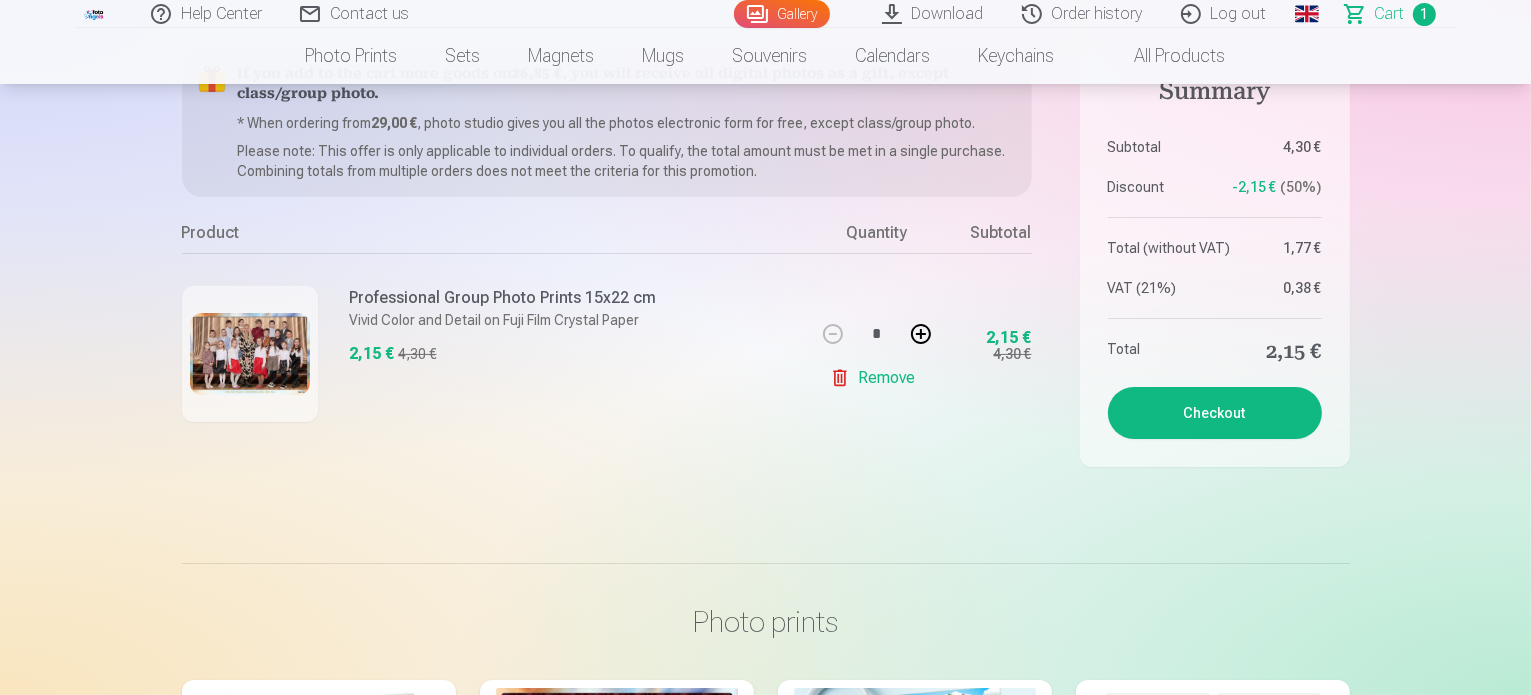scroll, scrollTop: 100, scrollLeft: 0, axis: vertical 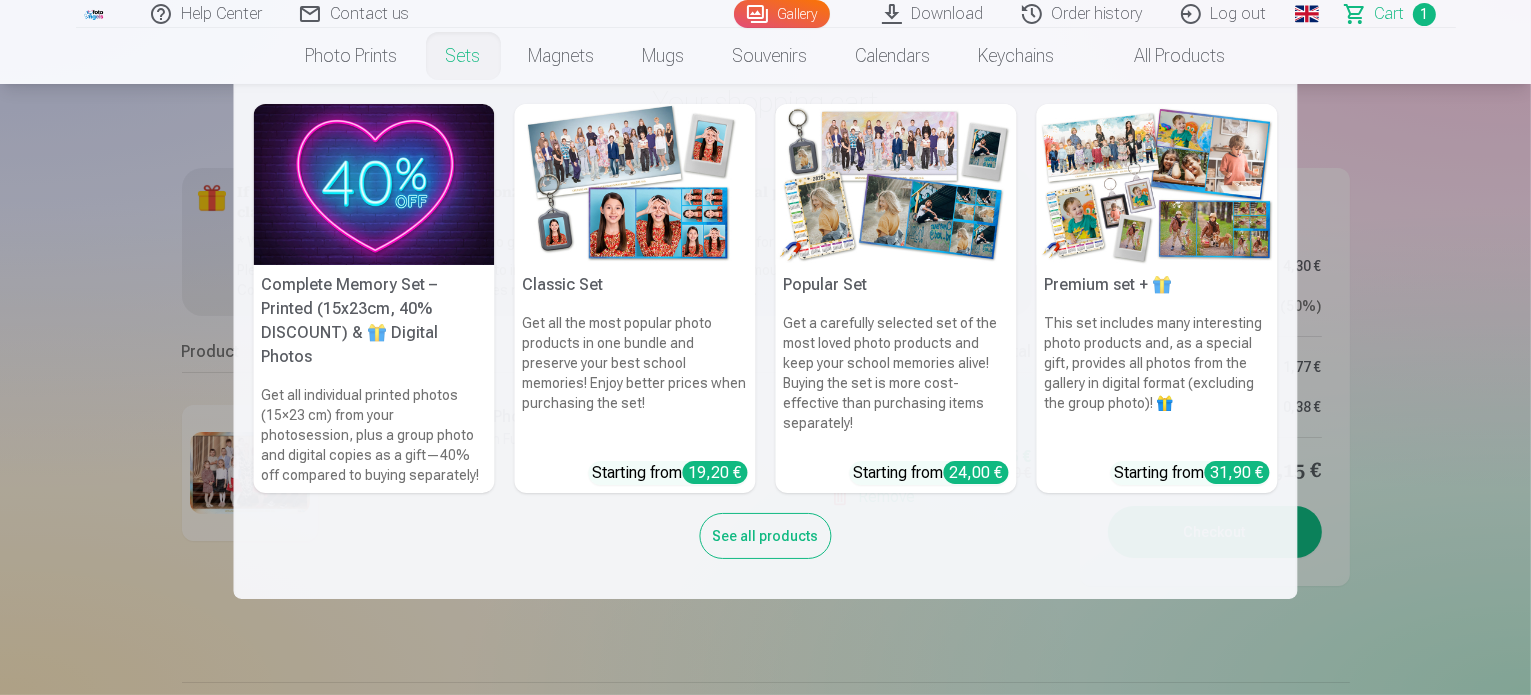 click on "Sets" at bounding box center [463, 56] 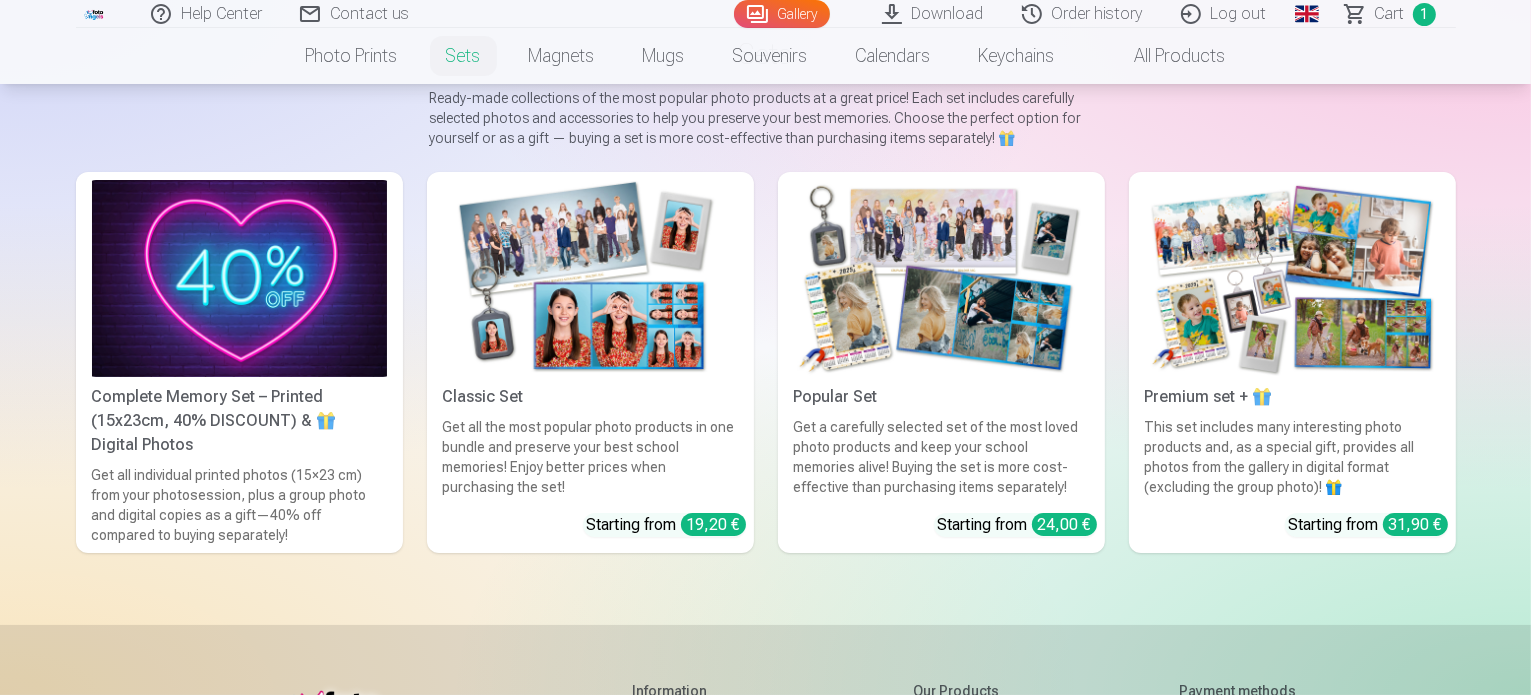 scroll, scrollTop: 200, scrollLeft: 0, axis: vertical 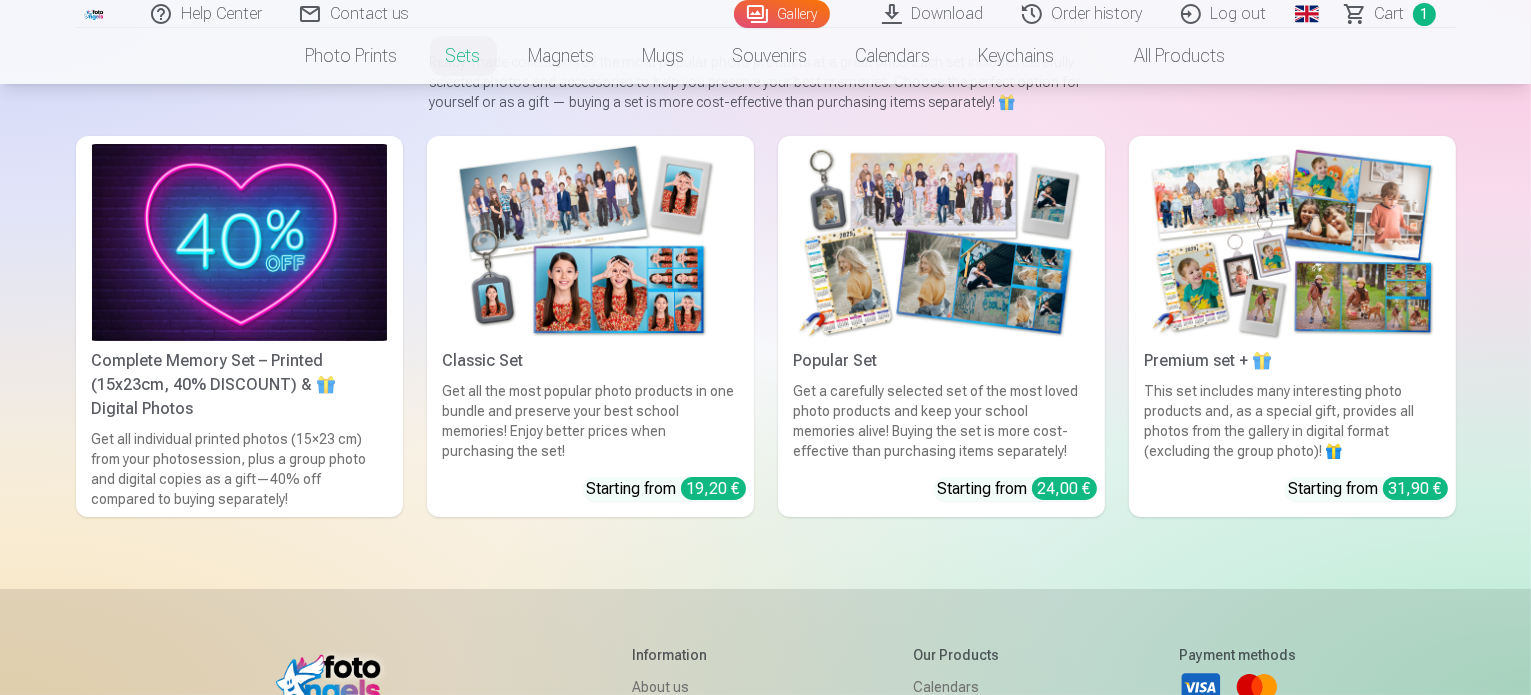 click at bounding box center [590, 242] 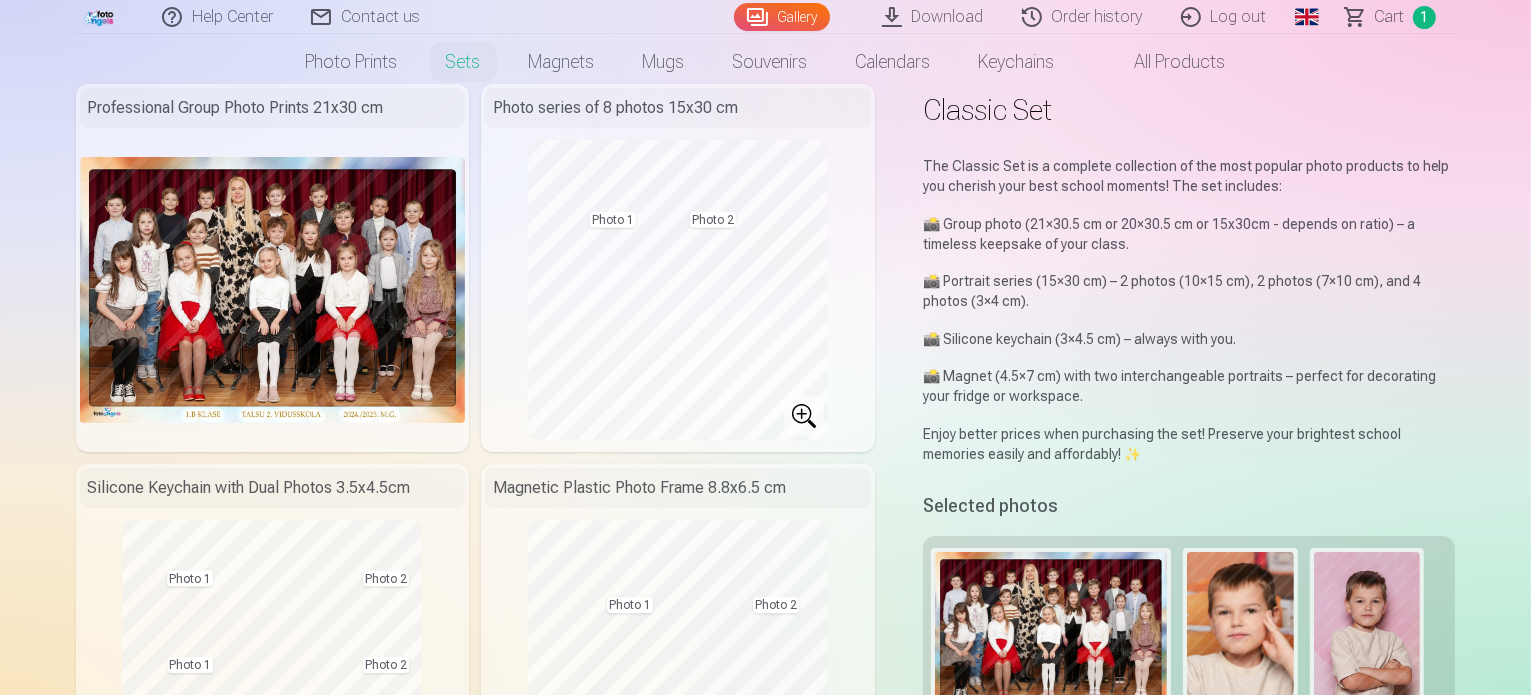 scroll, scrollTop: 0, scrollLeft: 0, axis: both 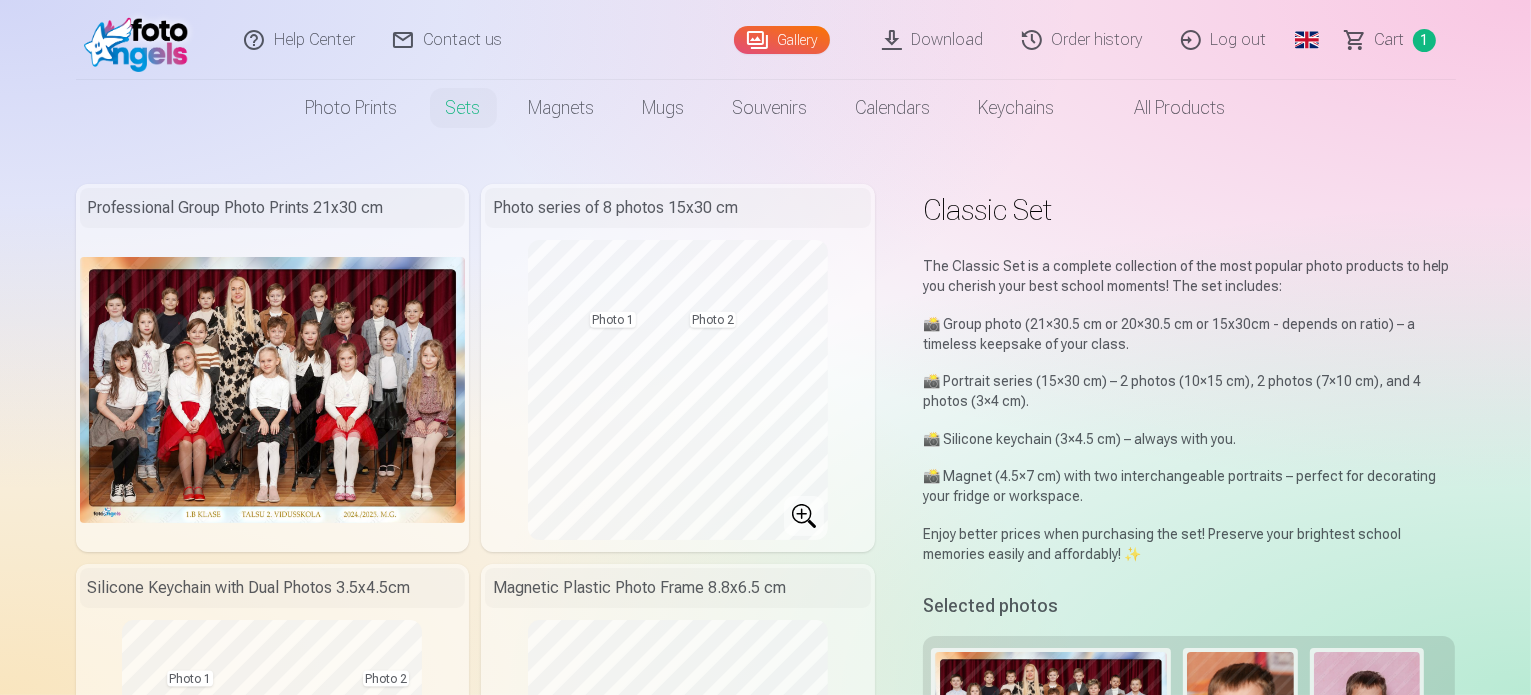 click on "Photo prints" at bounding box center (352, 108) 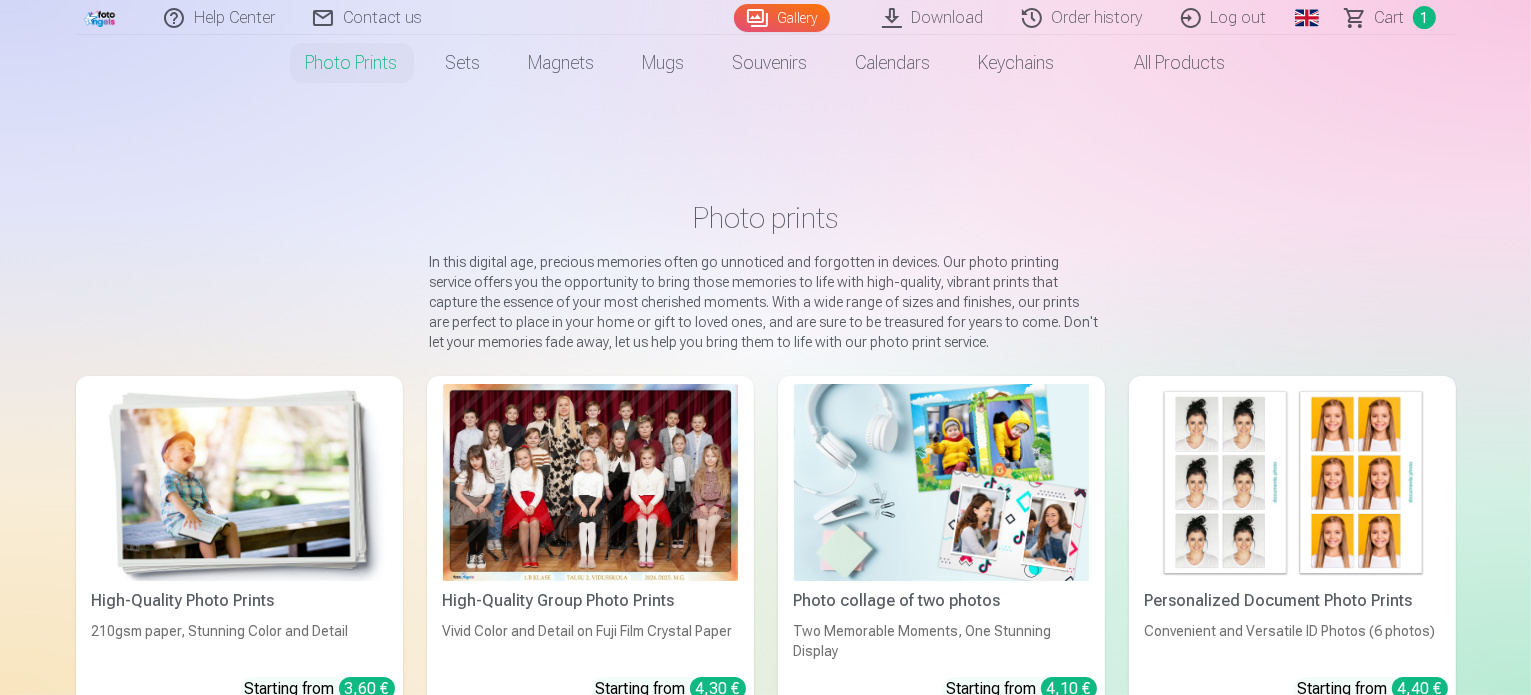 scroll, scrollTop: 200, scrollLeft: 0, axis: vertical 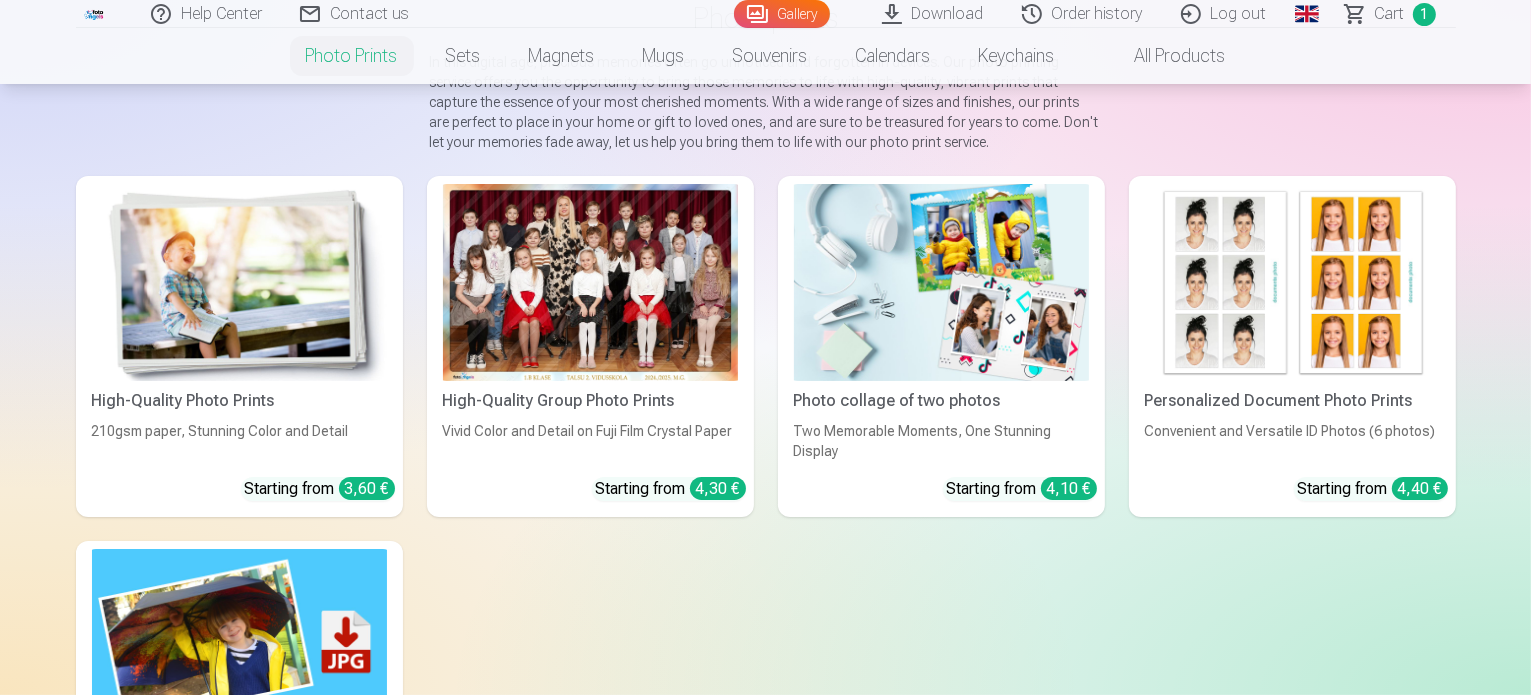 click at bounding box center (941, 282) 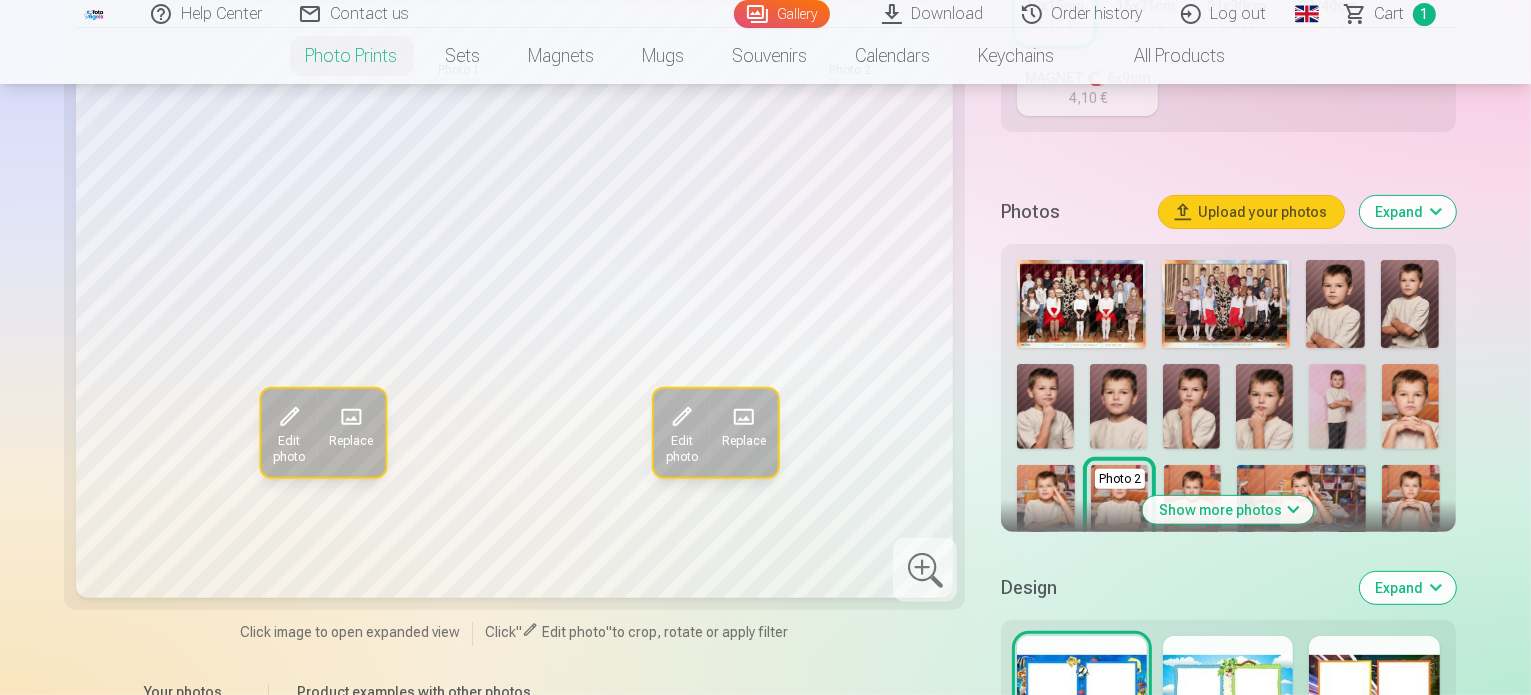 scroll, scrollTop: 700, scrollLeft: 0, axis: vertical 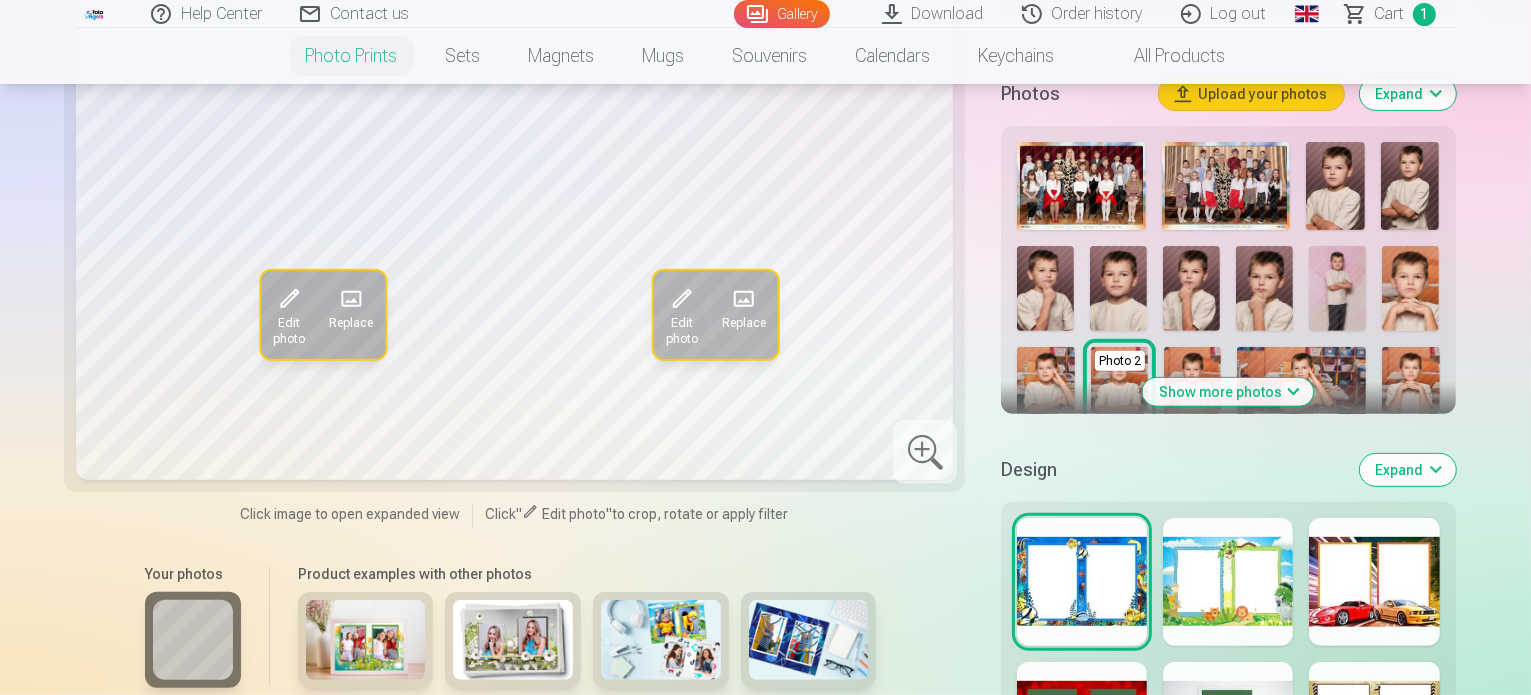 click at bounding box center (1374, 582) 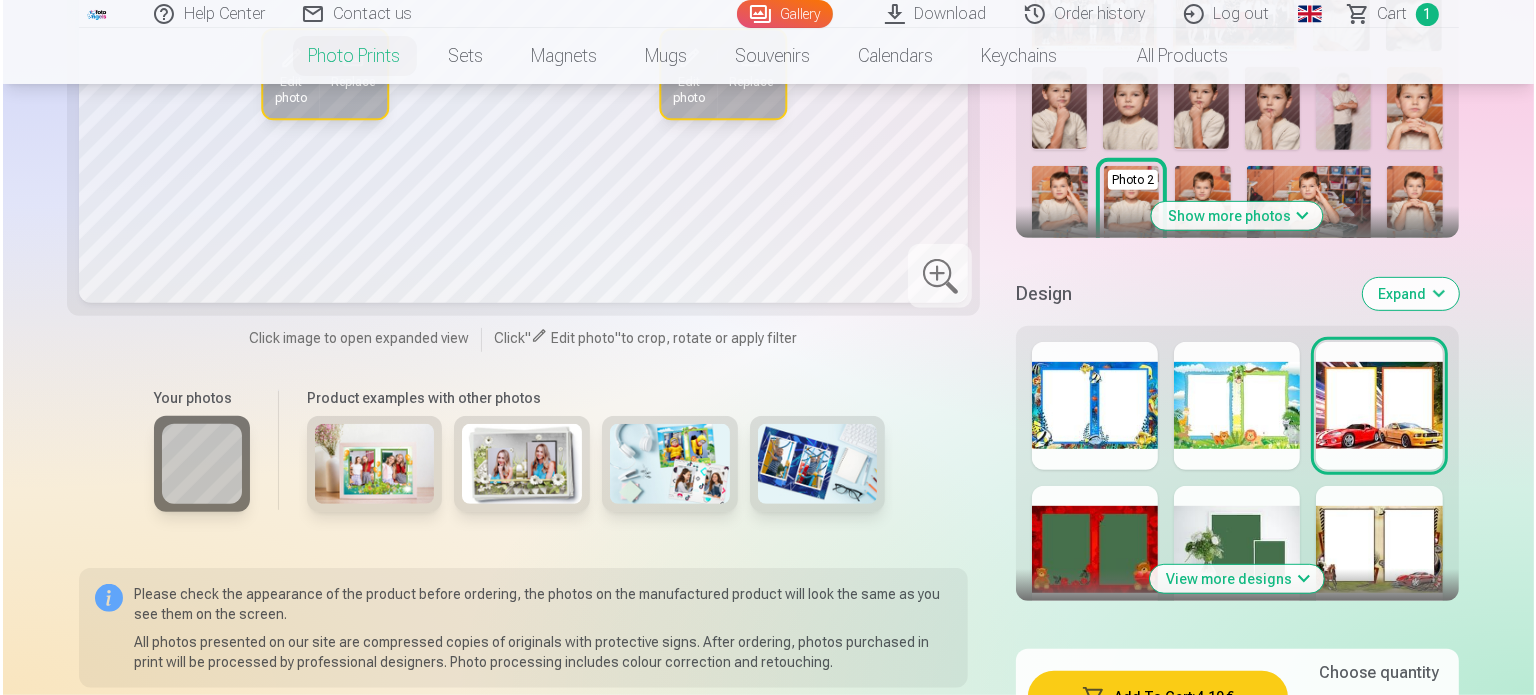 scroll, scrollTop: 1000, scrollLeft: 0, axis: vertical 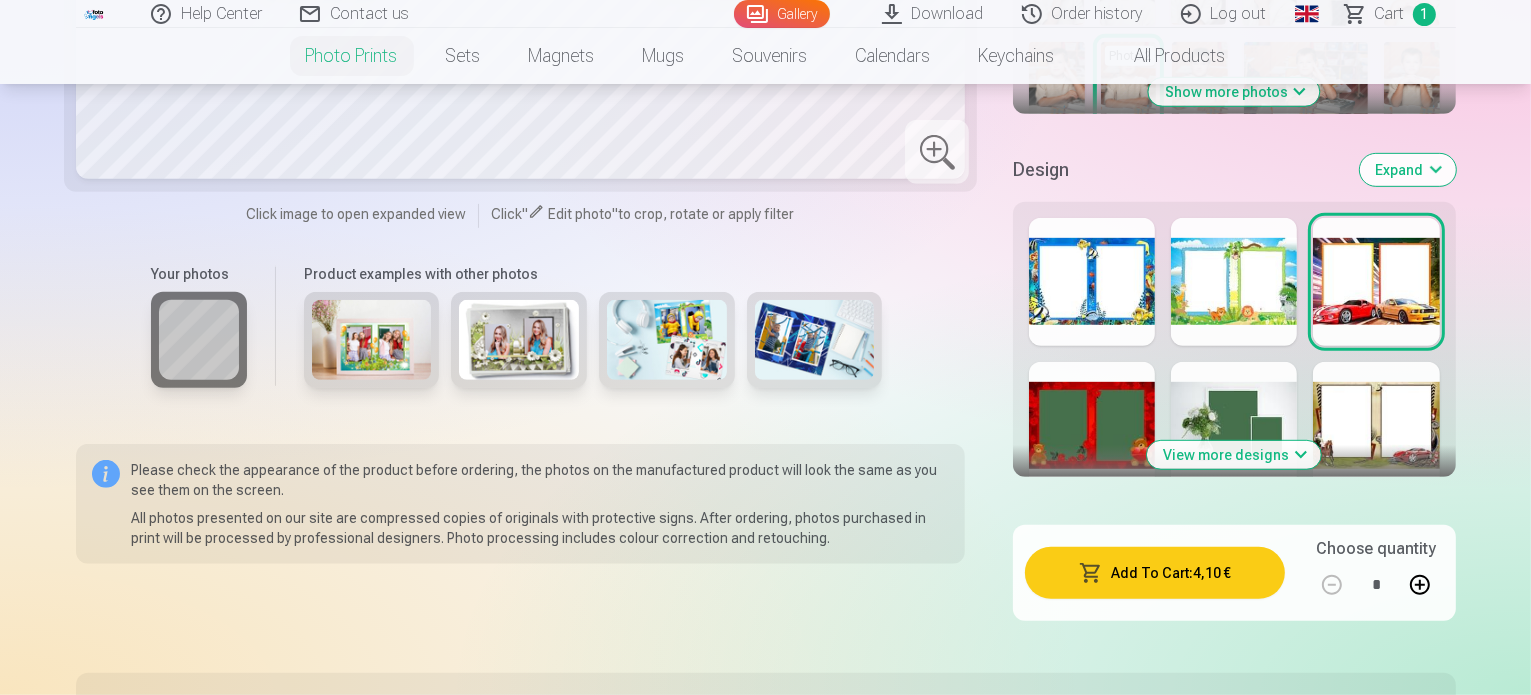 click on "Add To Cart :  4,10 €" at bounding box center [1155, 573] 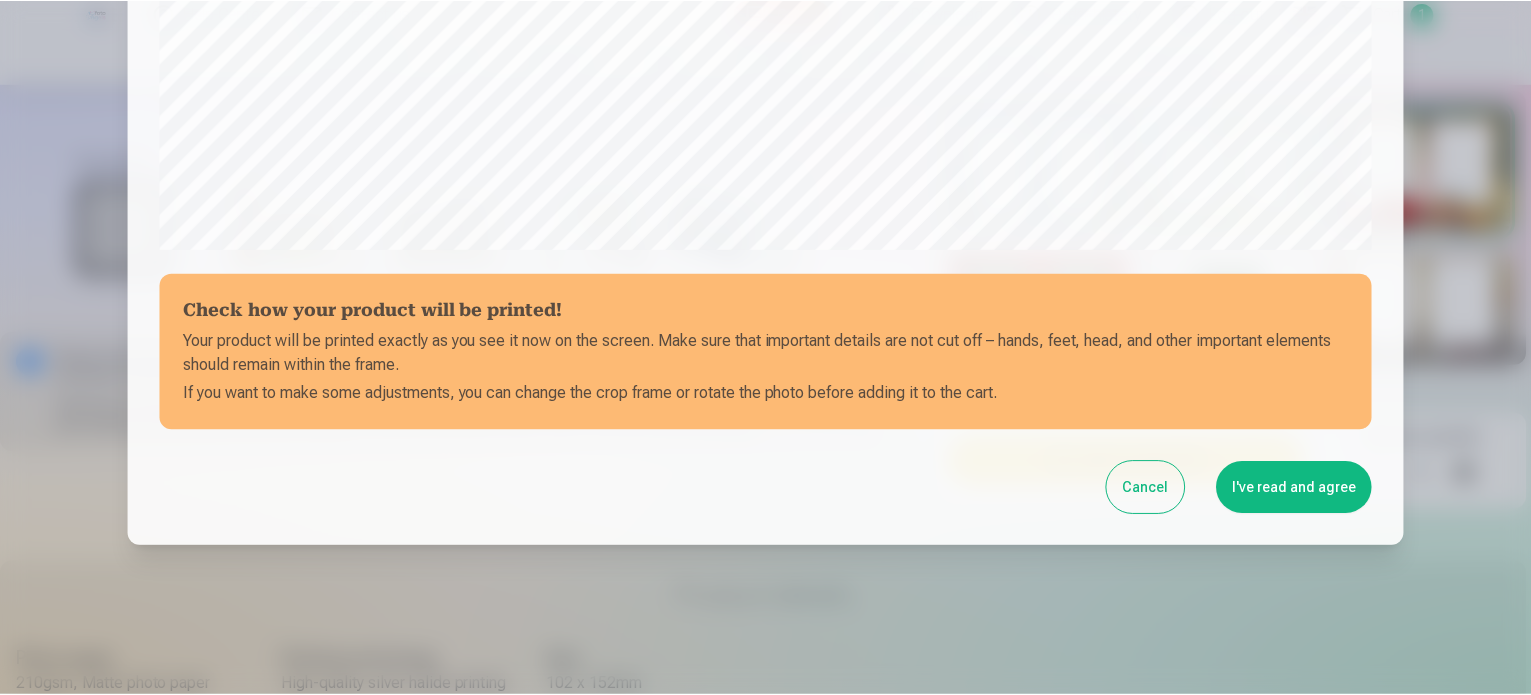 scroll, scrollTop: 744, scrollLeft: 0, axis: vertical 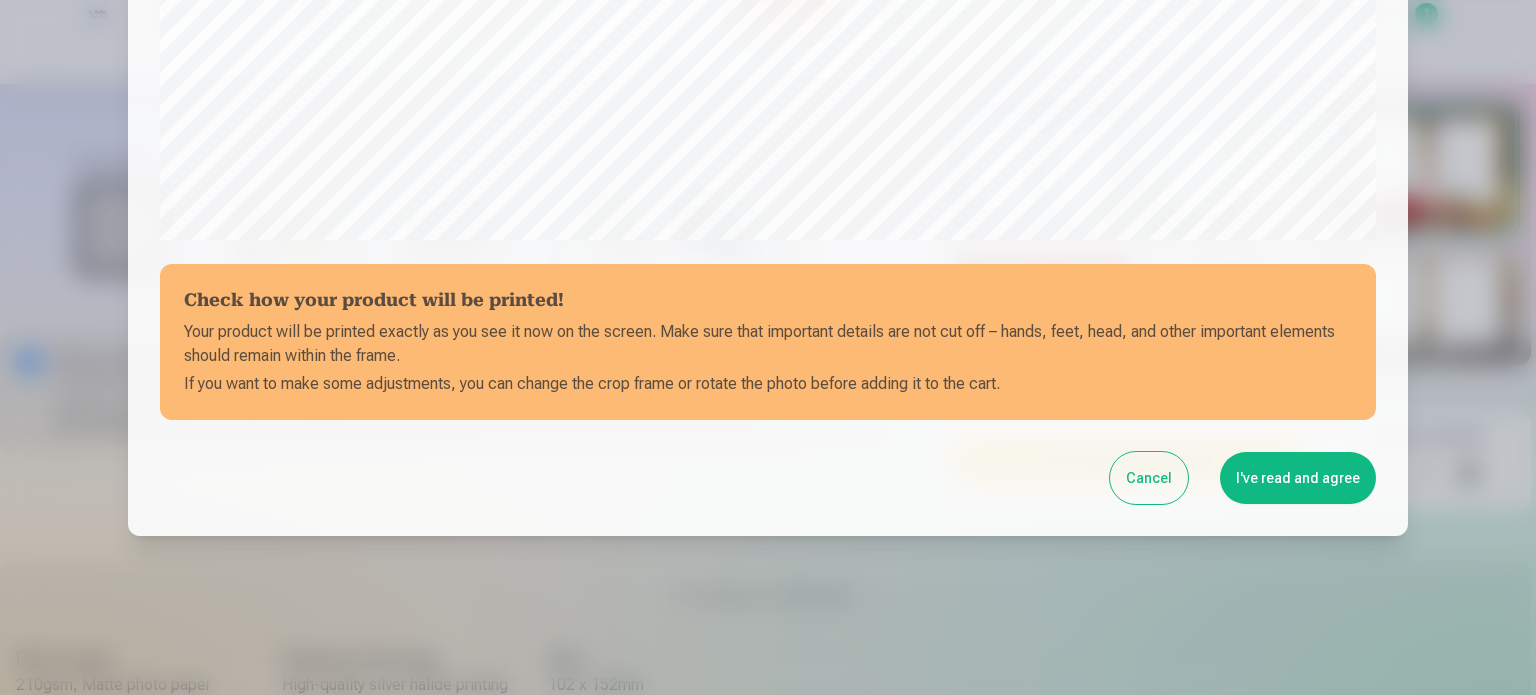 click on "I've read and agree" at bounding box center (1298, 478) 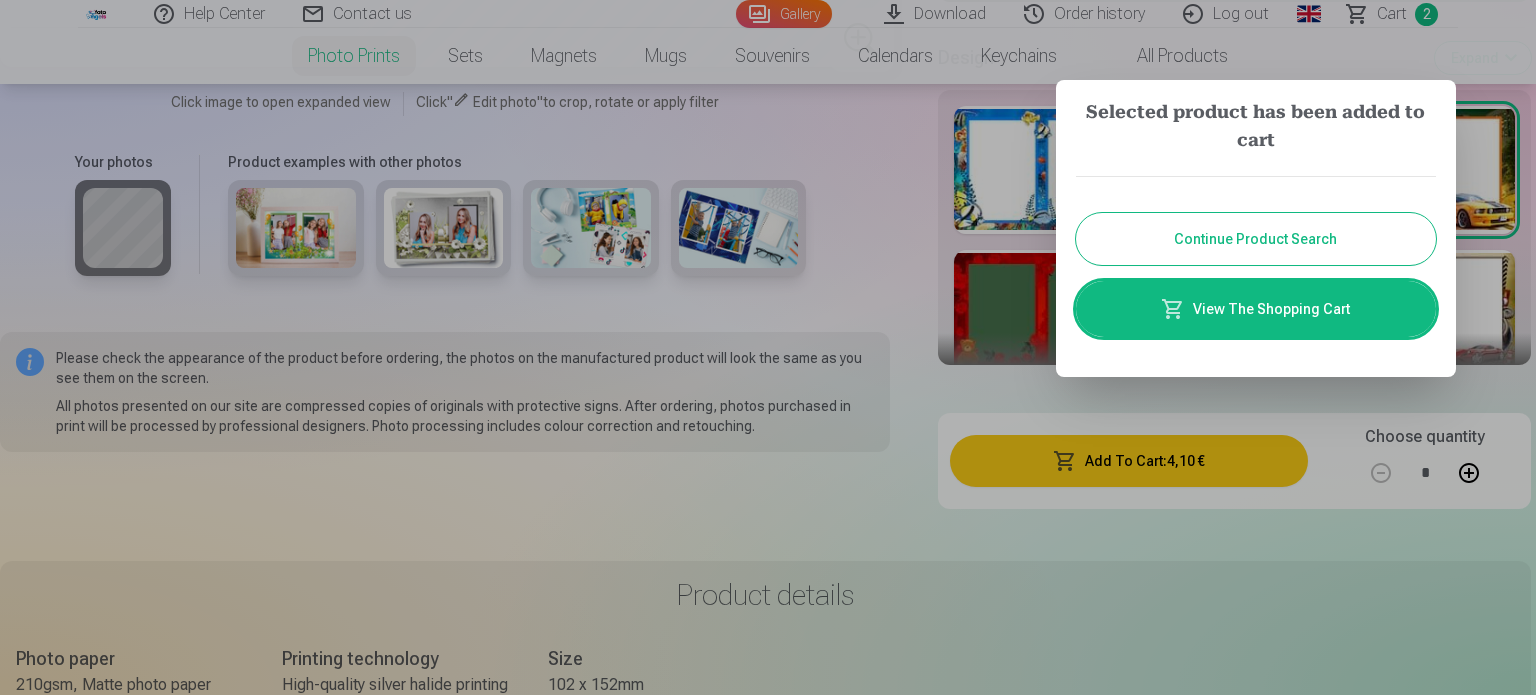 click on "Continue Product Search" at bounding box center [1256, 239] 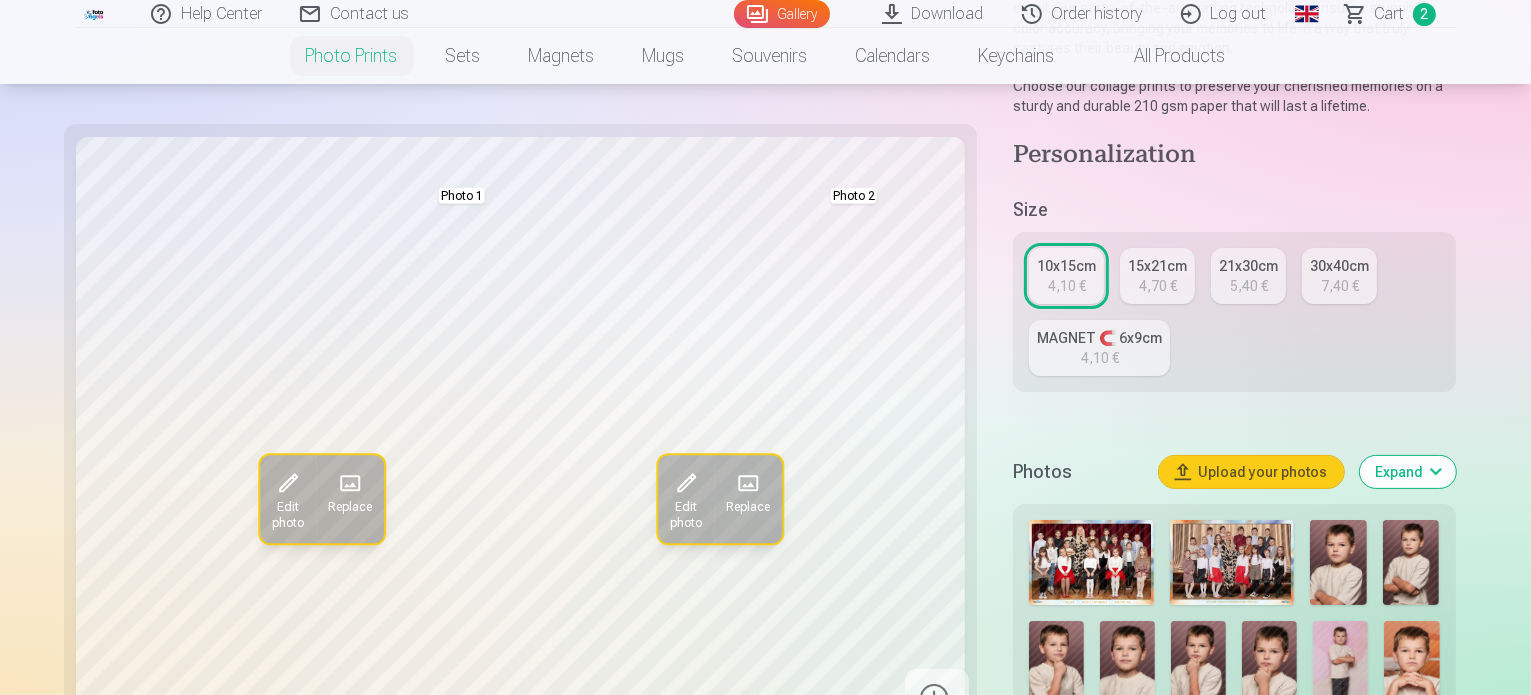 scroll, scrollTop: 300, scrollLeft: 0, axis: vertical 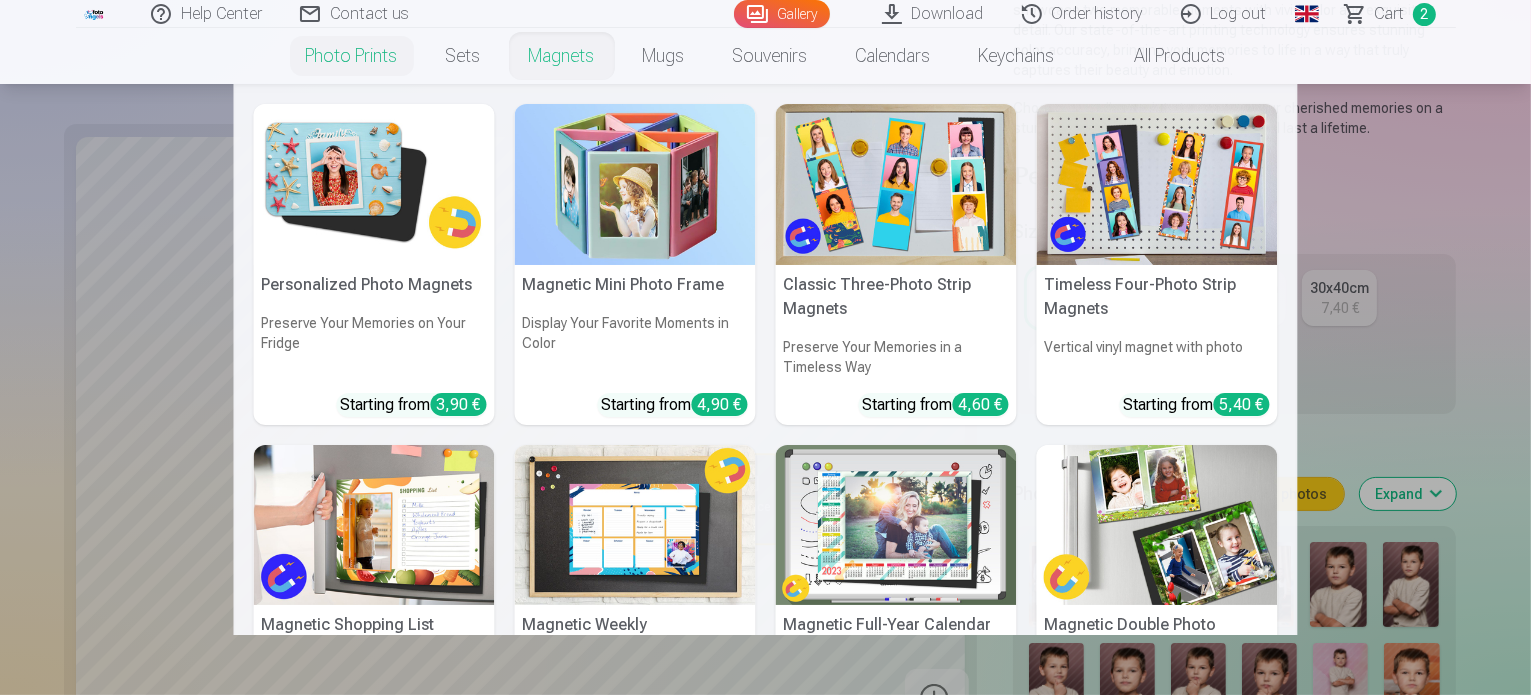 click on "Magnets" at bounding box center (562, 56) 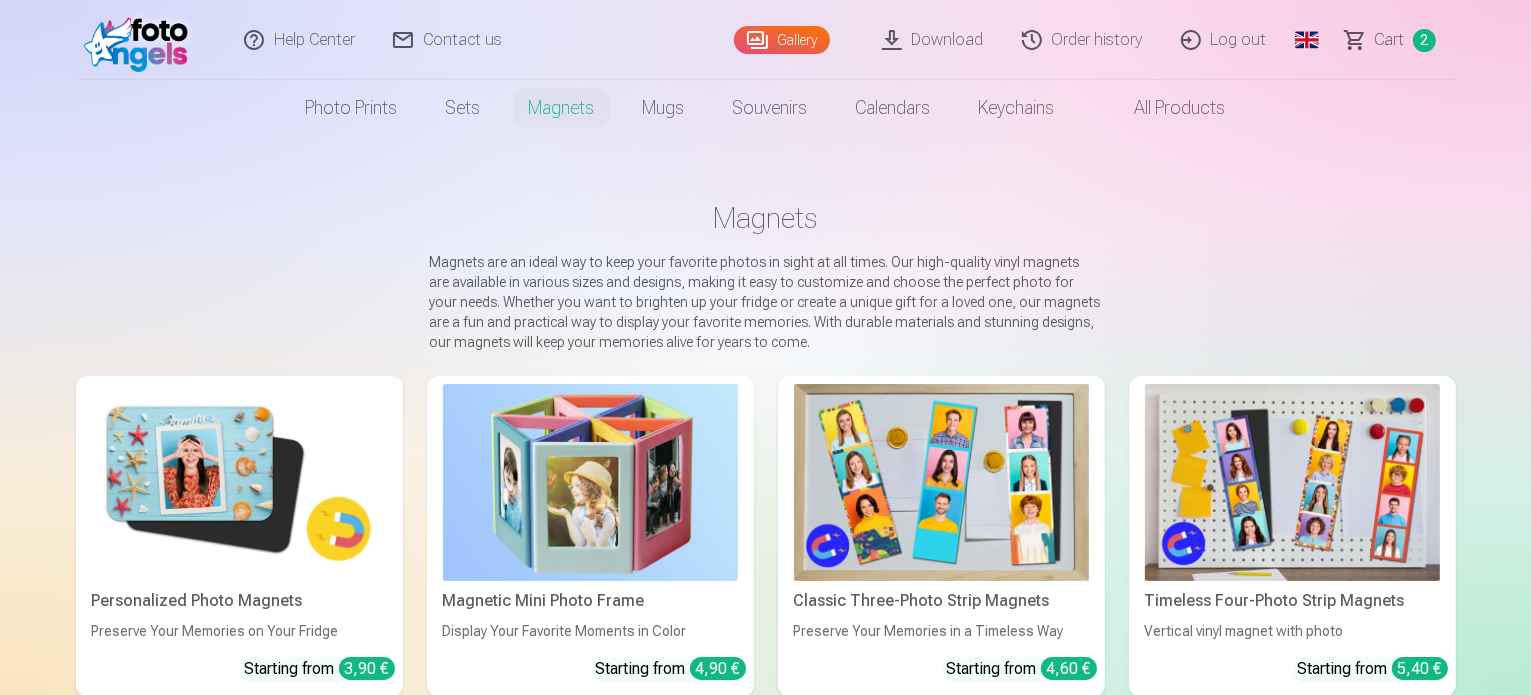 click at bounding box center [239, 482] 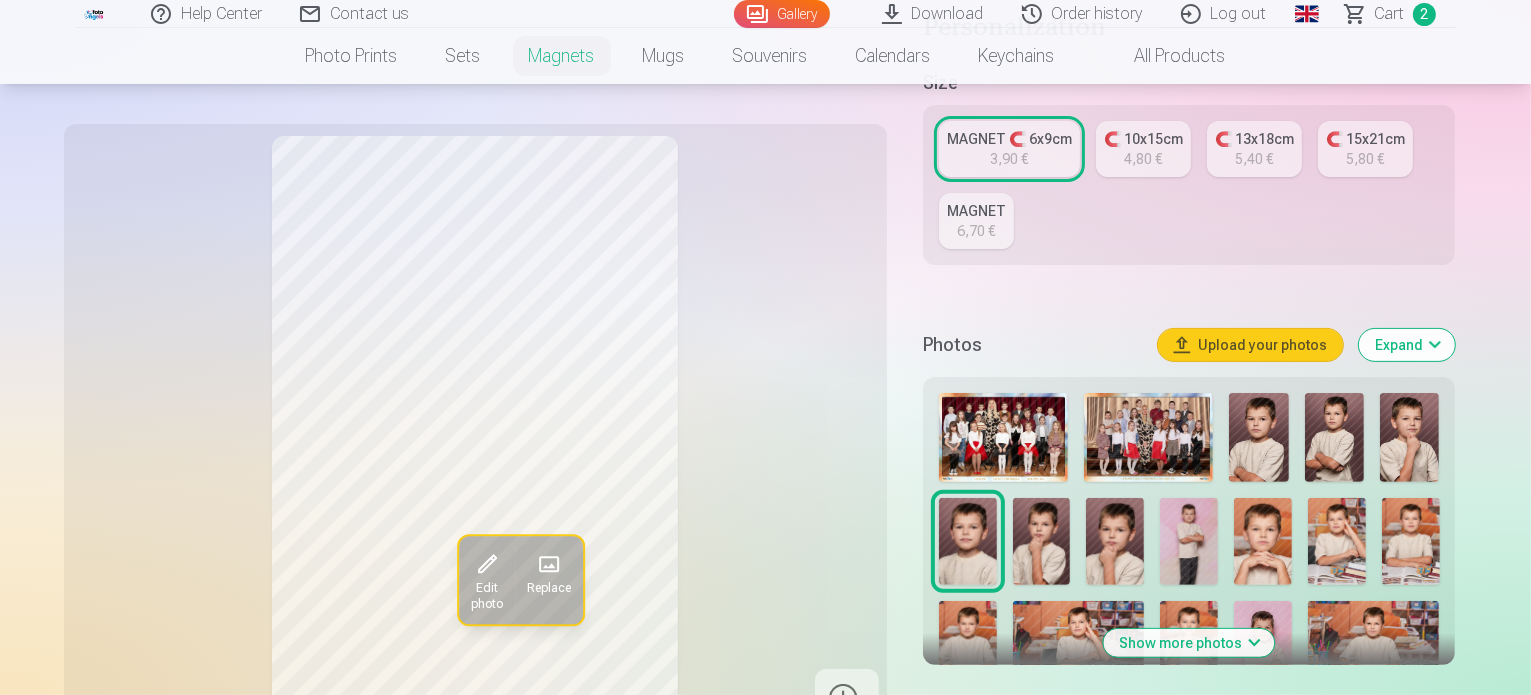 scroll, scrollTop: 500, scrollLeft: 0, axis: vertical 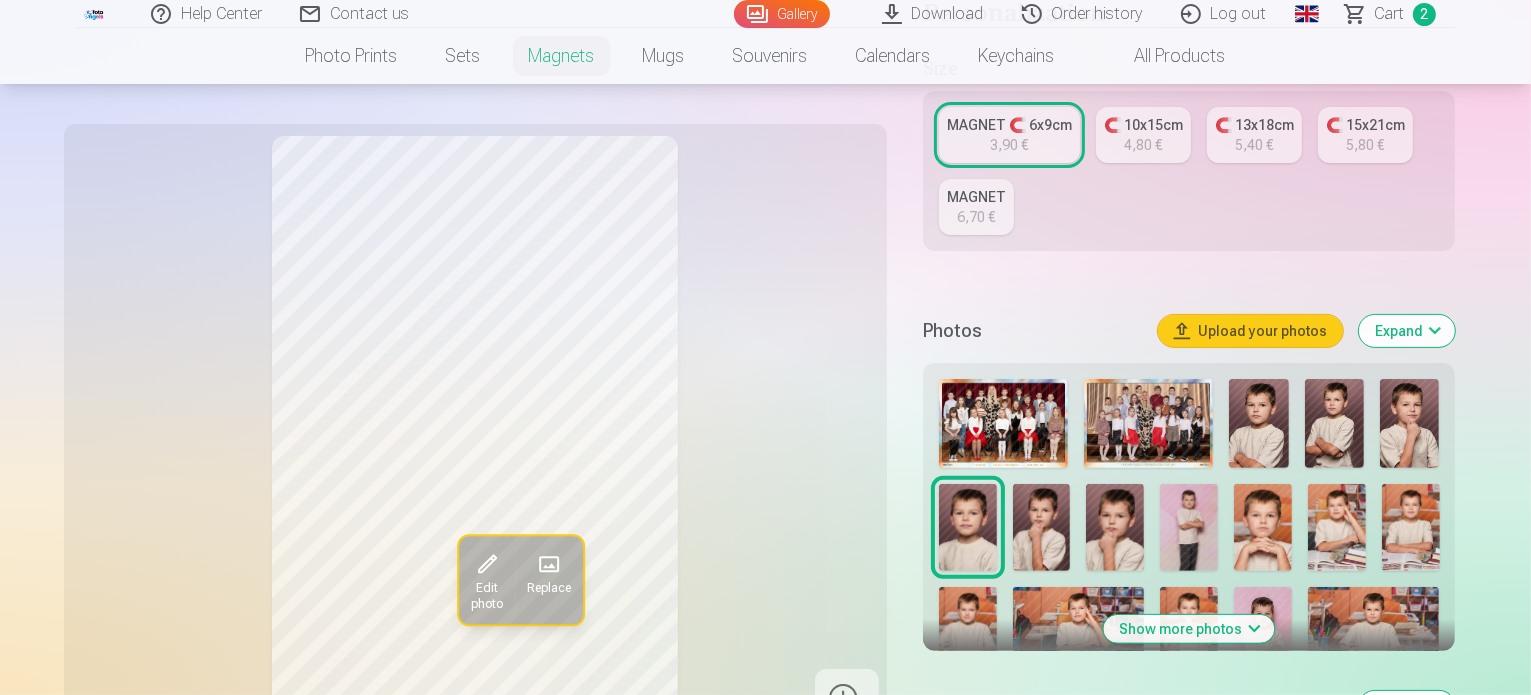 click at bounding box center (1263, 527) 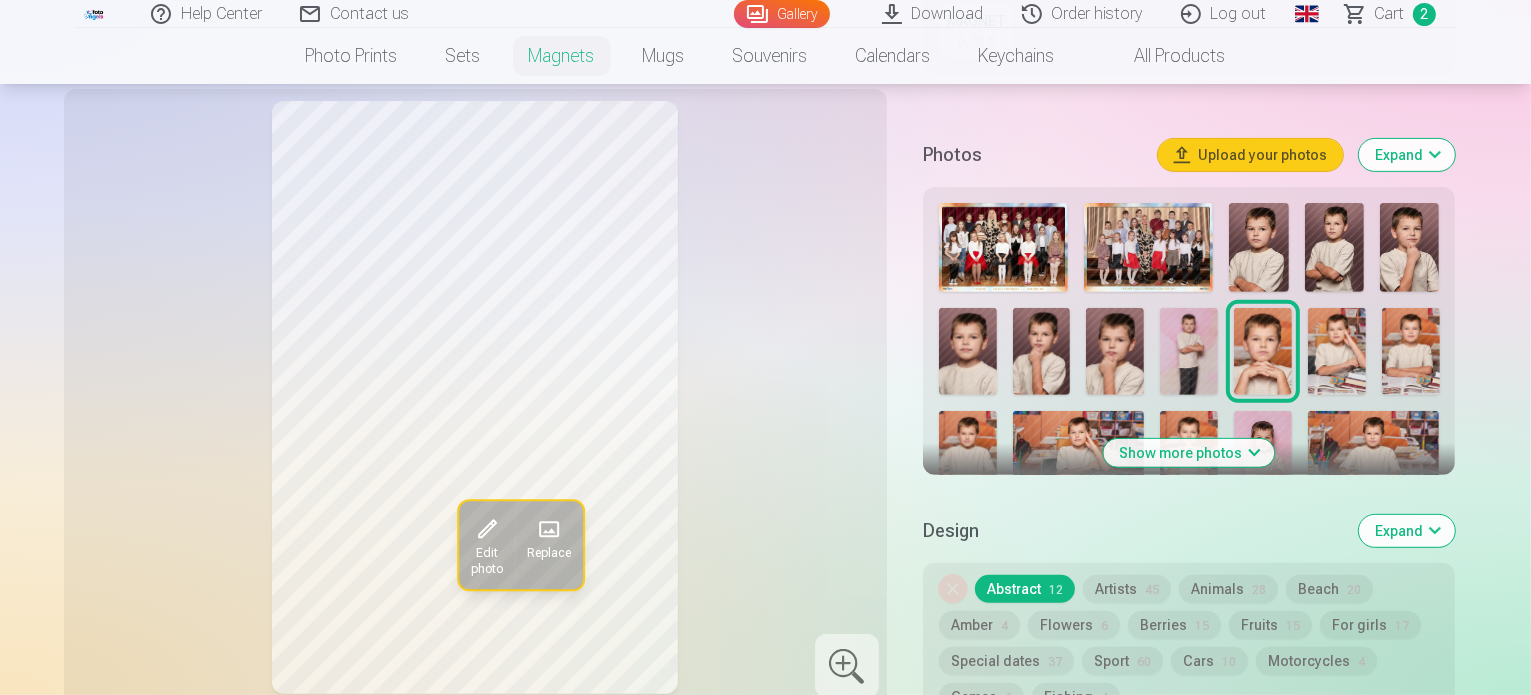 scroll, scrollTop: 700, scrollLeft: 0, axis: vertical 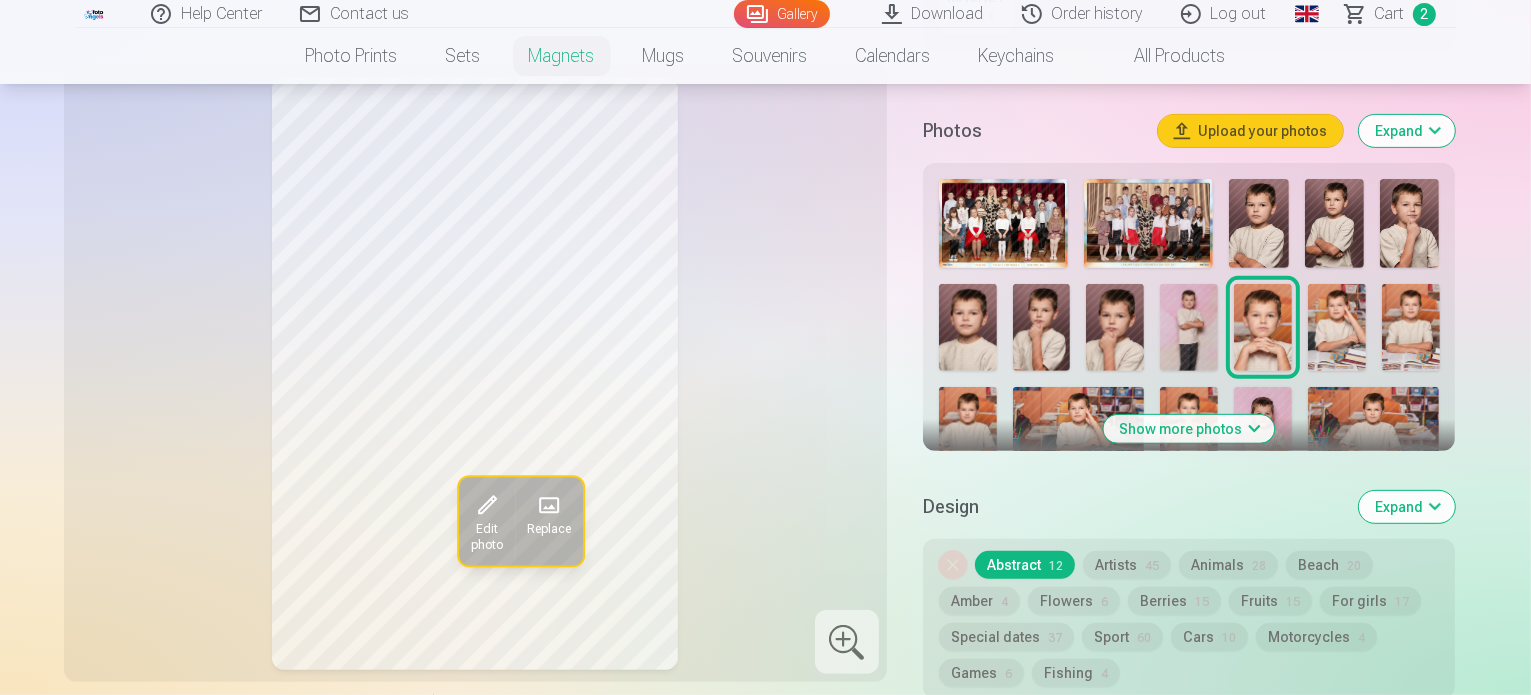 click at bounding box center (1115, 327) 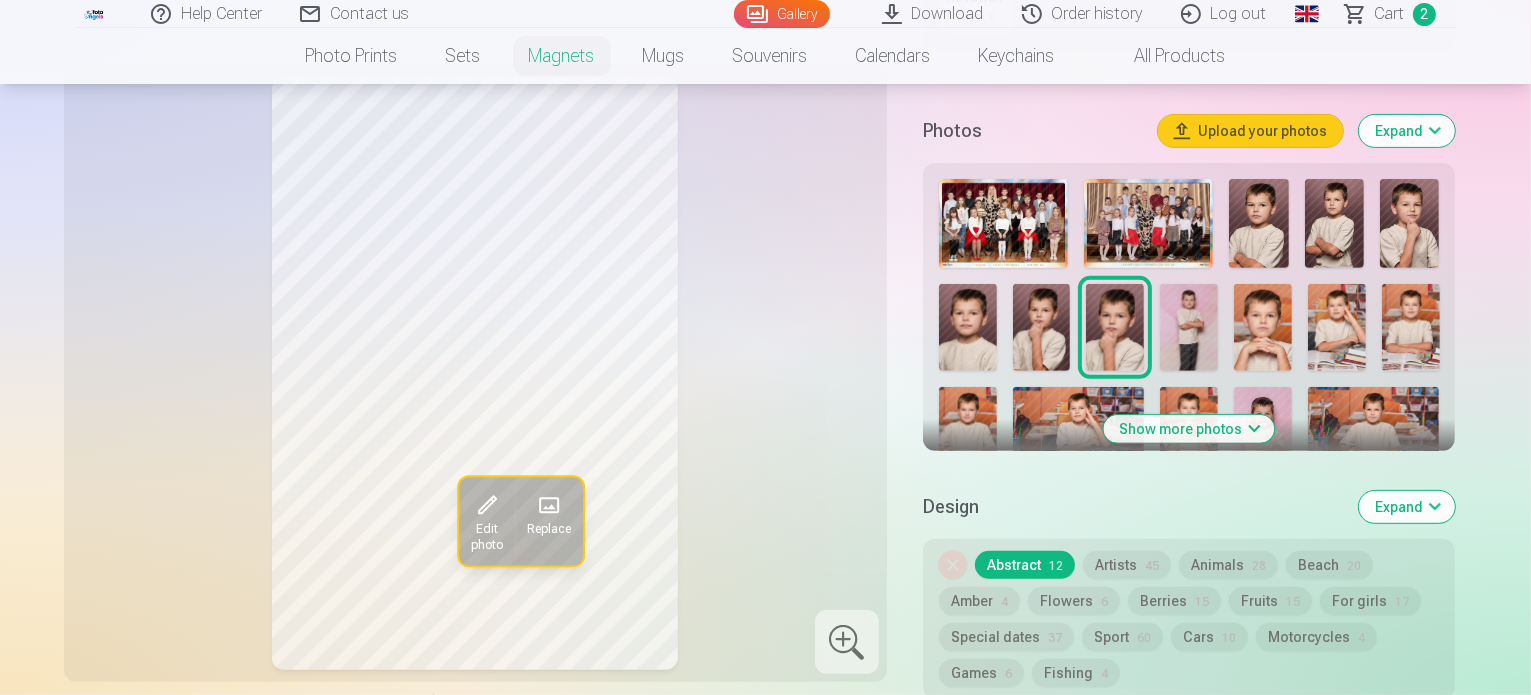 click at bounding box center [1337, 327] 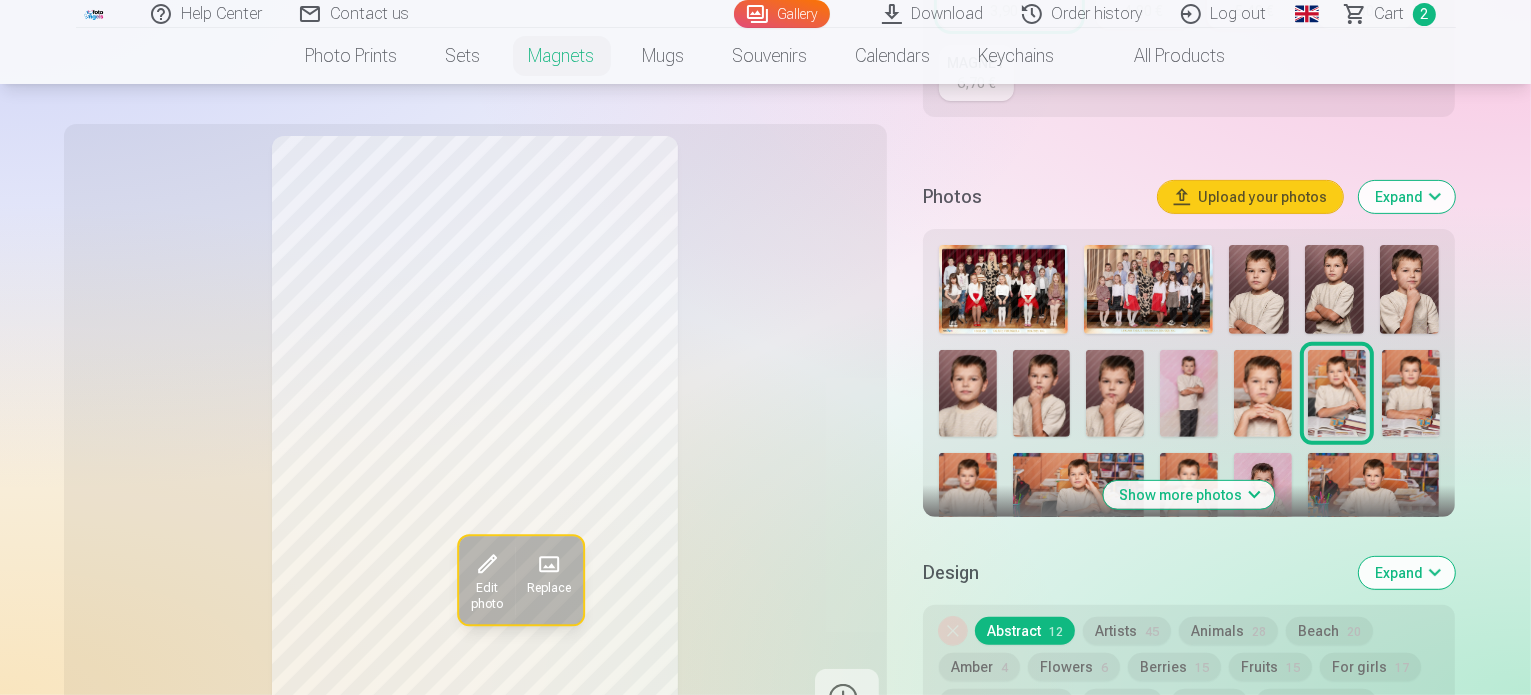 scroll, scrollTop: 600, scrollLeft: 0, axis: vertical 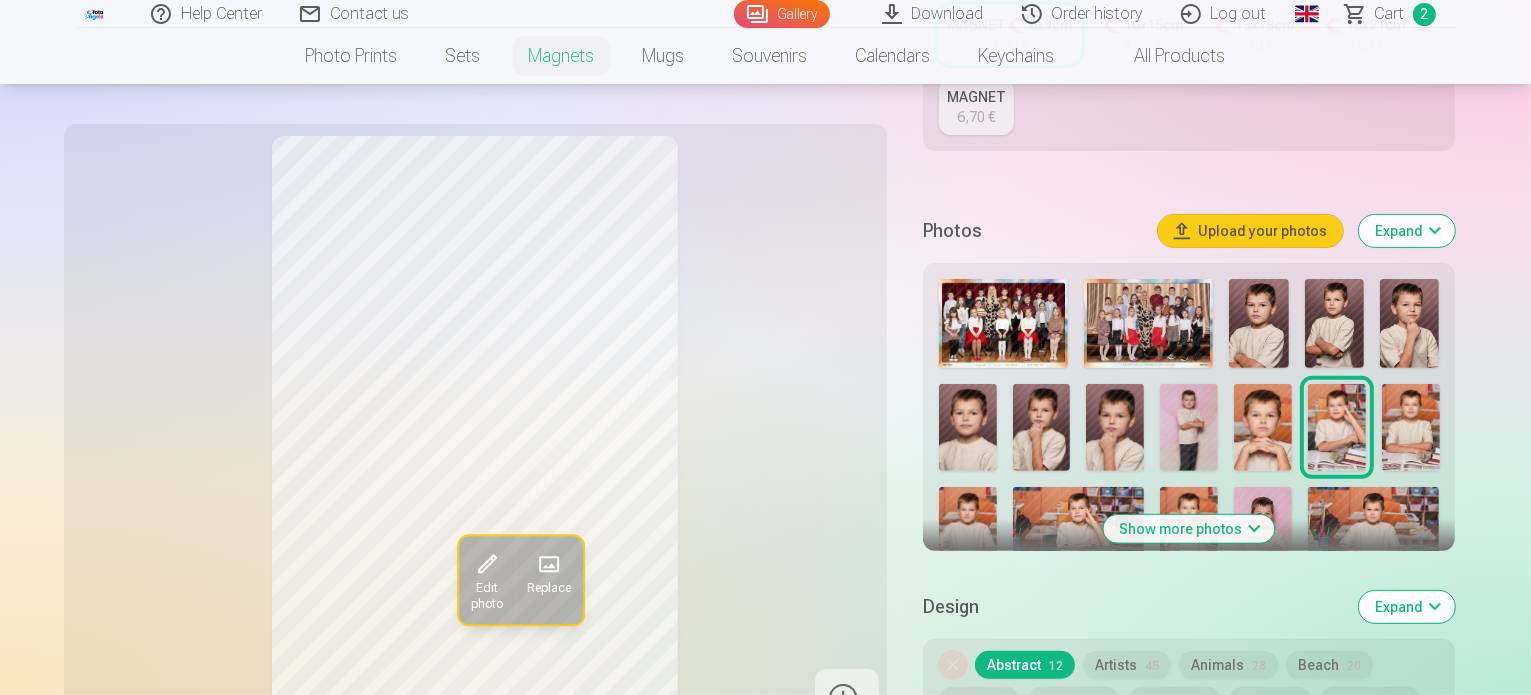 click at bounding box center (1409, 323) 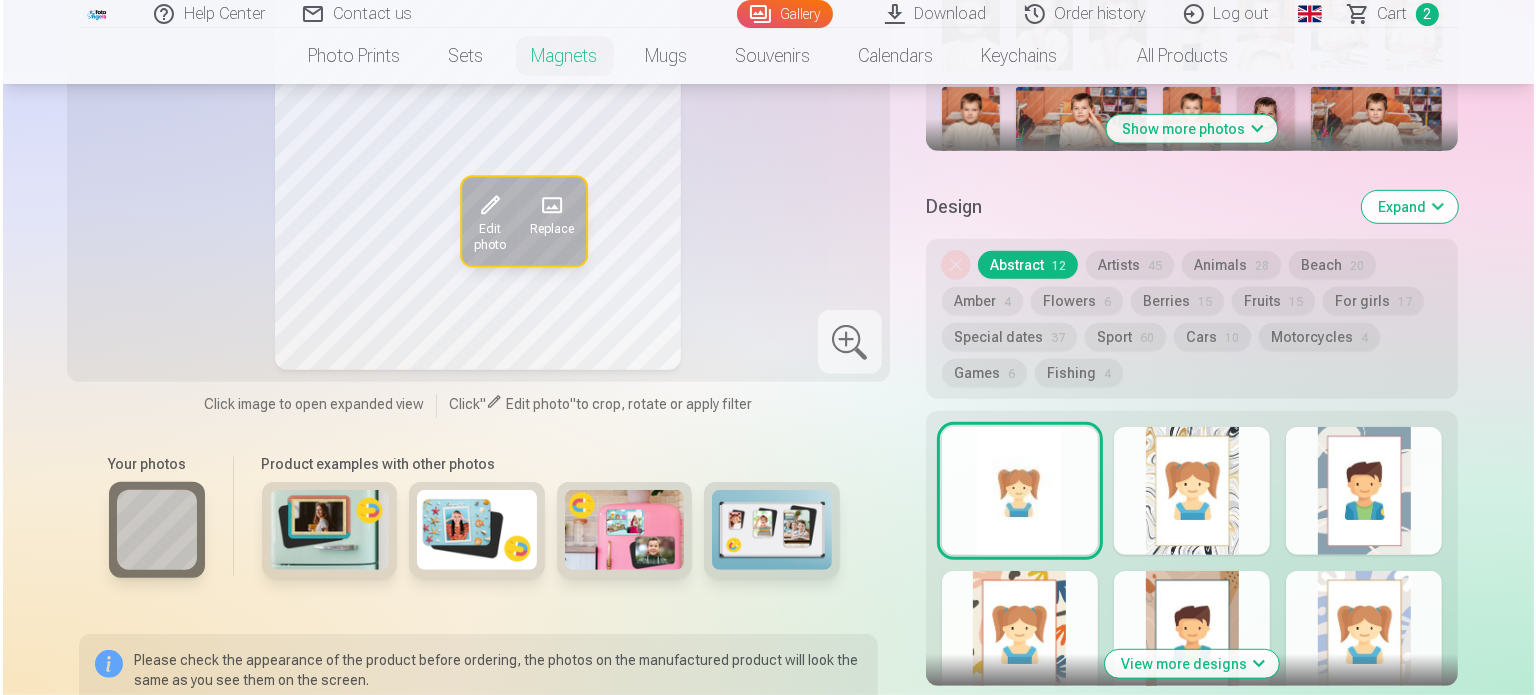 scroll, scrollTop: 1200, scrollLeft: 0, axis: vertical 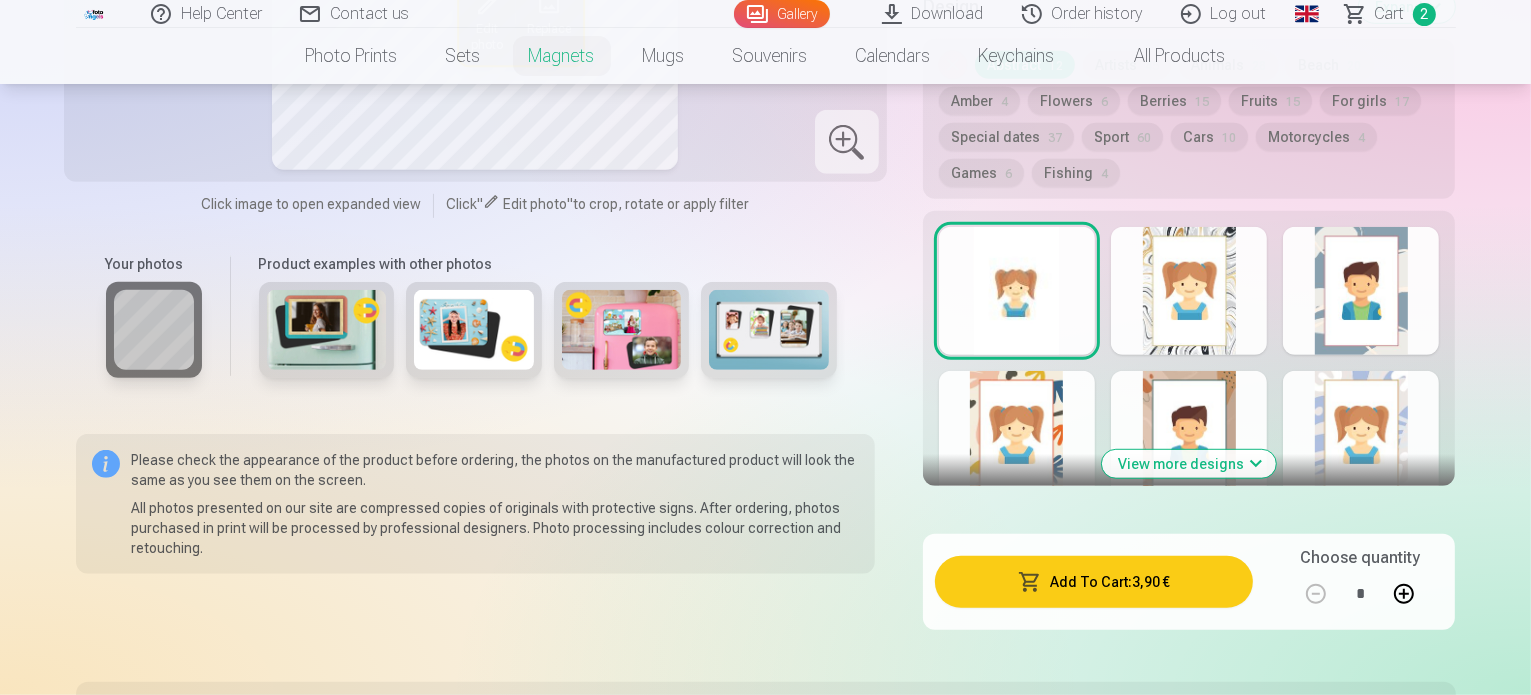click on "Add To Cart :  3,90 €" at bounding box center [1094, 582] 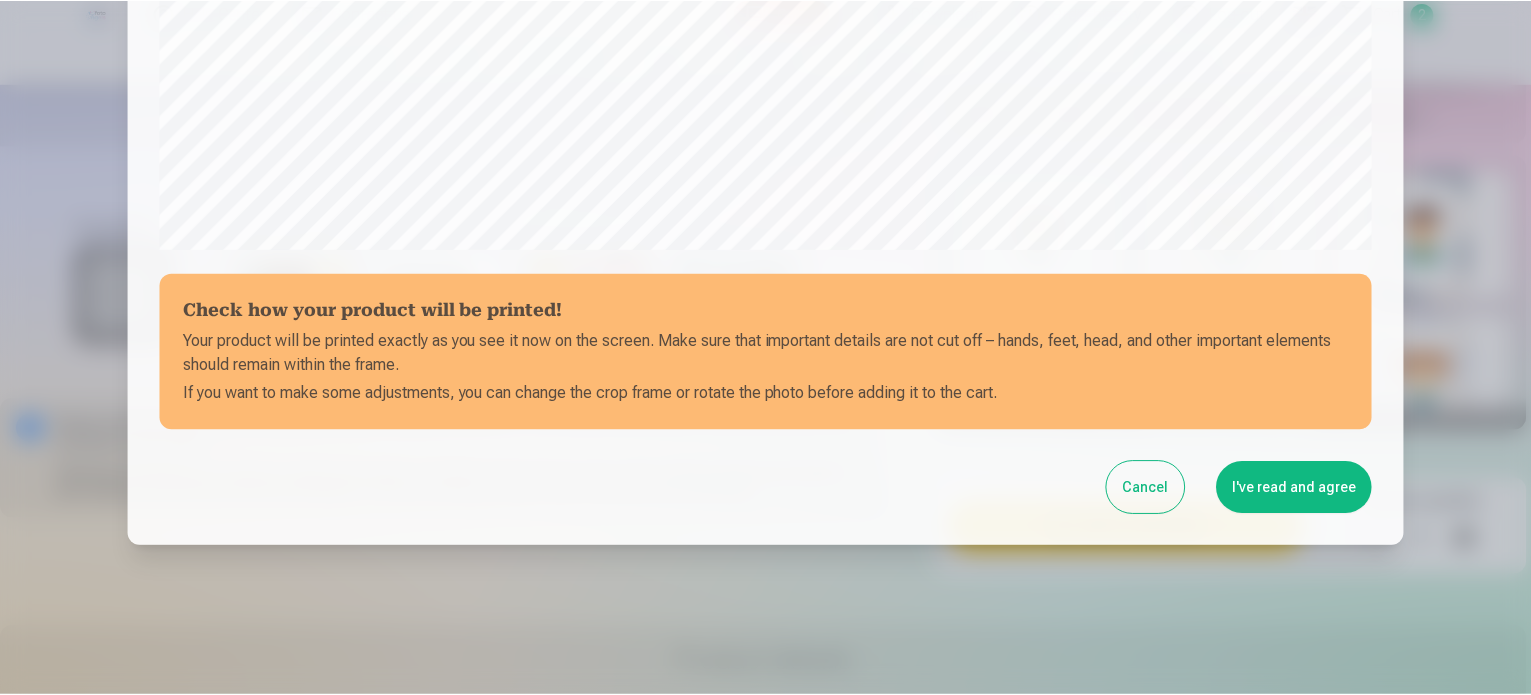 scroll, scrollTop: 744, scrollLeft: 0, axis: vertical 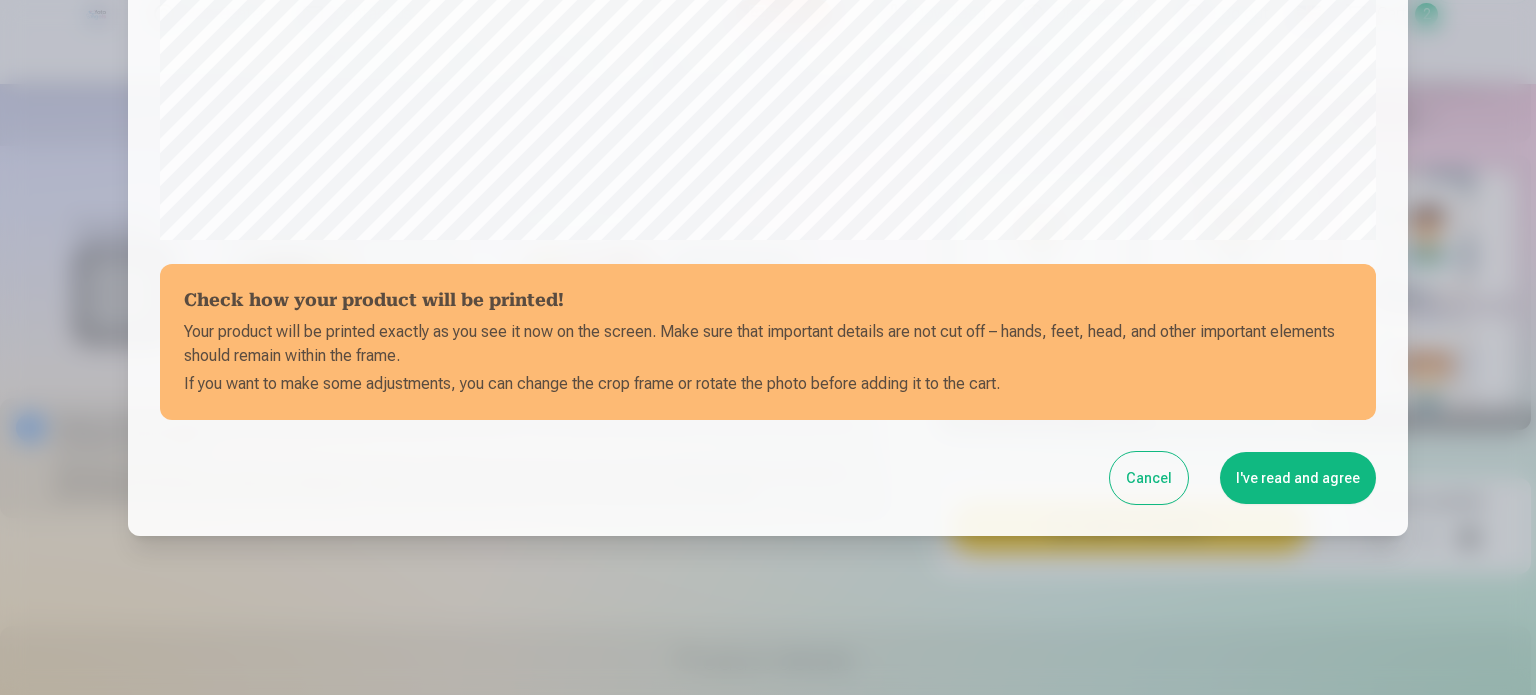 click on "I've read and agree" at bounding box center [1298, 478] 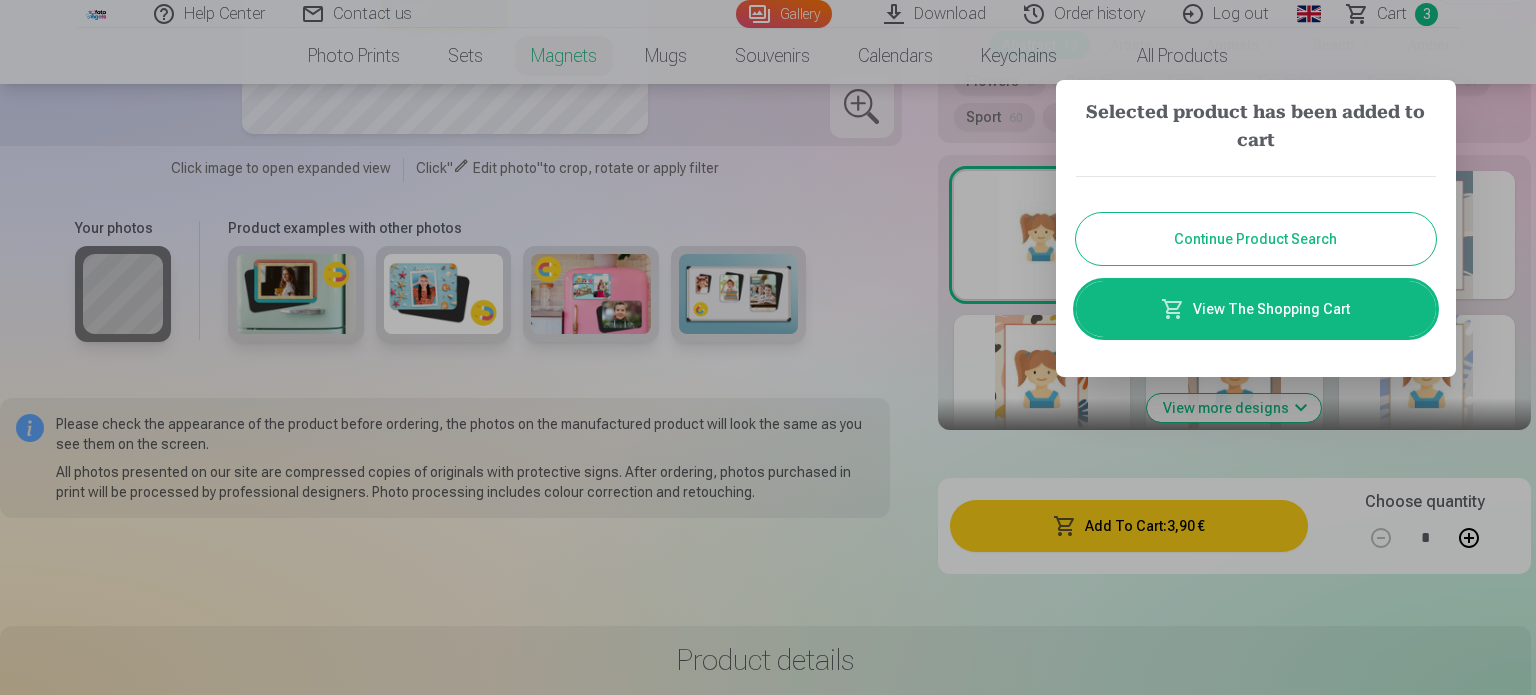 click on "Continue Product Search" at bounding box center [1256, 239] 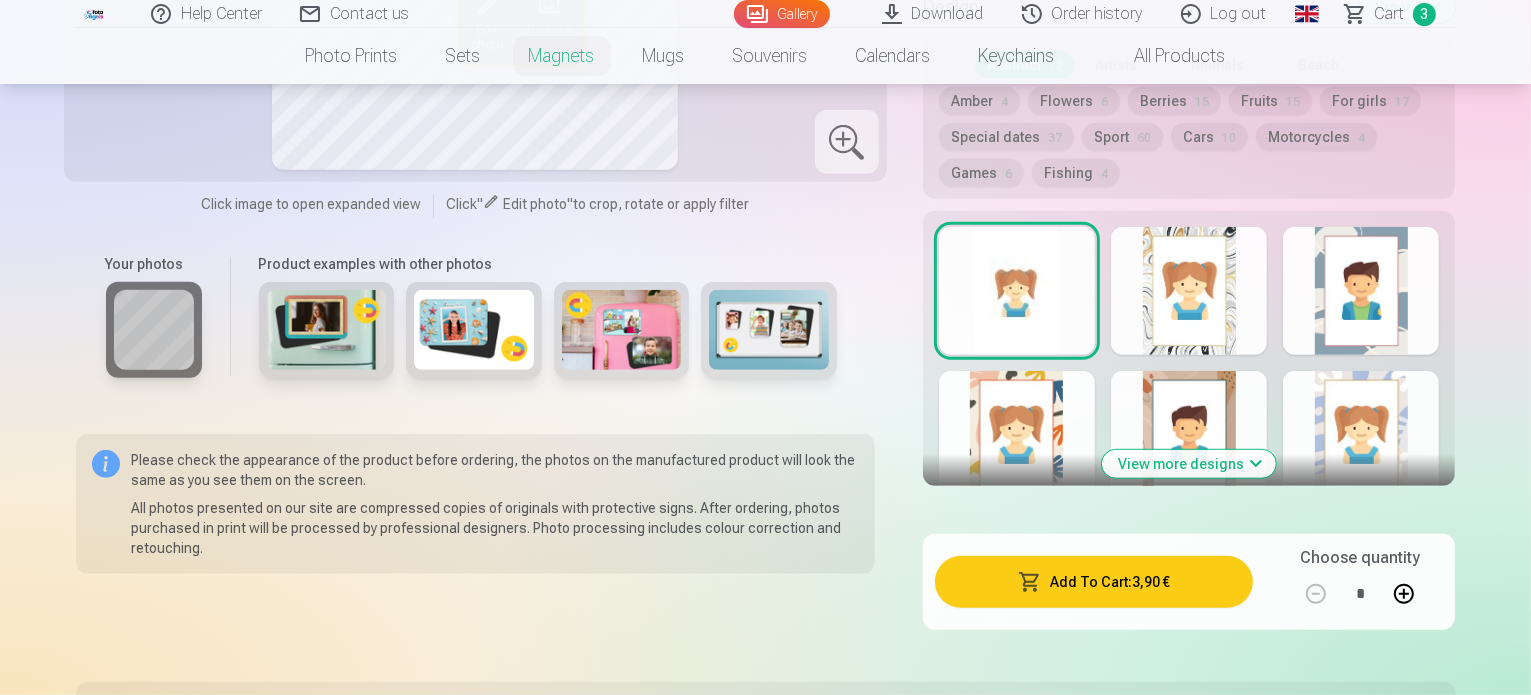 click on "Сart" at bounding box center [1390, 14] 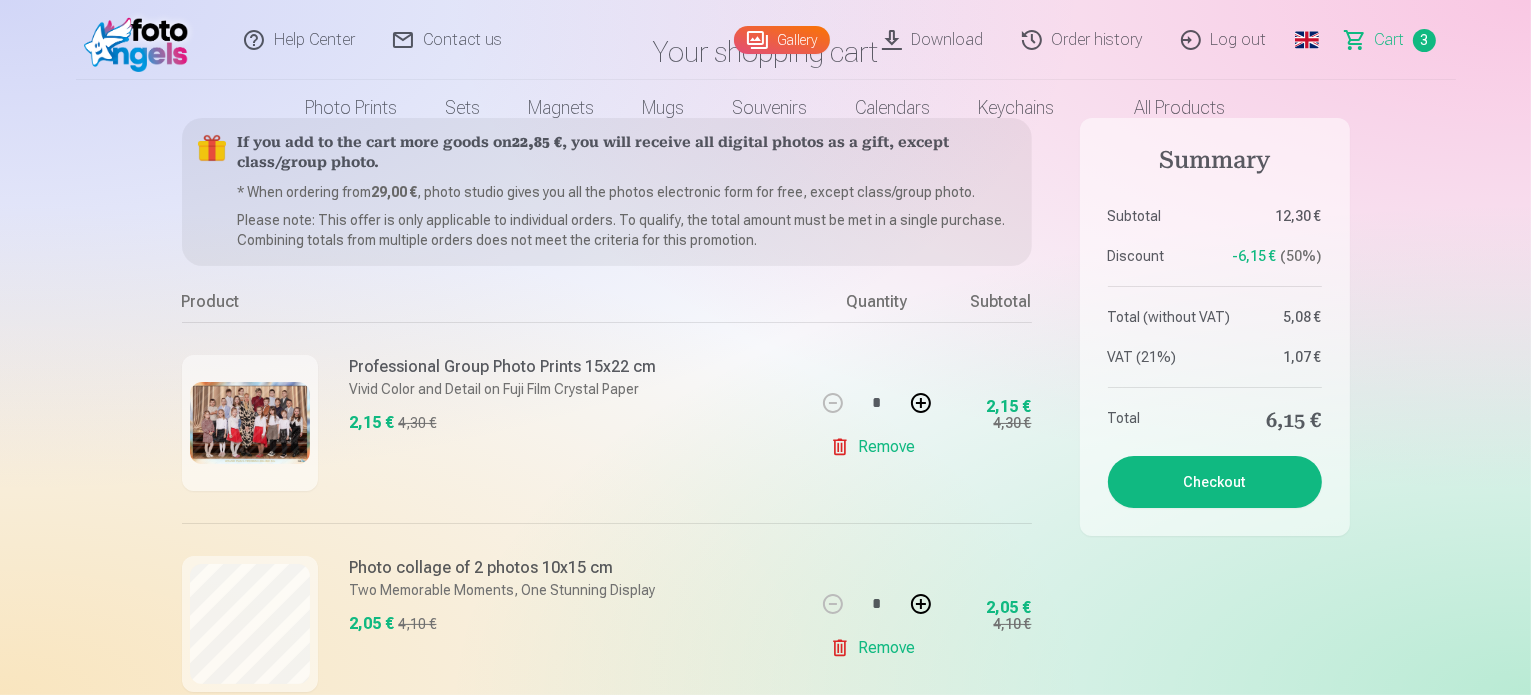 scroll, scrollTop: 0, scrollLeft: 0, axis: both 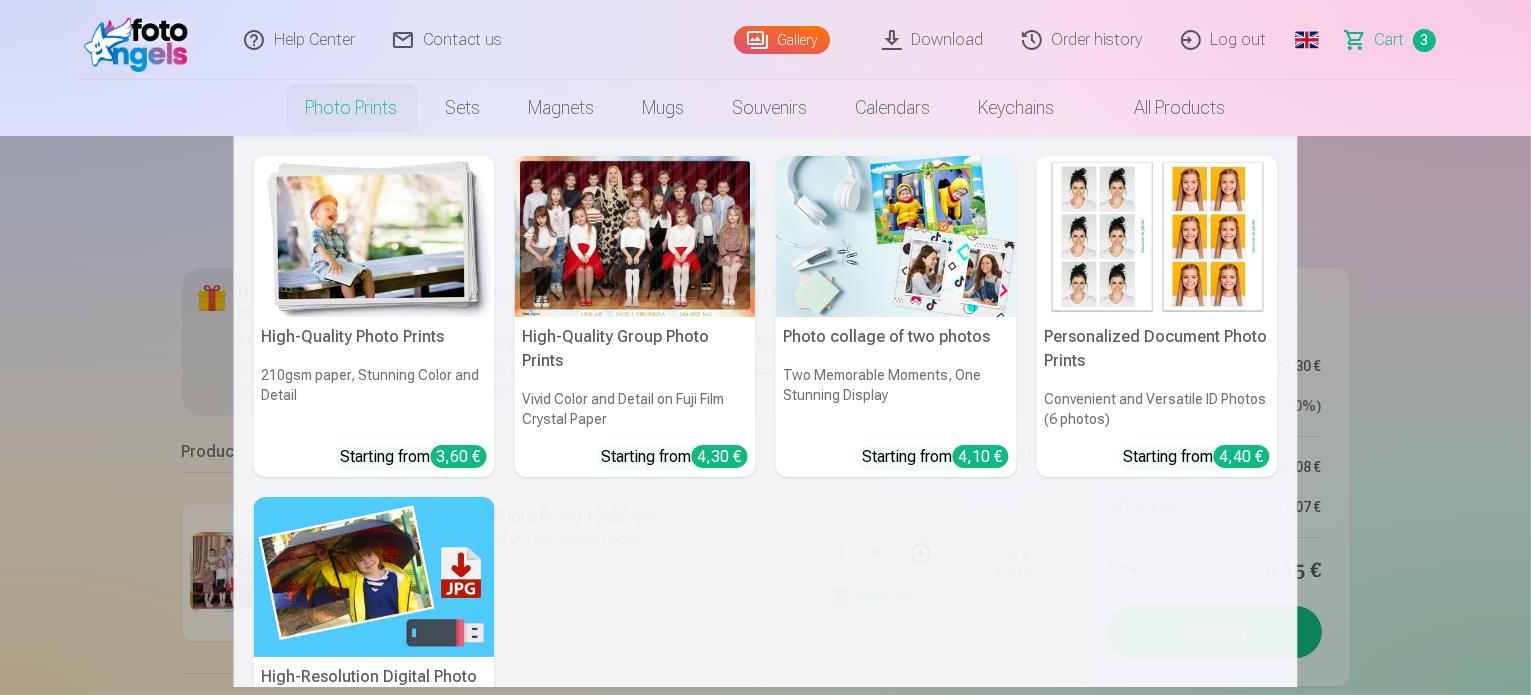 click at bounding box center (374, 236) 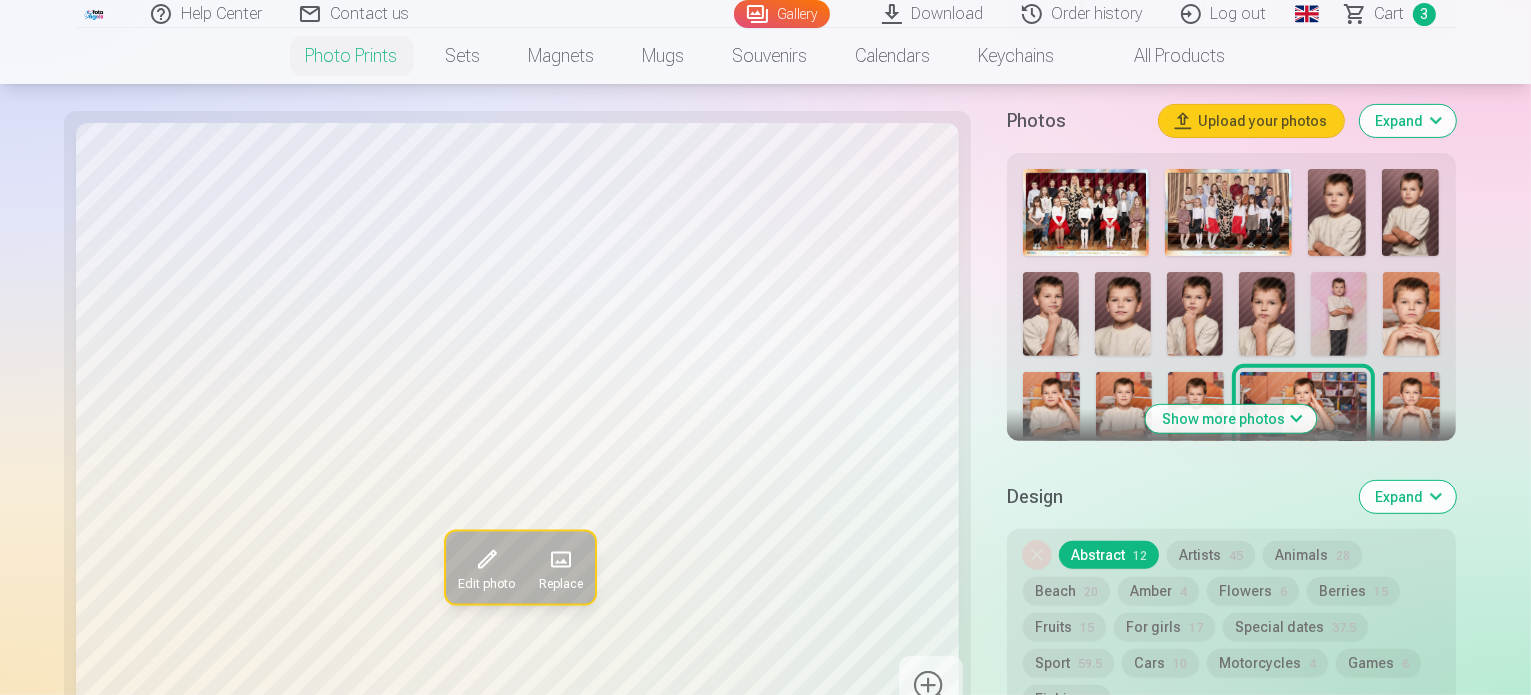 scroll, scrollTop: 600, scrollLeft: 0, axis: vertical 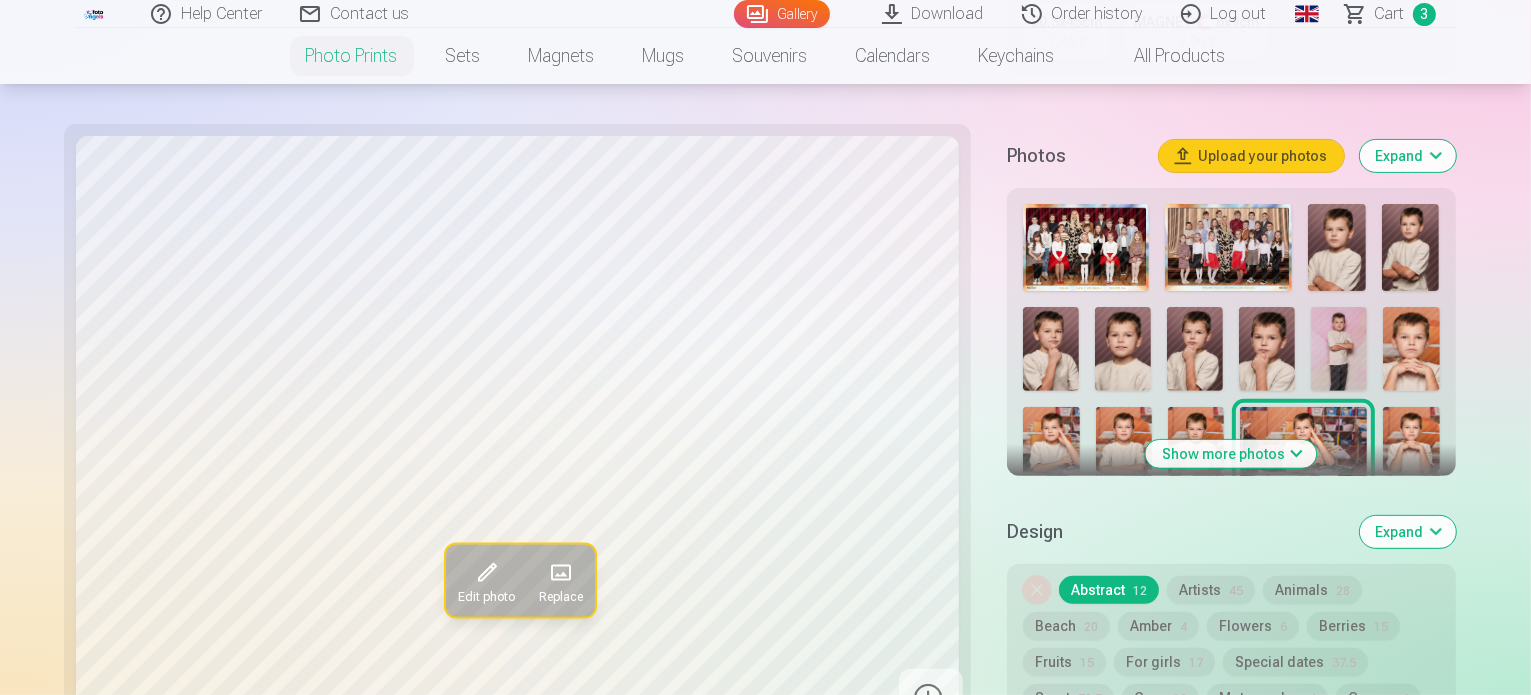 click on "Show more photos" at bounding box center [1231, 454] 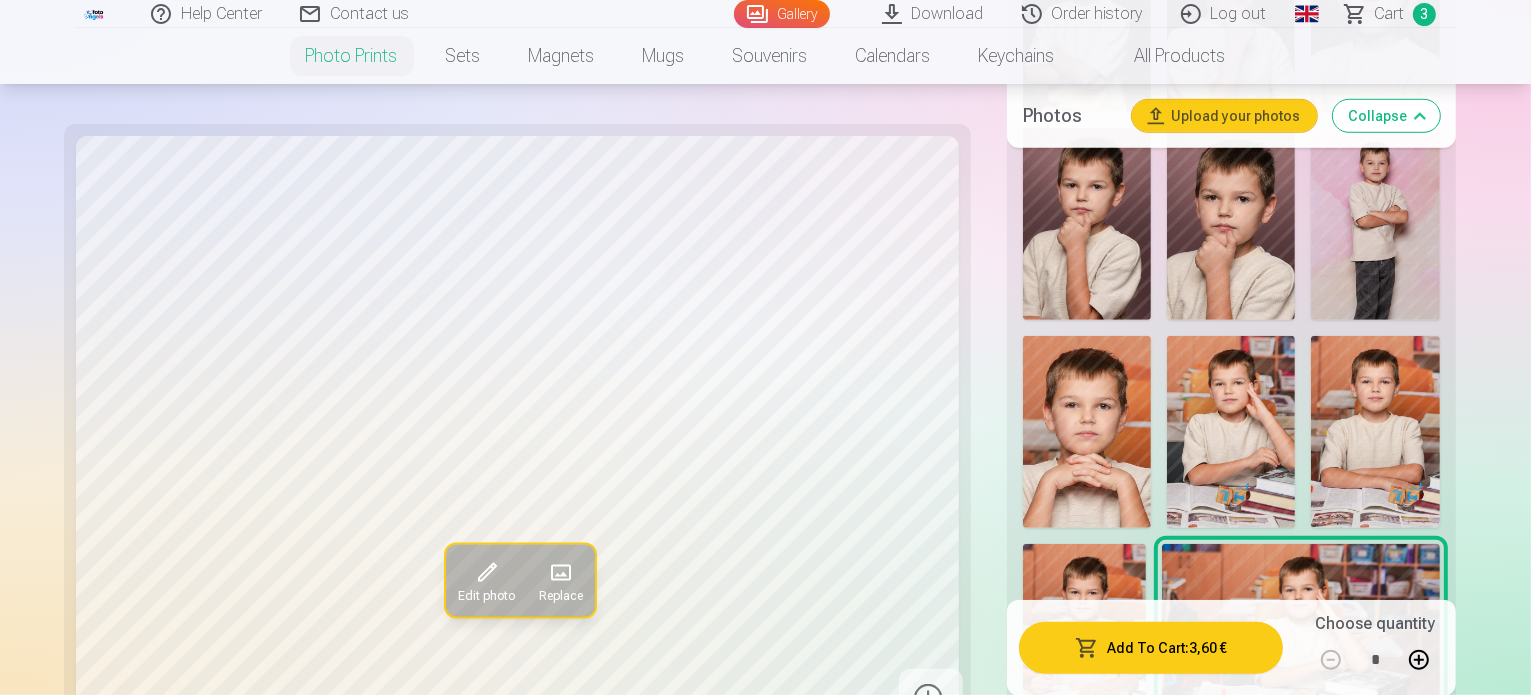 scroll, scrollTop: 1500, scrollLeft: 0, axis: vertical 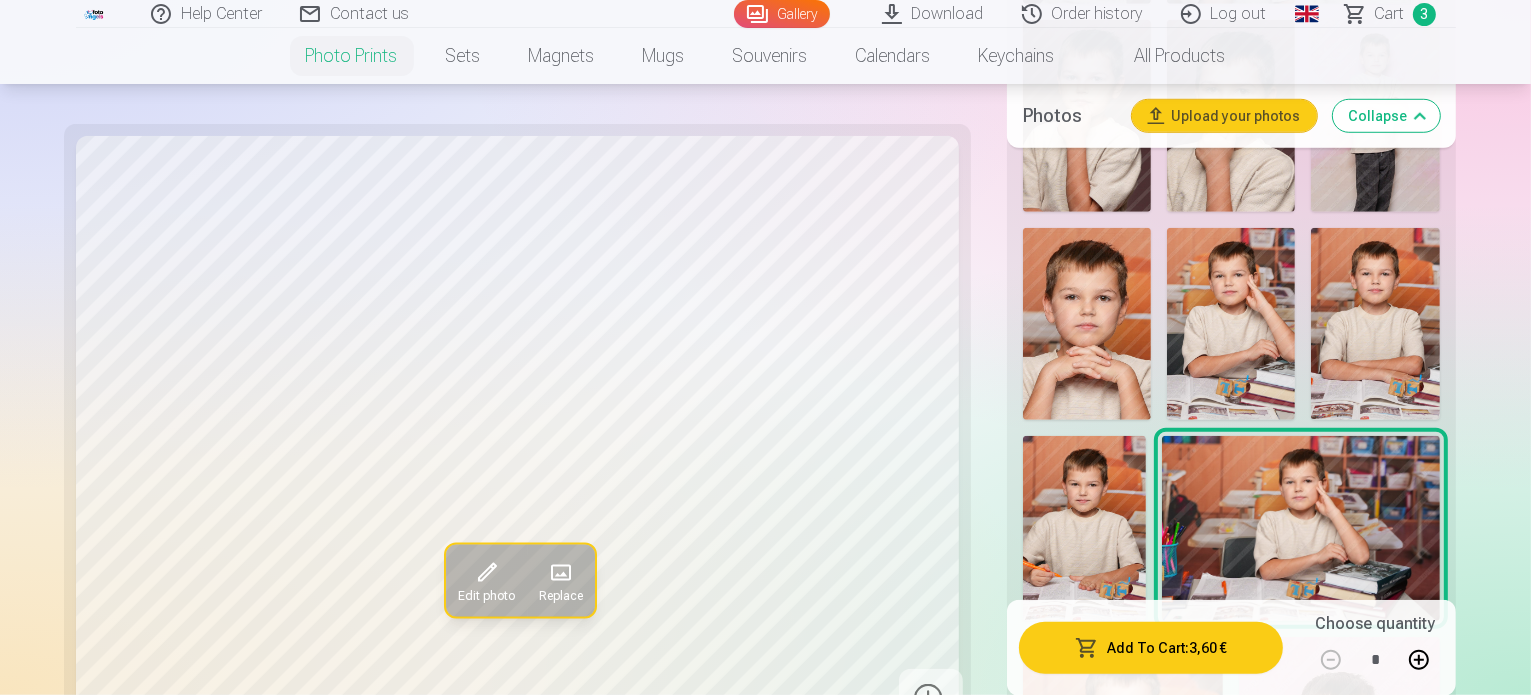 click at bounding box center (1161, 1563) 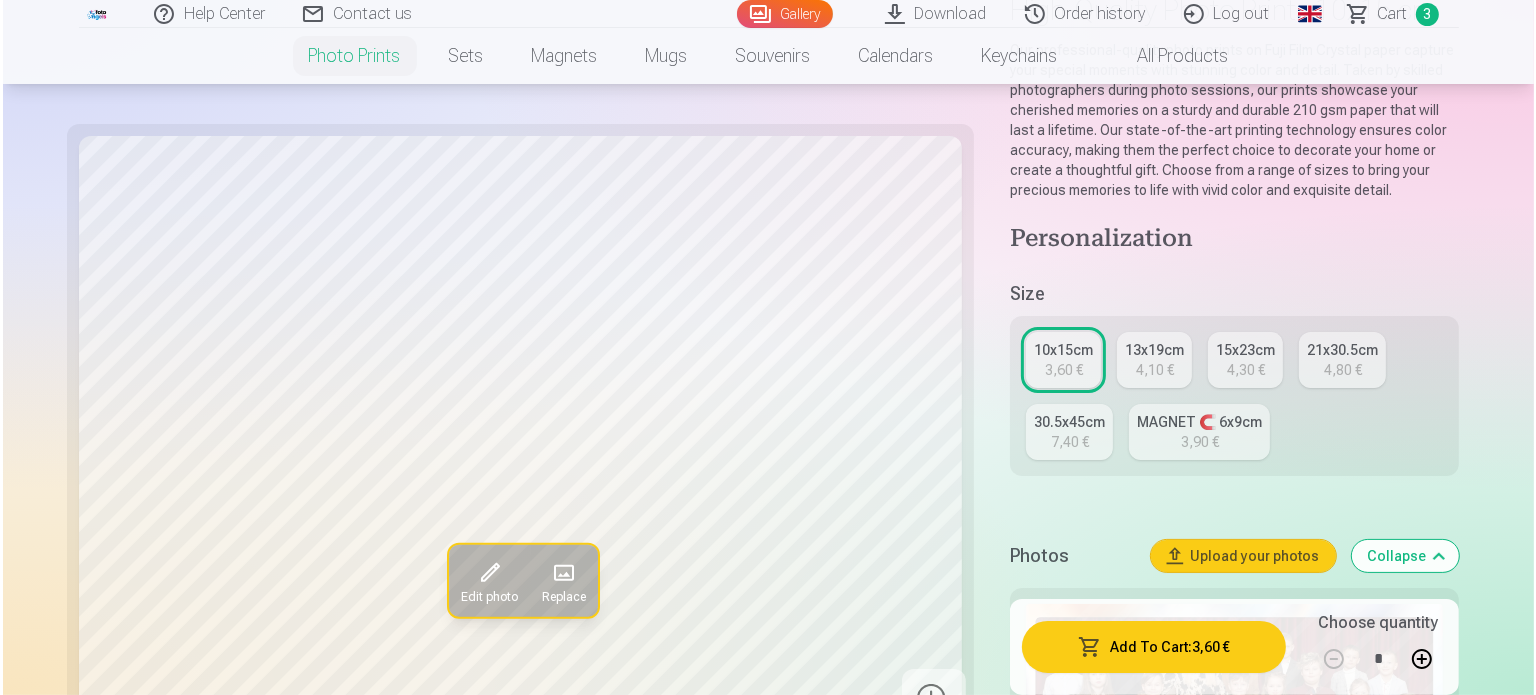 scroll, scrollTop: 300, scrollLeft: 0, axis: vertical 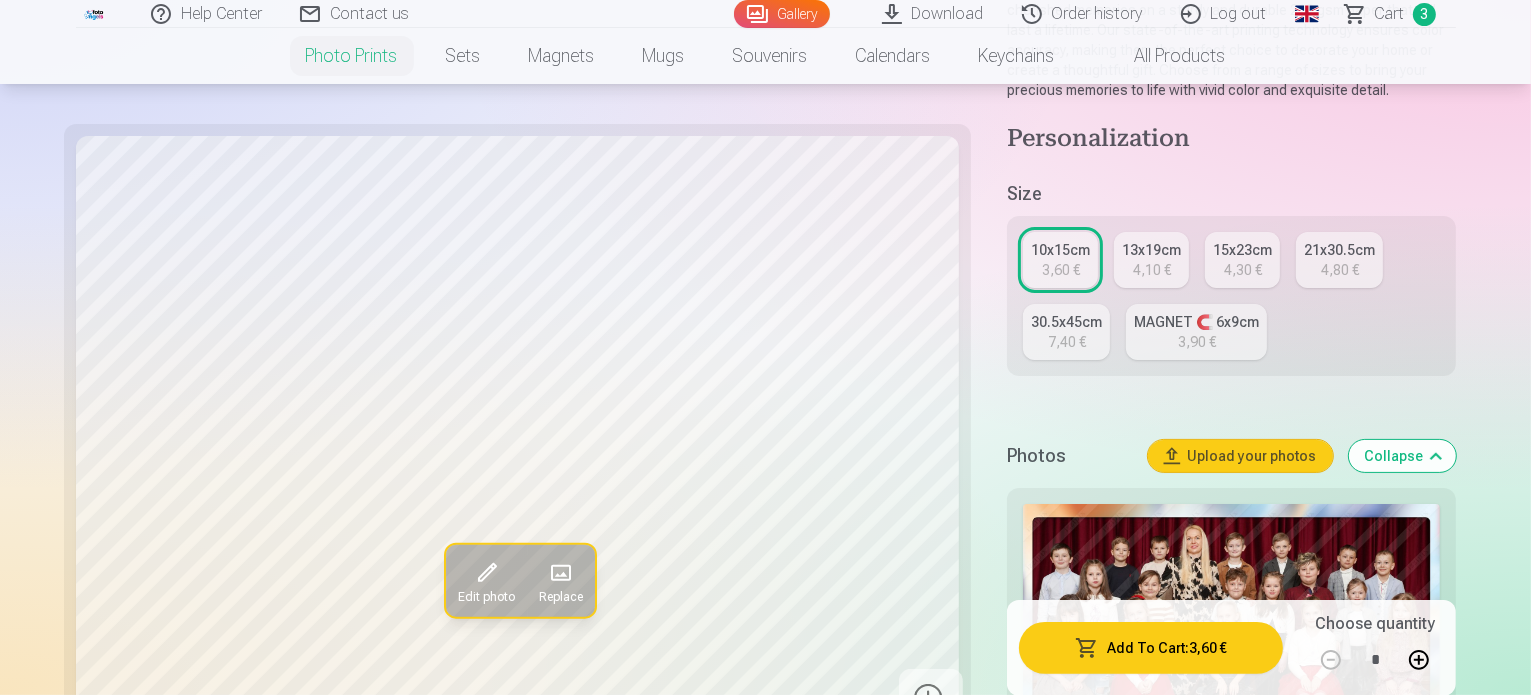 click on "Add To Cart :  3,60 €" at bounding box center (1151, 647) 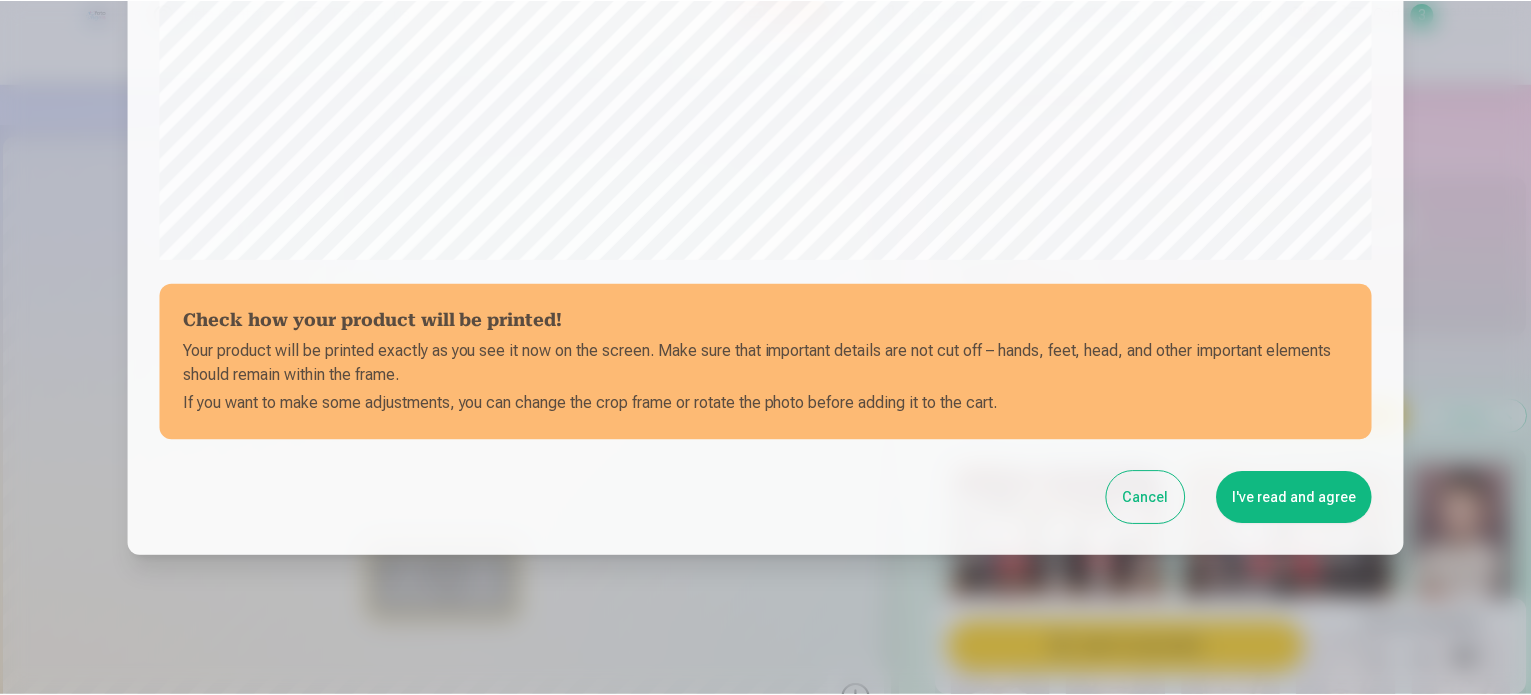 scroll, scrollTop: 744, scrollLeft: 0, axis: vertical 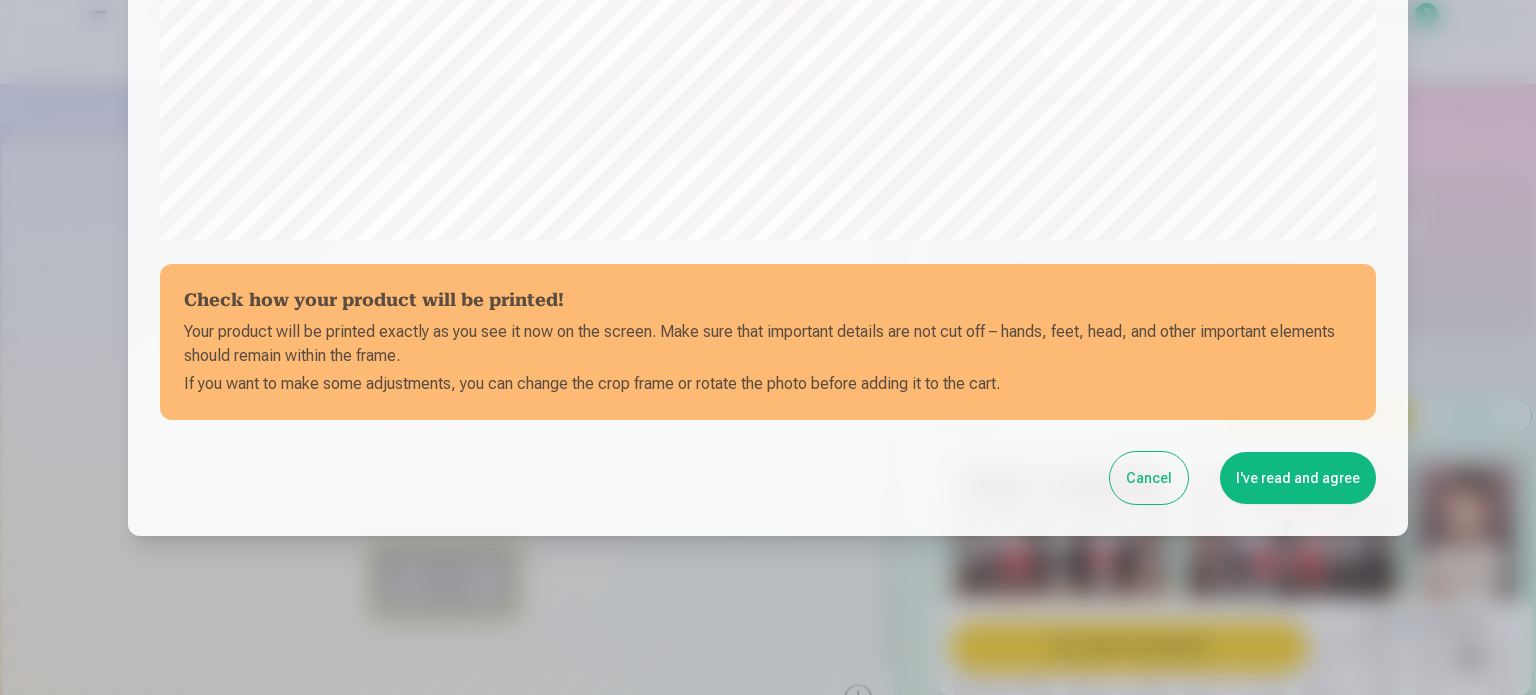 click on "I've read and agree" at bounding box center (1298, 478) 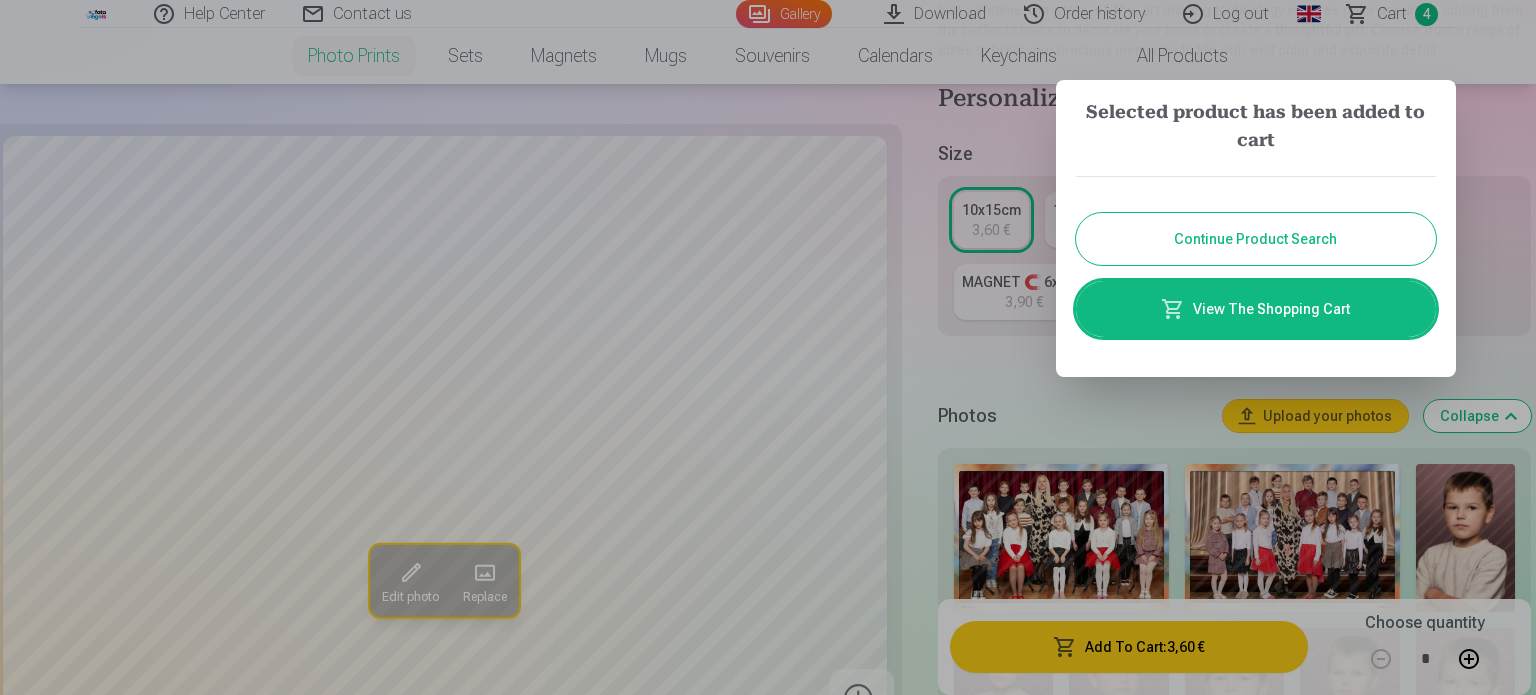 click on "Continue Product Search" at bounding box center (1256, 239) 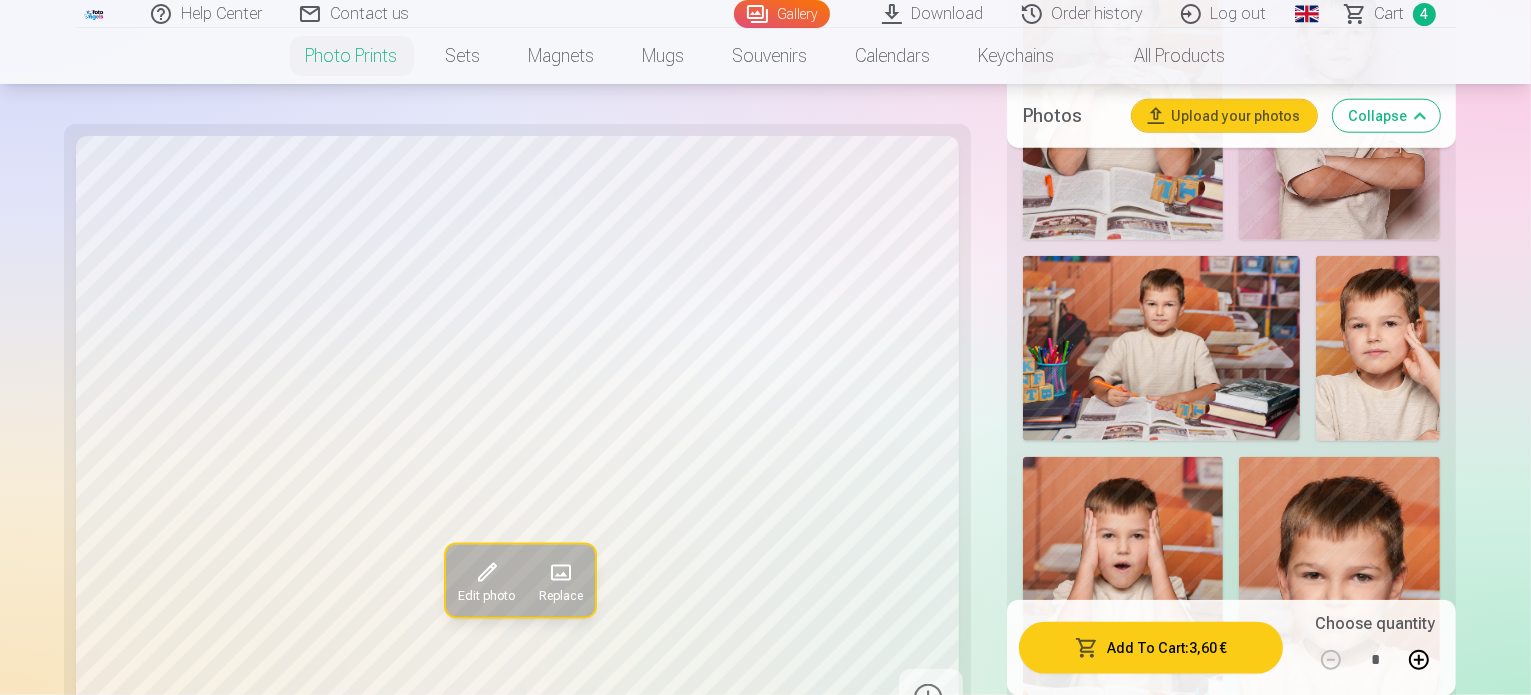 scroll, scrollTop: 2200, scrollLeft: 0, axis: vertical 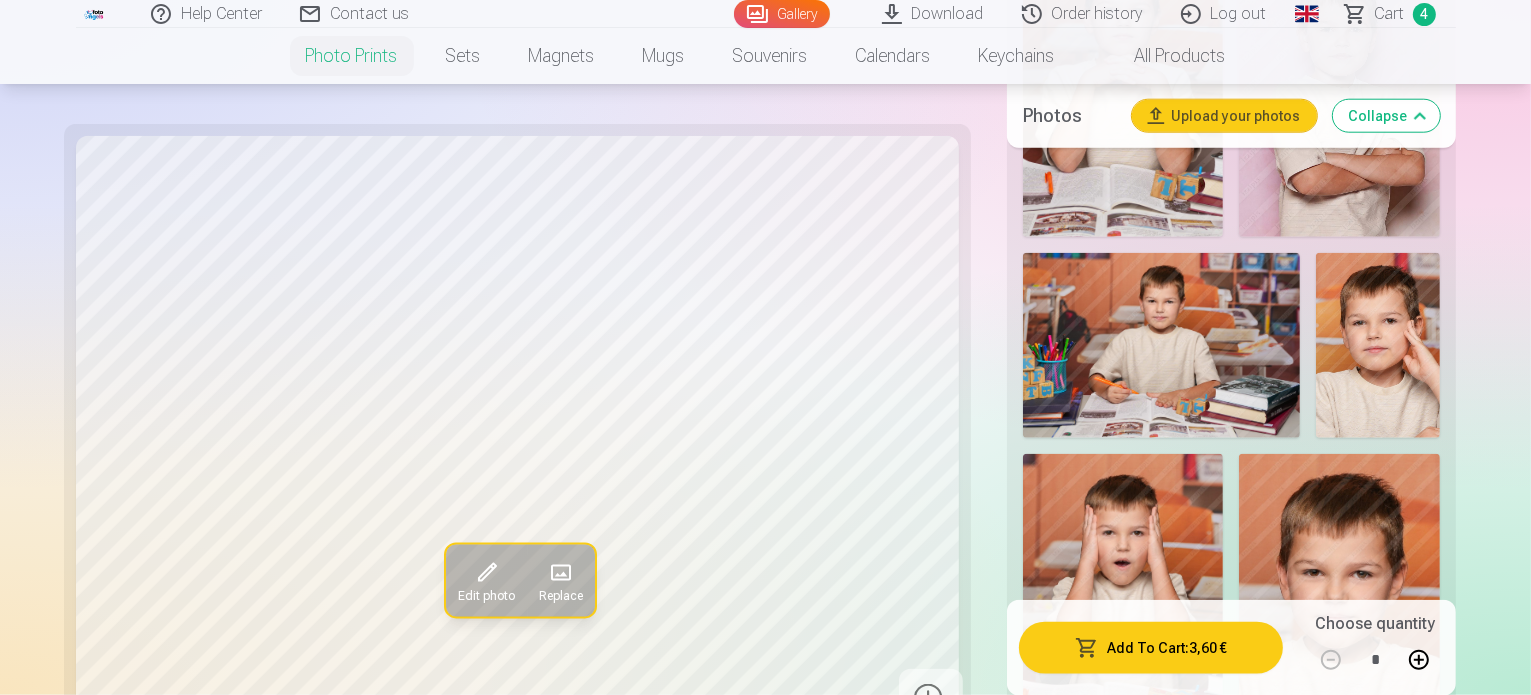 click at bounding box center [1295, 2069] 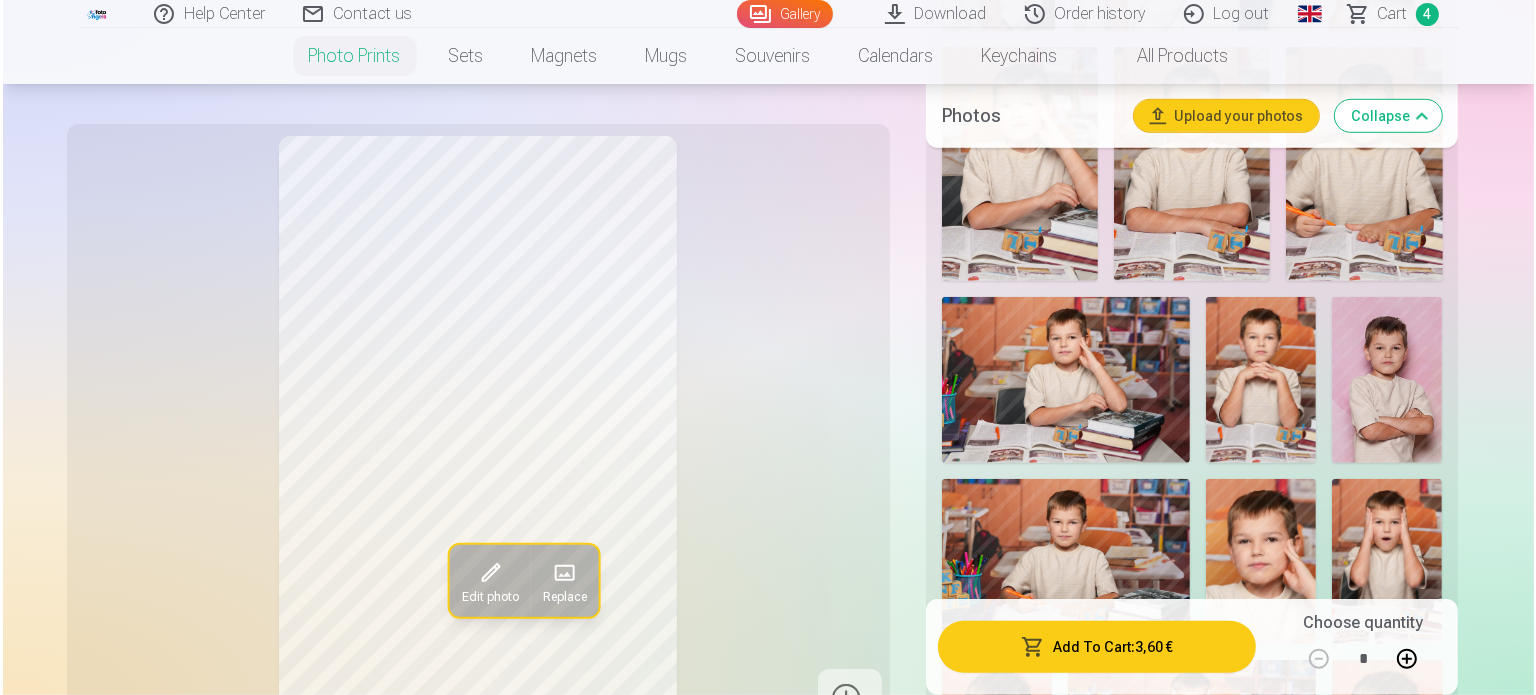 scroll, scrollTop: 1400, scrollLeft: 0, axis: vertical 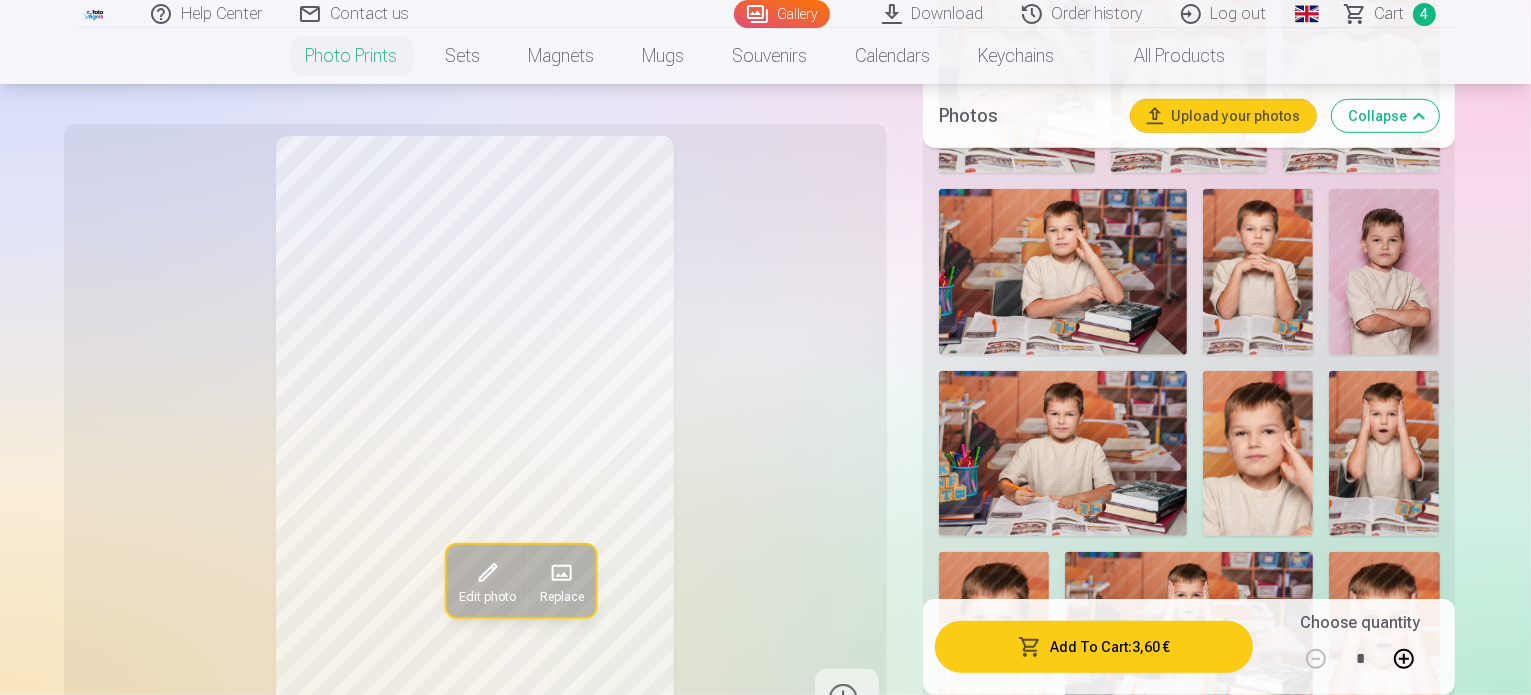 click on "Add To Cart :  3,60 €" at bounding box center (1094, 647) 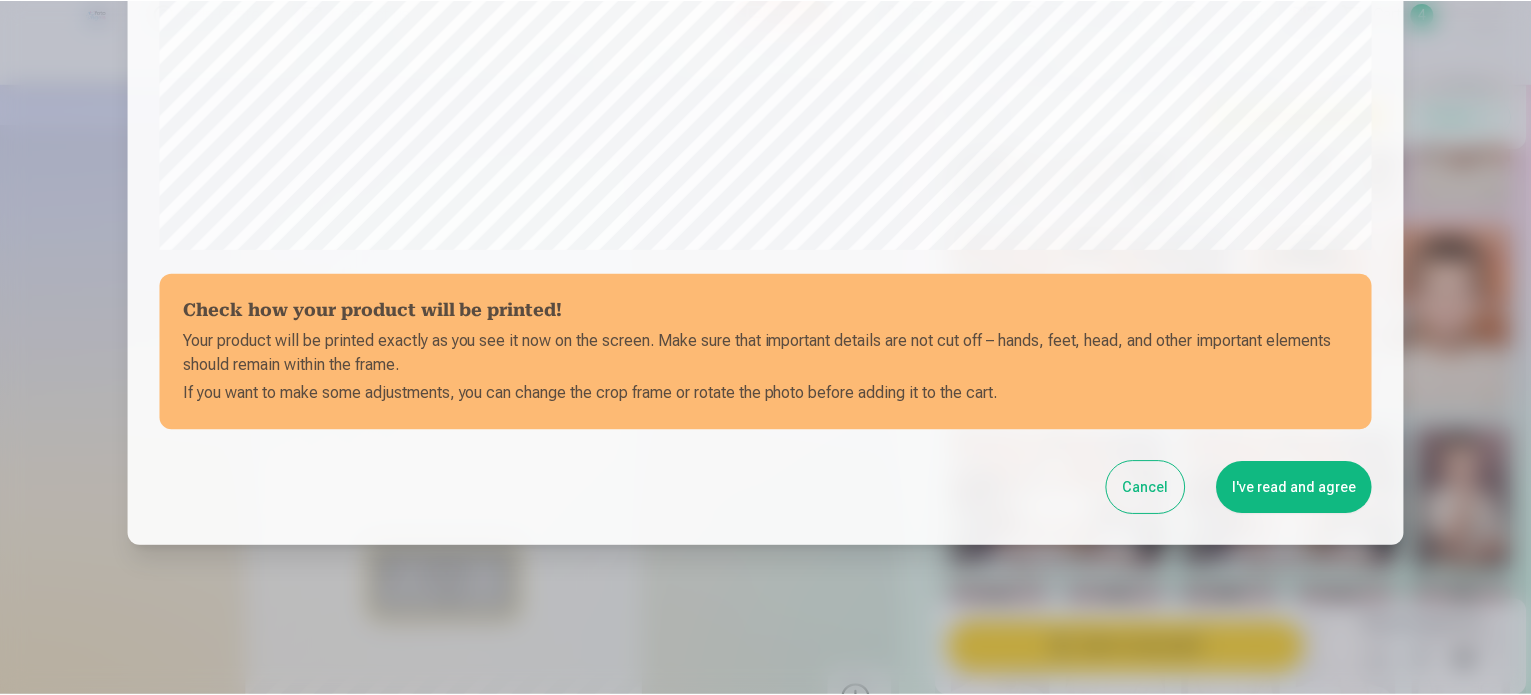 scroll, scrollTop: 744, scrollLeft: 0, axis: vertical 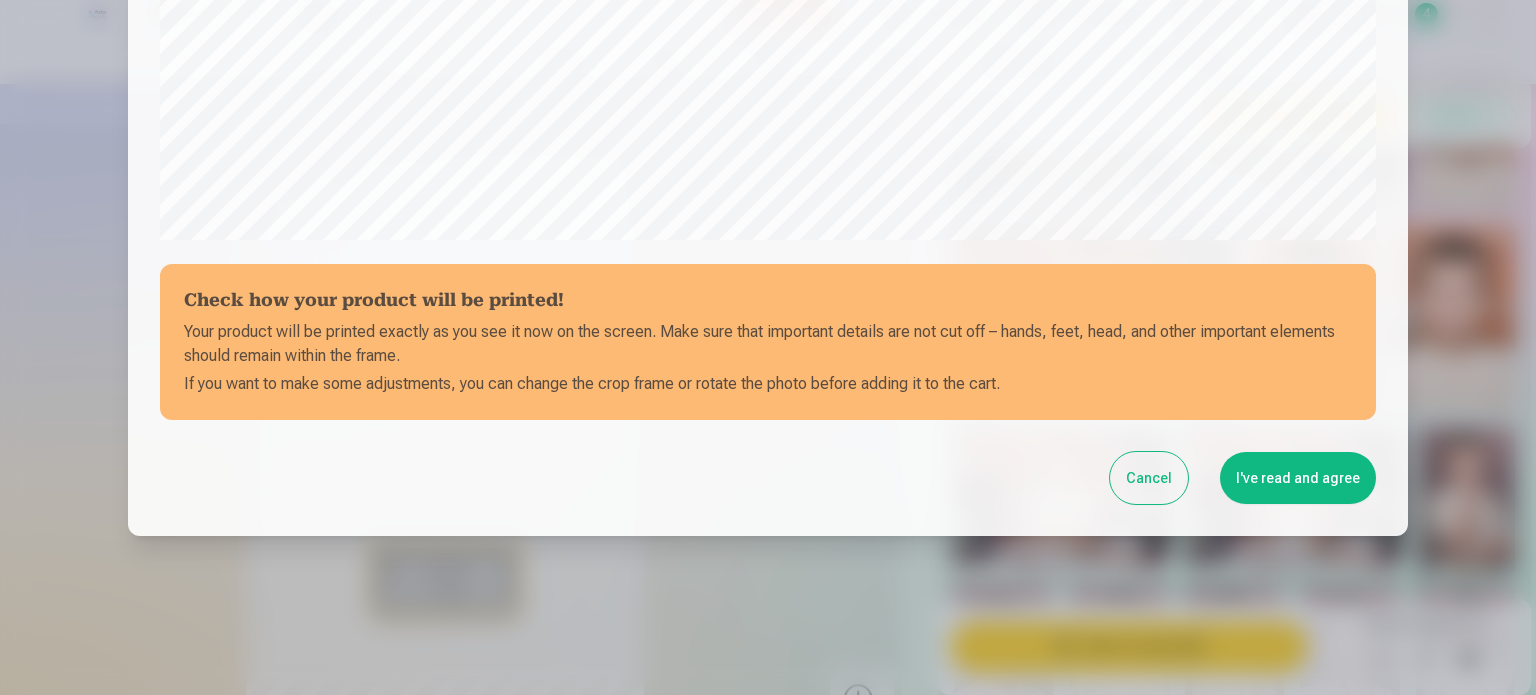 click on "I've read and agree" at bounding box center [1298, 478] 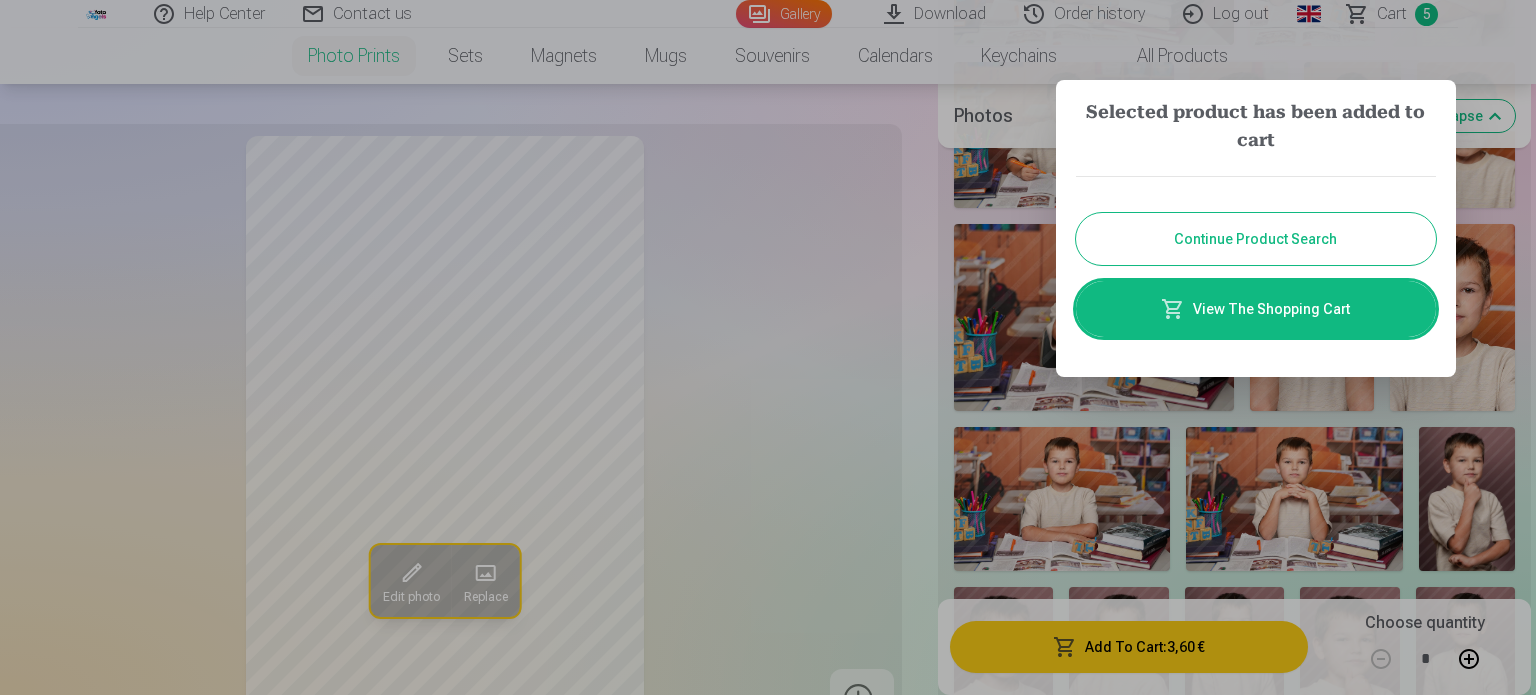 click on "View The Shopping Cart" at bounding box center (1256, 309) 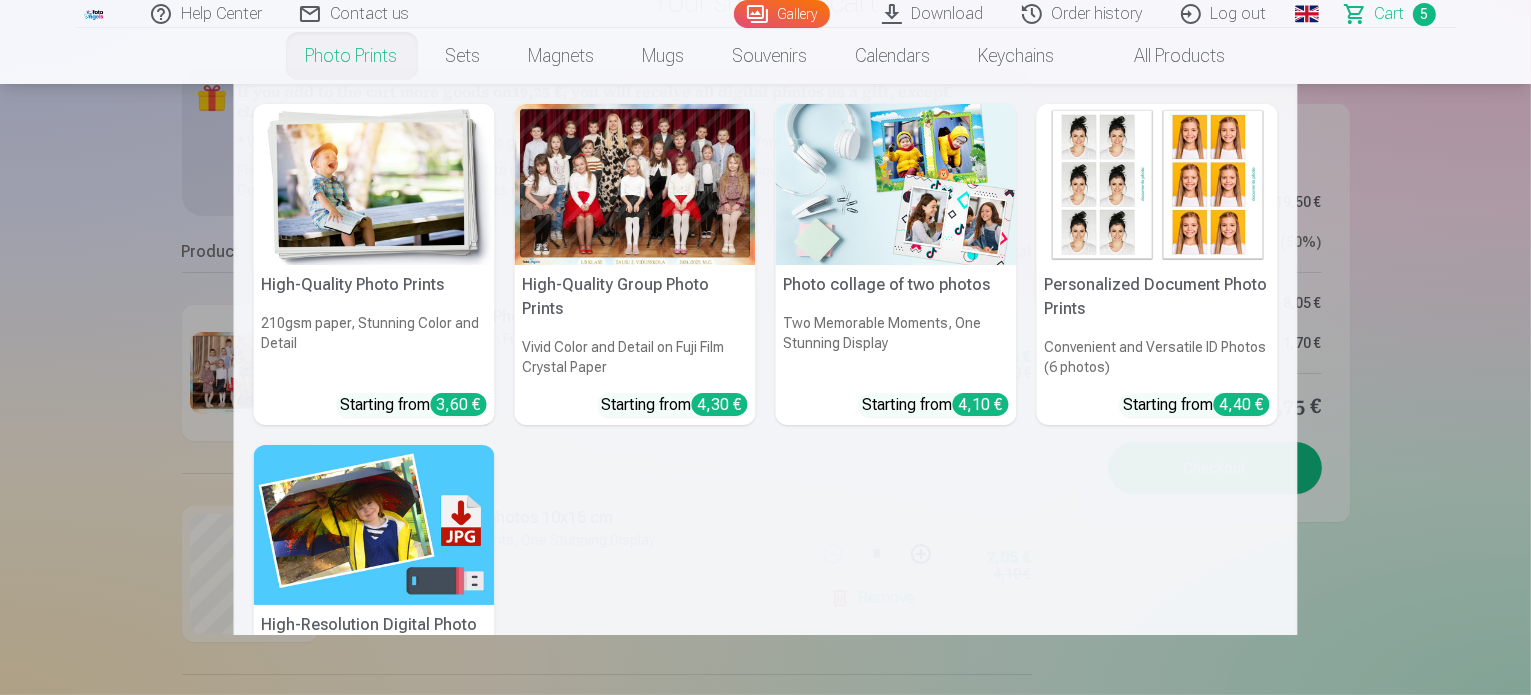 scroll, scrollTop: 100, scrollLeft: 0, axis: vertical 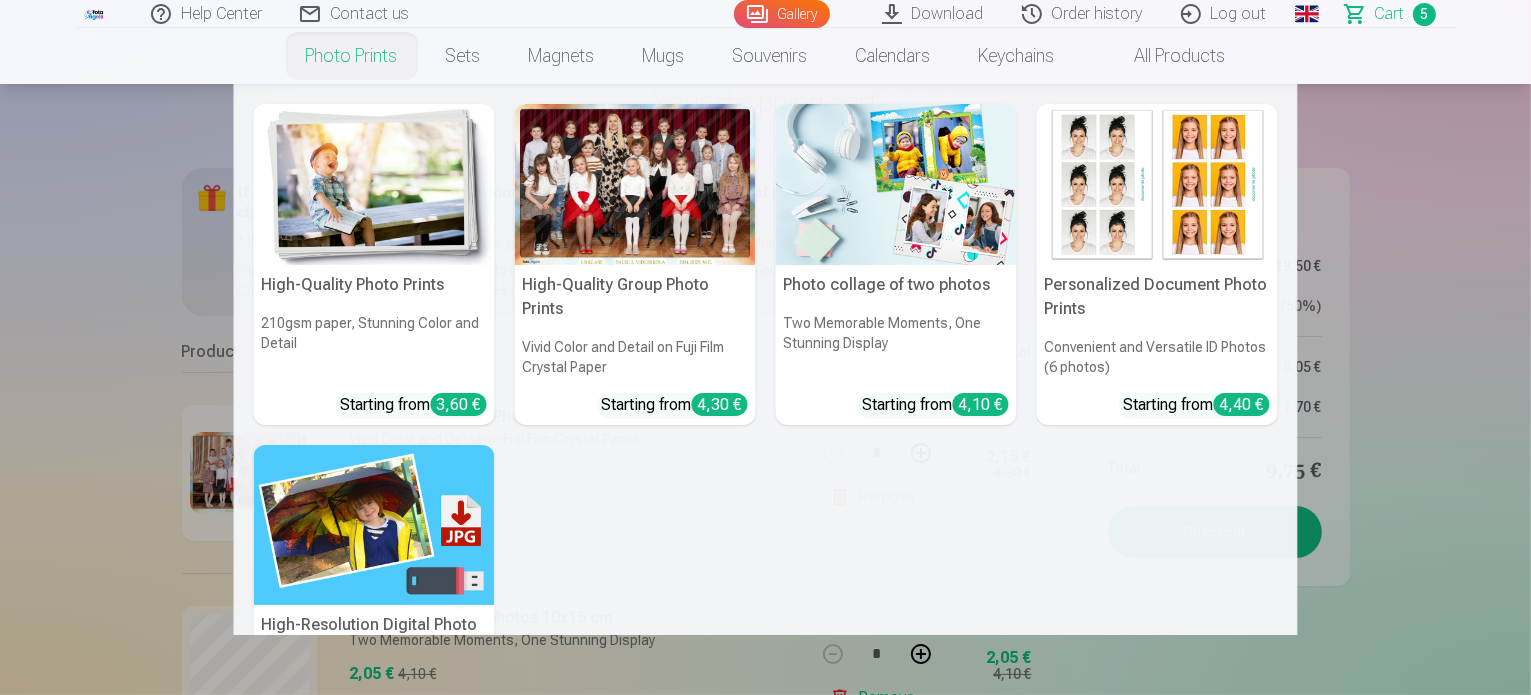 click at bounding box center [896, 184] 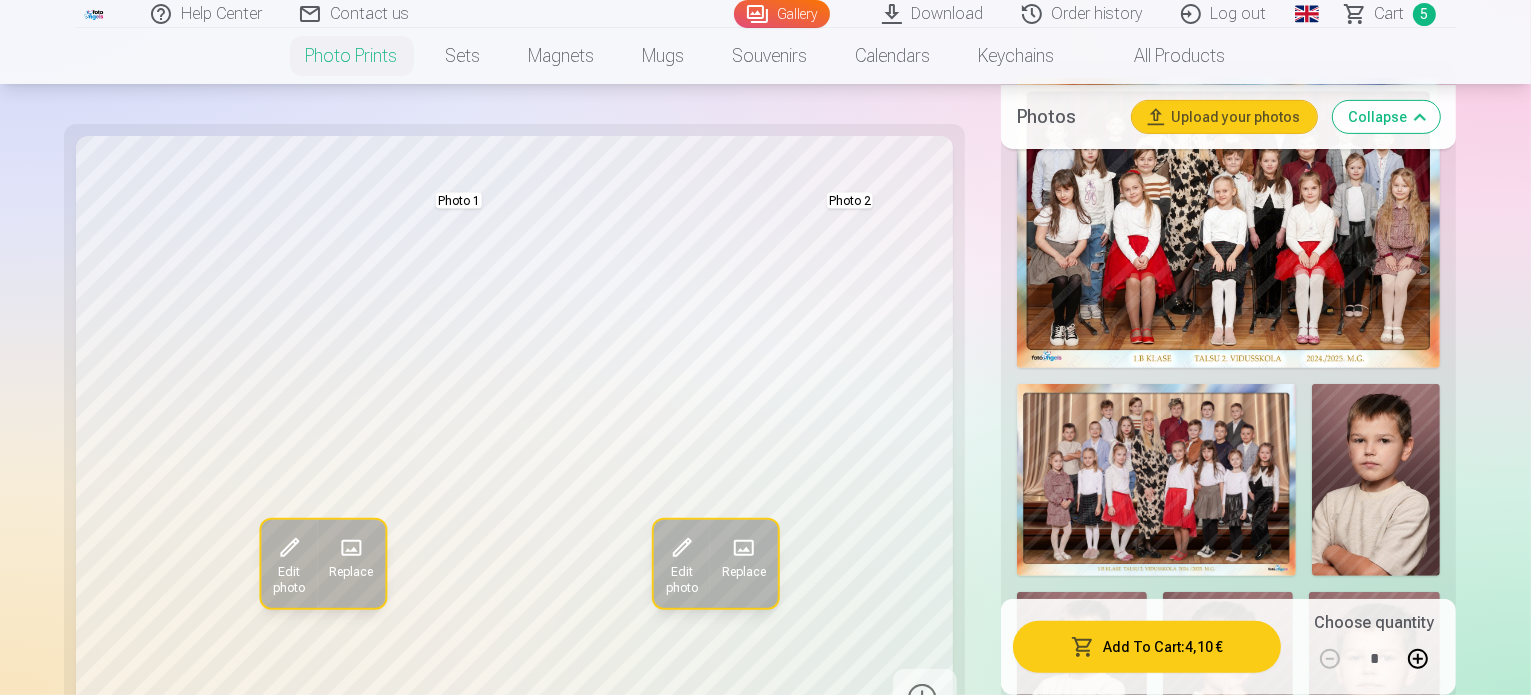 scroll, scrollTop: 800, scrollLeft: 0, axis: vertical 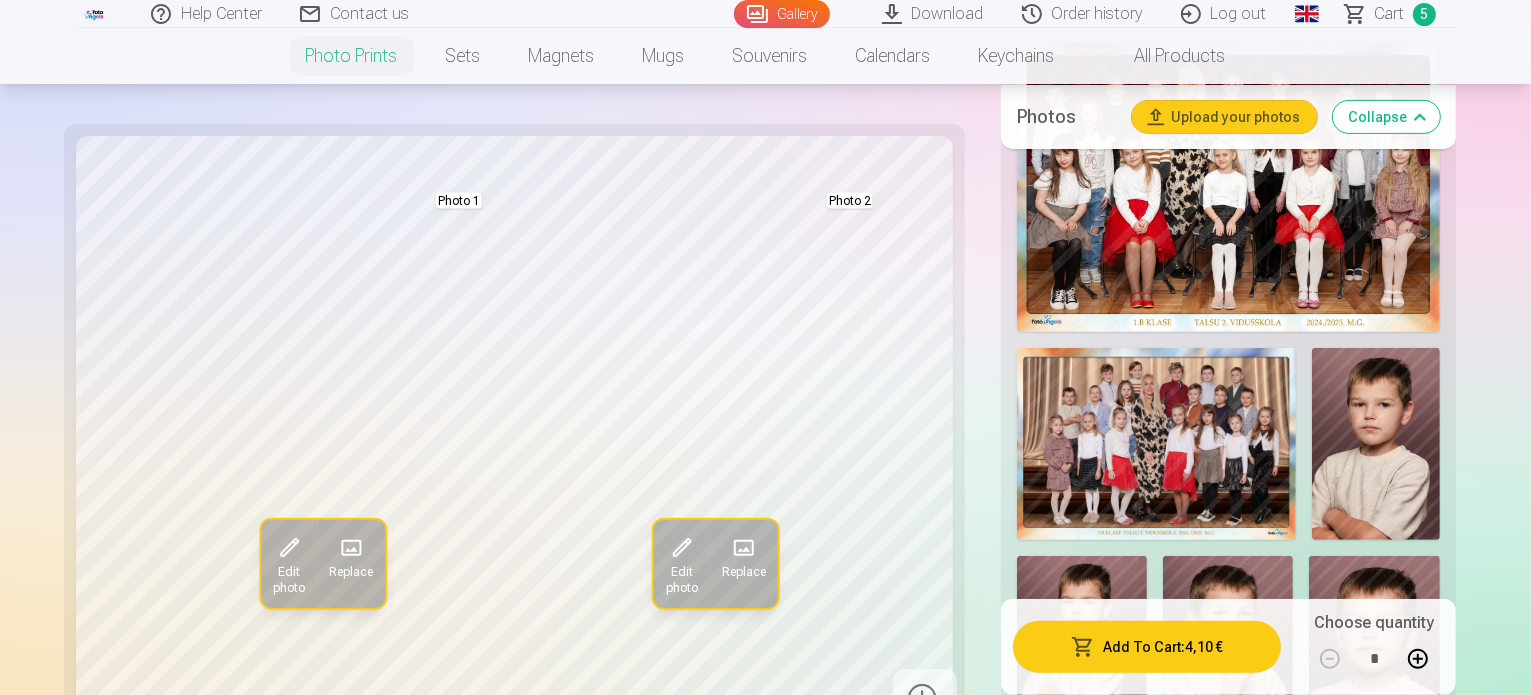 click at bounding box center [1229, 1075] 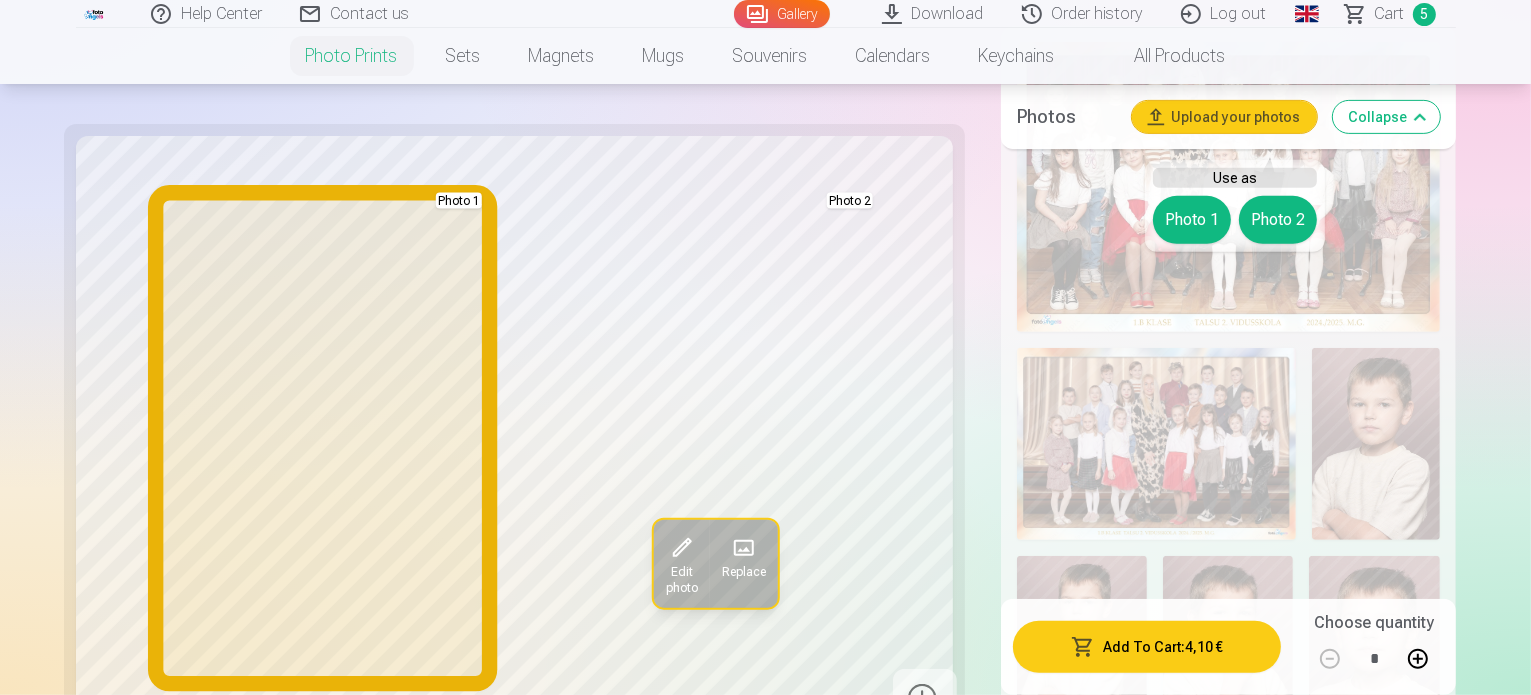 click on "Photo   1" at bounding box center [1192, 220] 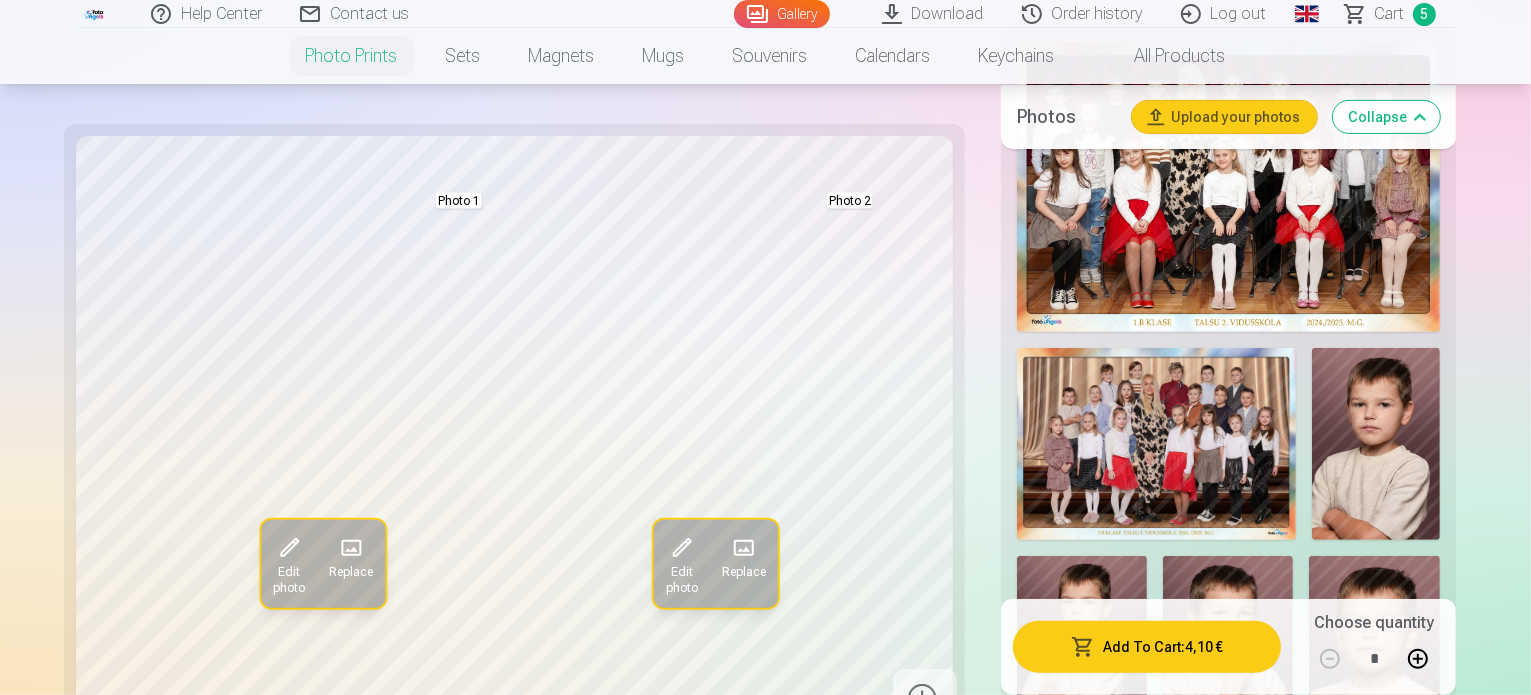 click at bounding box center (1118, 1545) 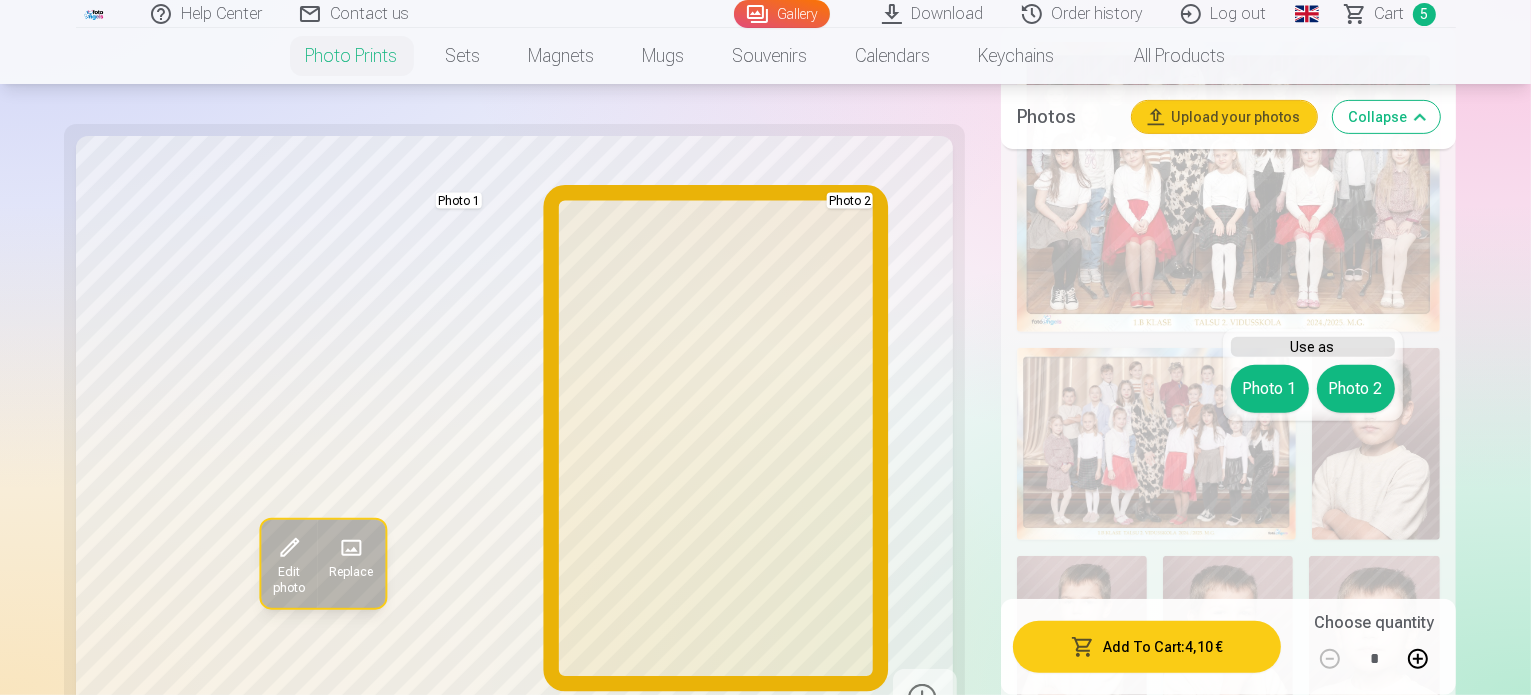 click on "Photo   2" at bounding box center (1356, 389) 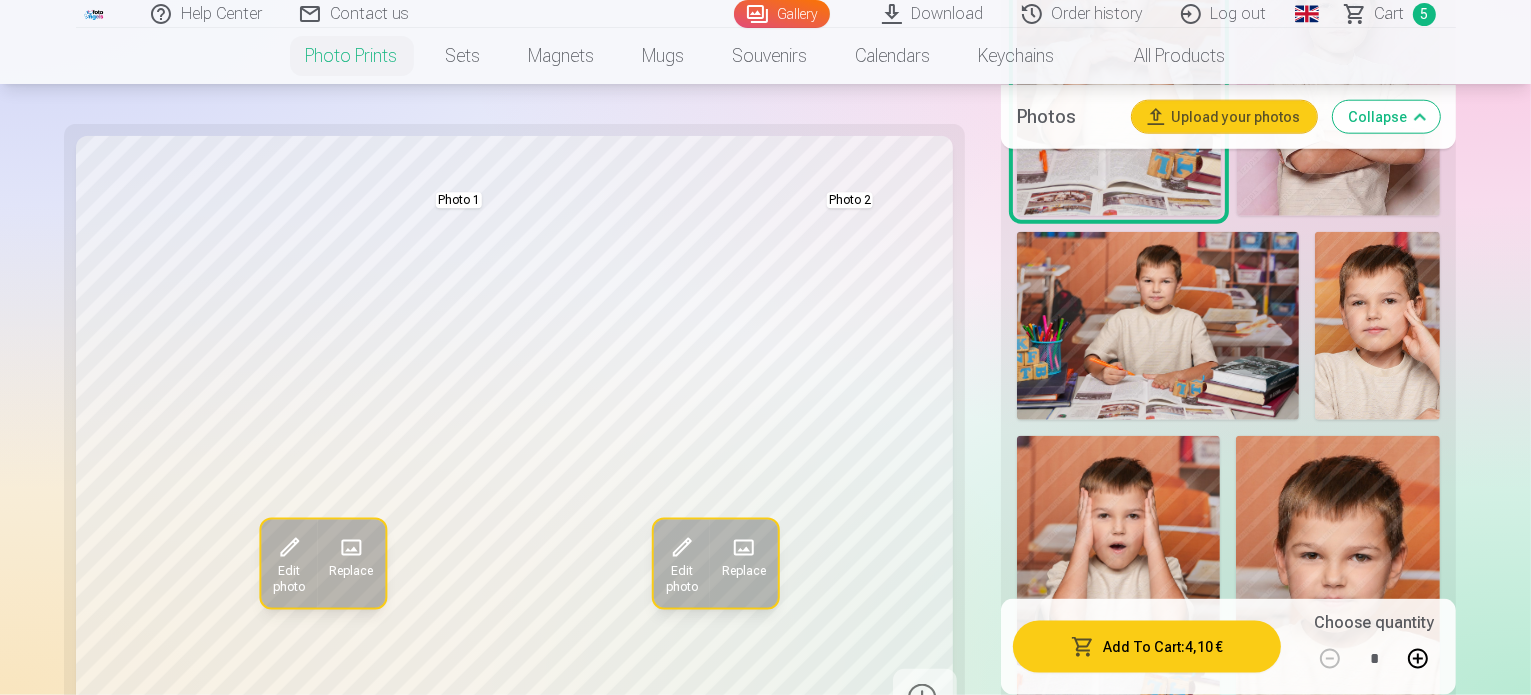 scroll, scrollTop: 2400, scrollLeft: 0, axis: vertical 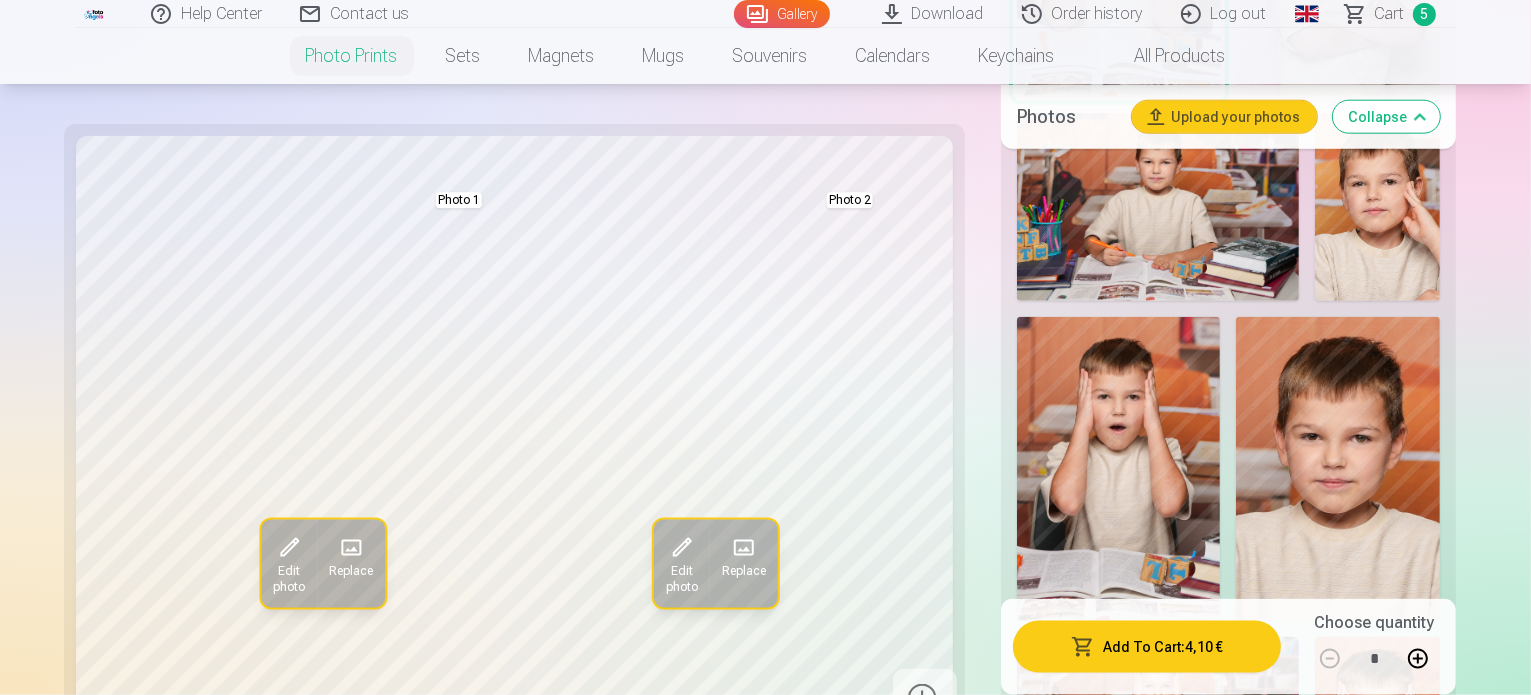click on "View more designs" at bounding box center [1228, 2414] 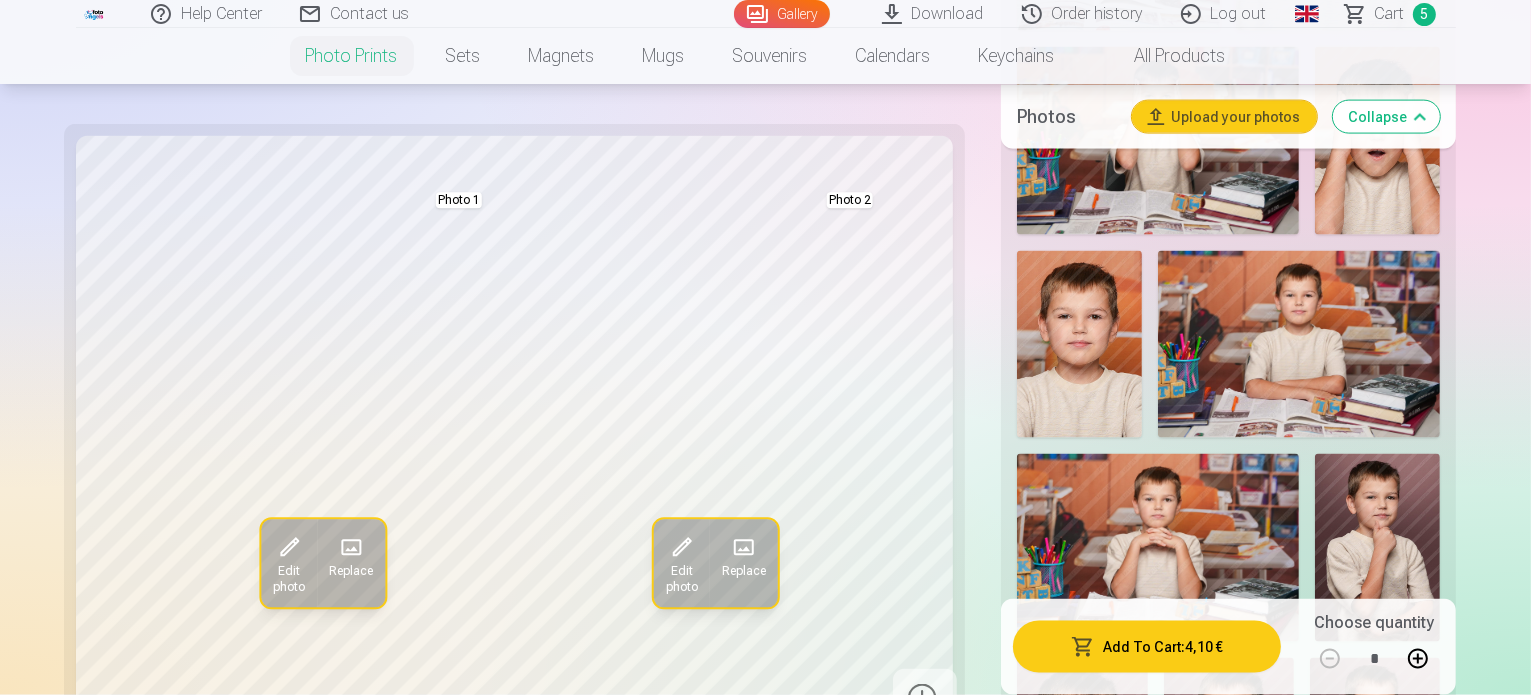 scroll, scrollTop: 3000, scrollLeft: 0, axis: vertical 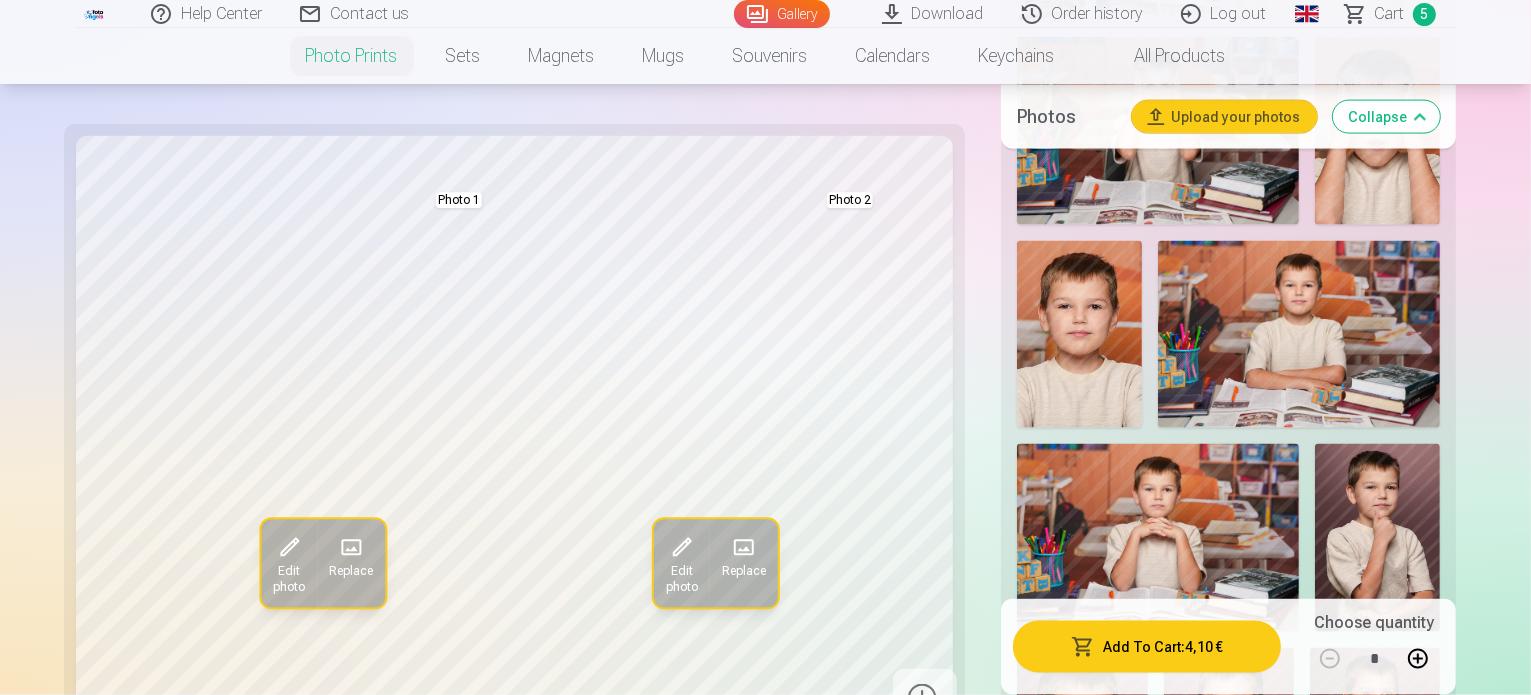 click at bounding box center [1374, 2217] 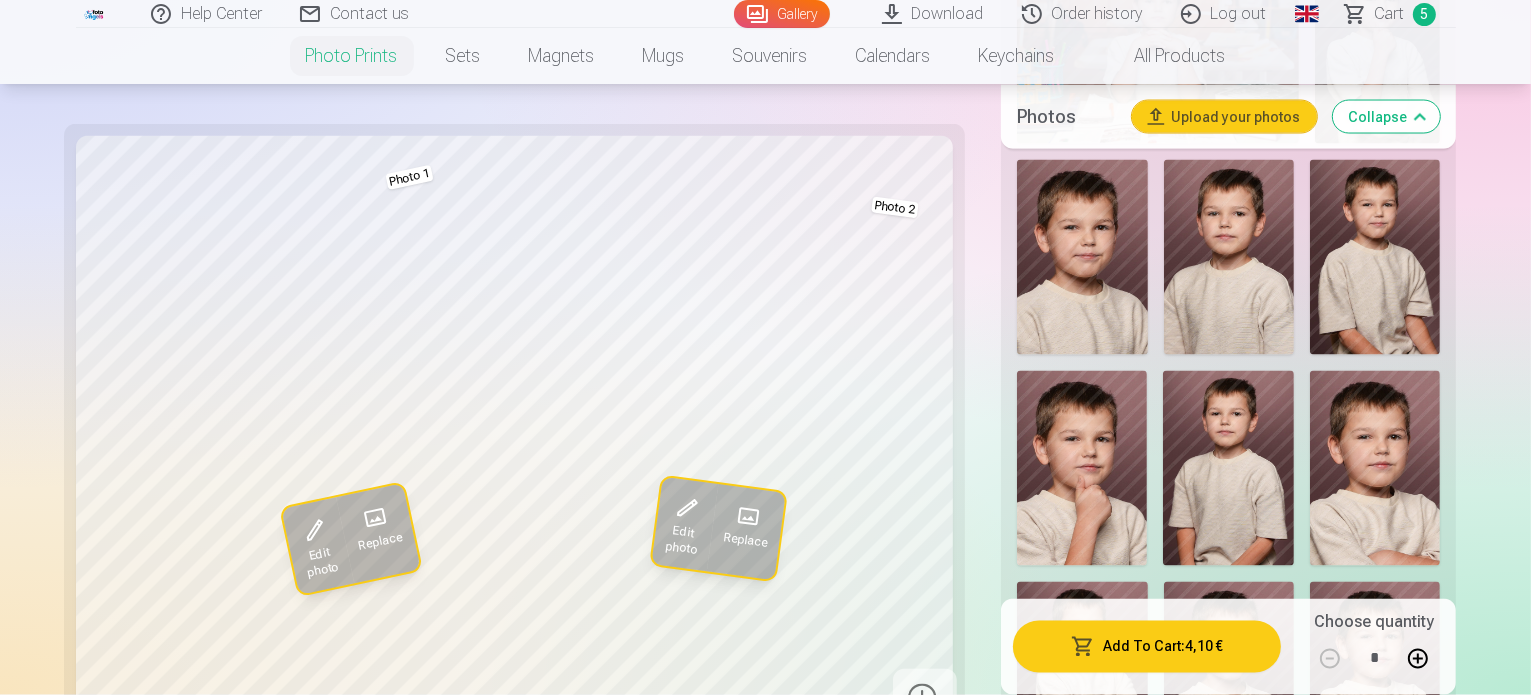 scroll, scrollTop: 3500, scrollLeft: 0, axis: vertical 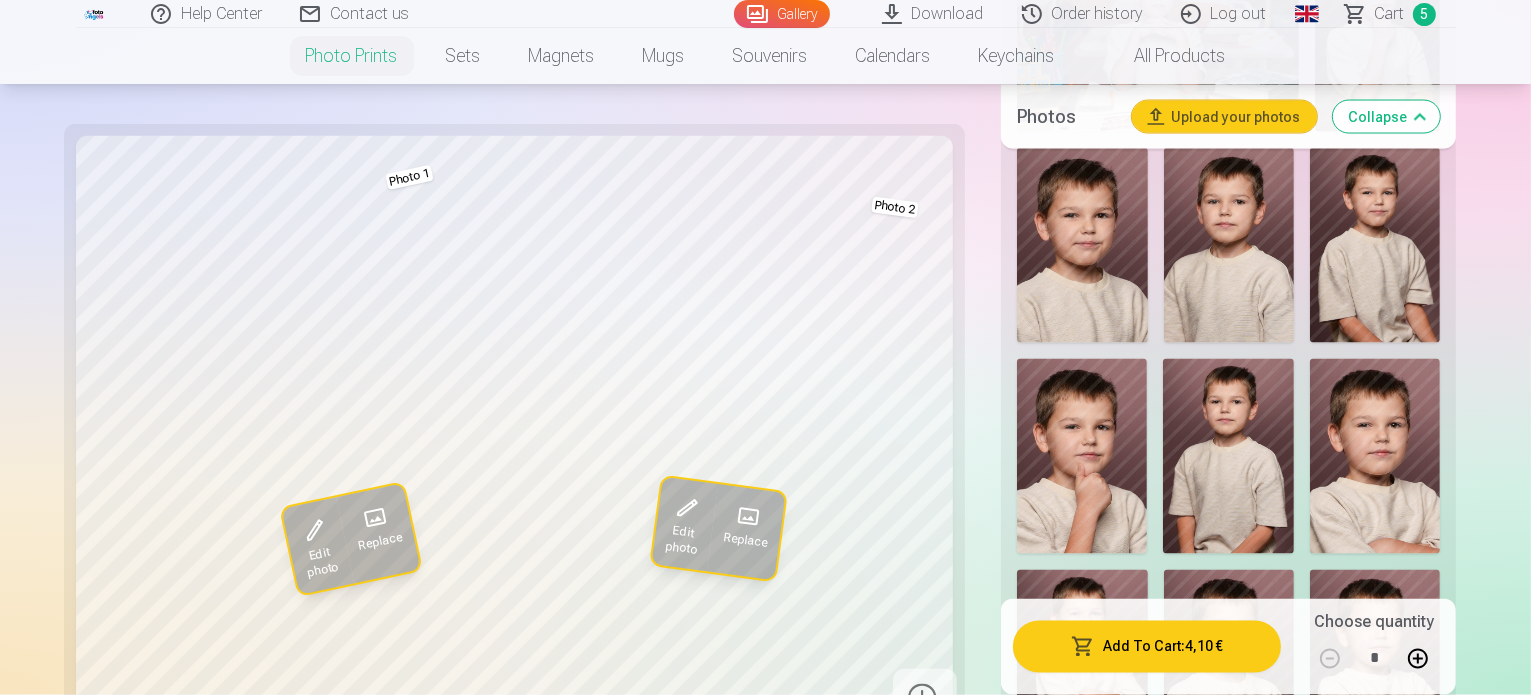 click on "Show less designs" at bounding box center [1228, 2387] 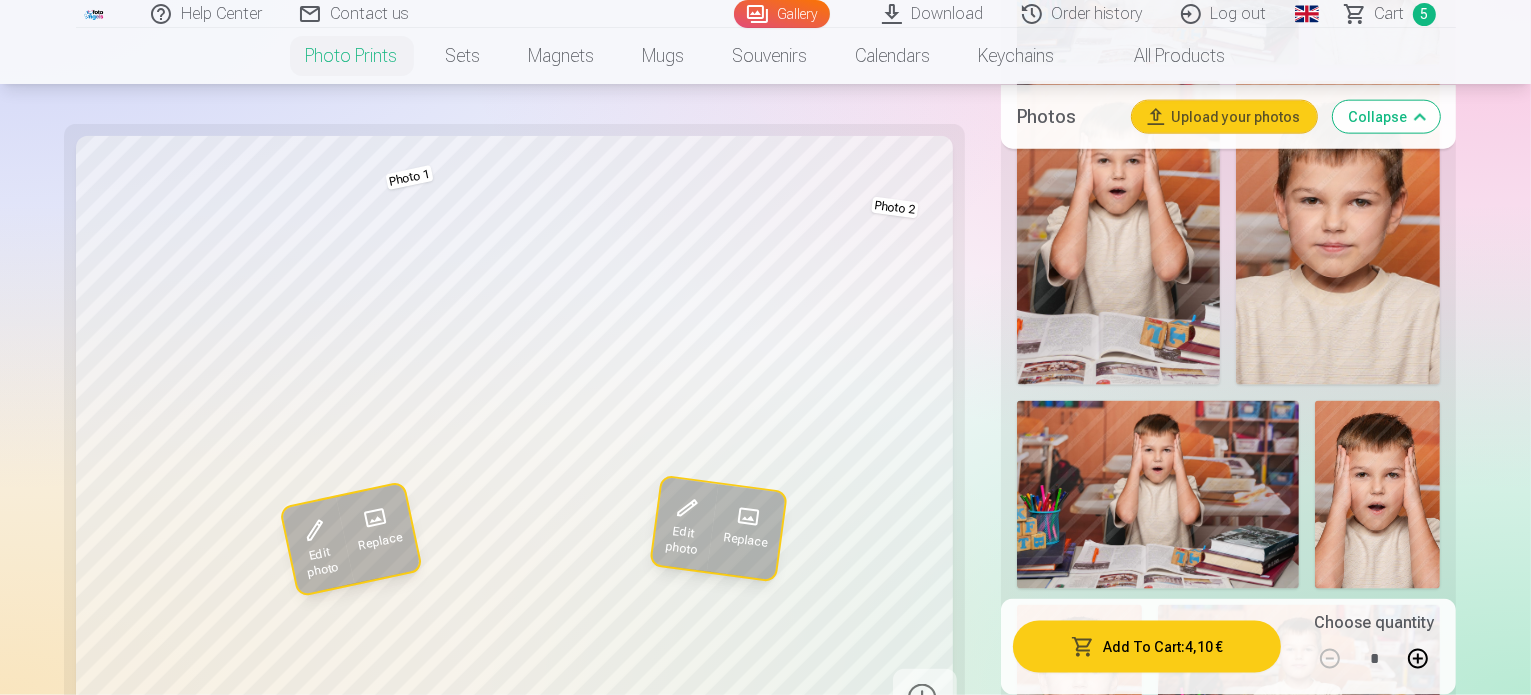 scroll, scrollTop: 2640, scrollLeft: 0, axis: vertical 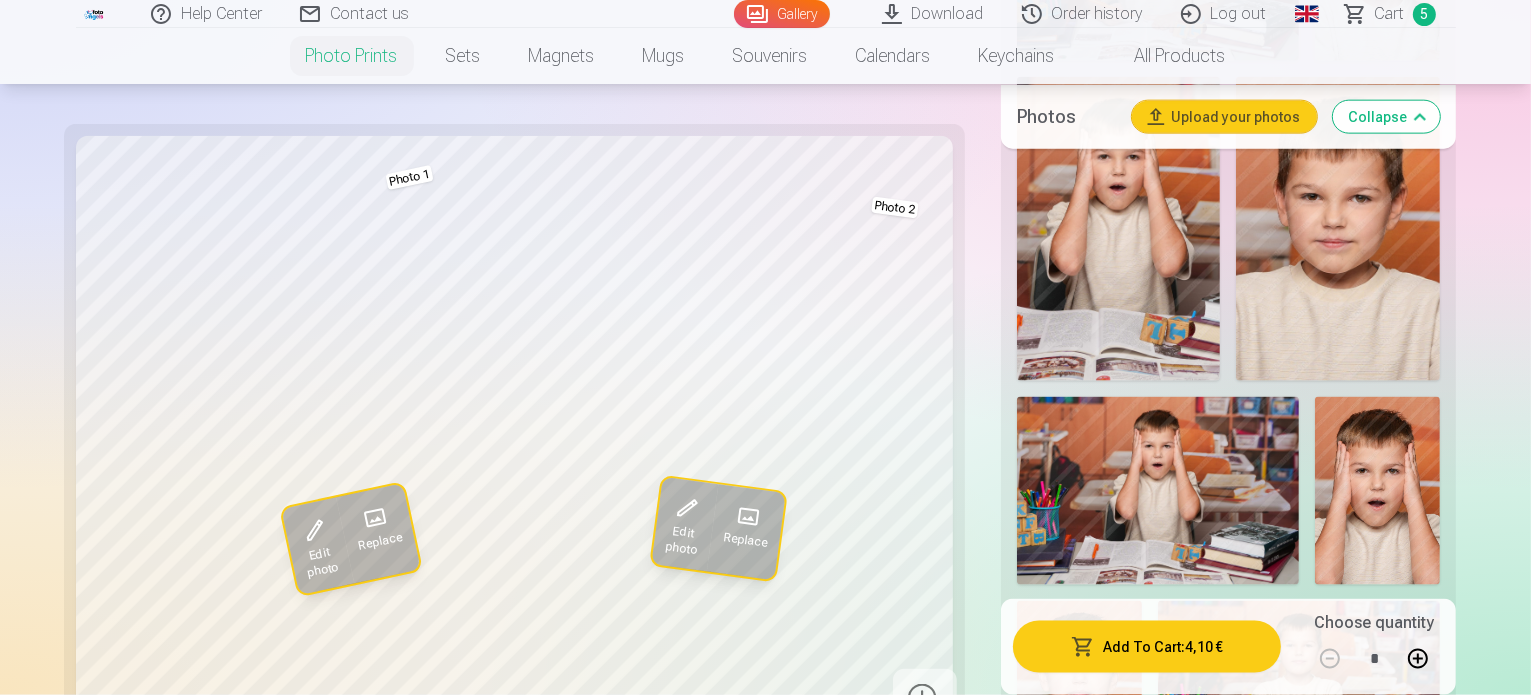 click on "View more designs" at bounding box center [1228, 2174] 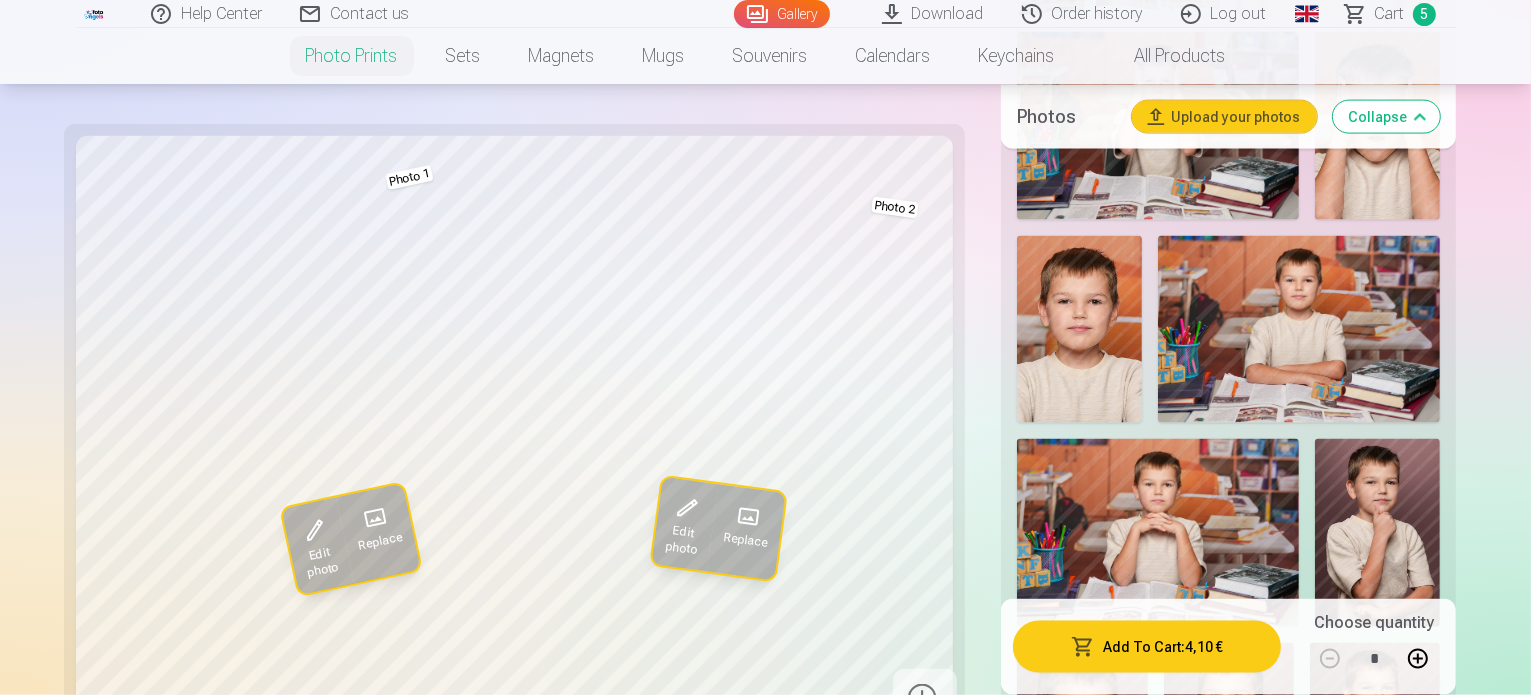 scroll, scrollTop: 3040, scrollLeft: 0, axis: vertical 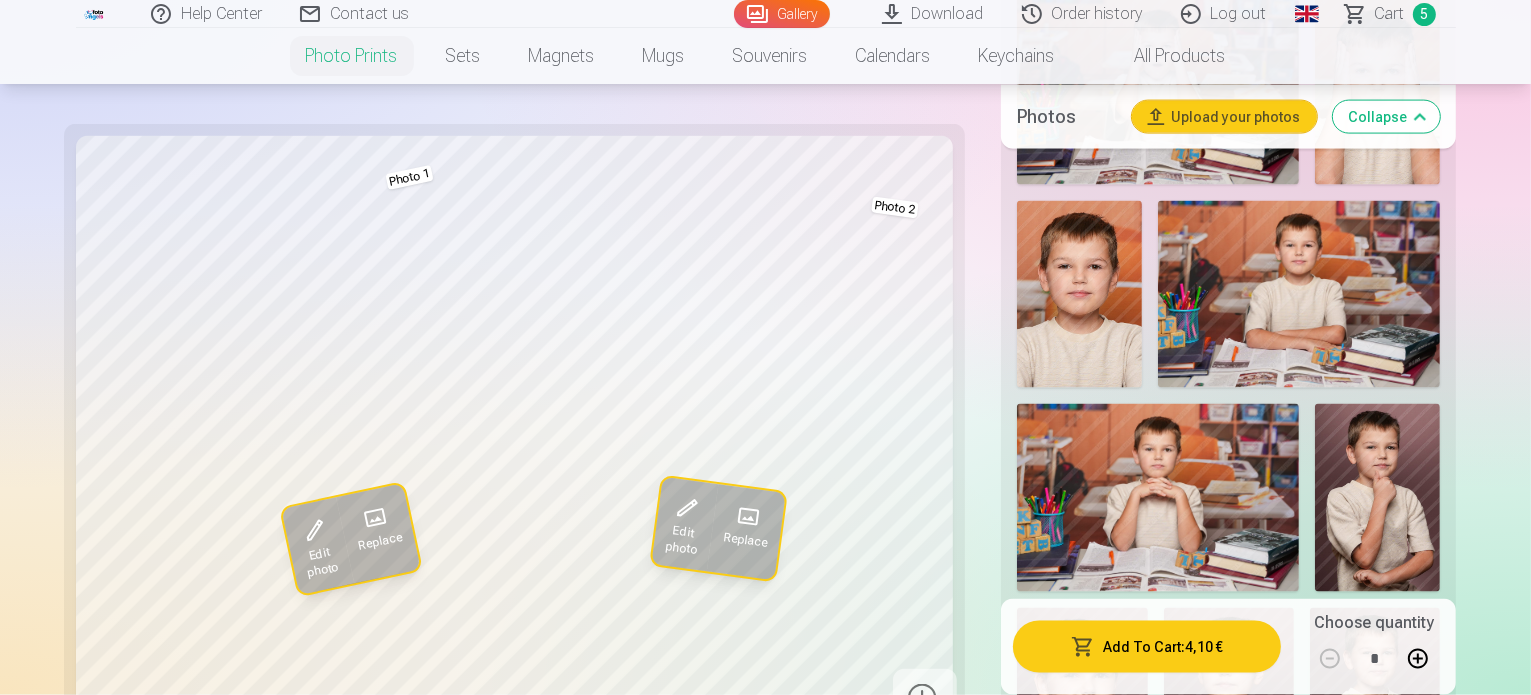 click at bounding box center [1228, 2321] 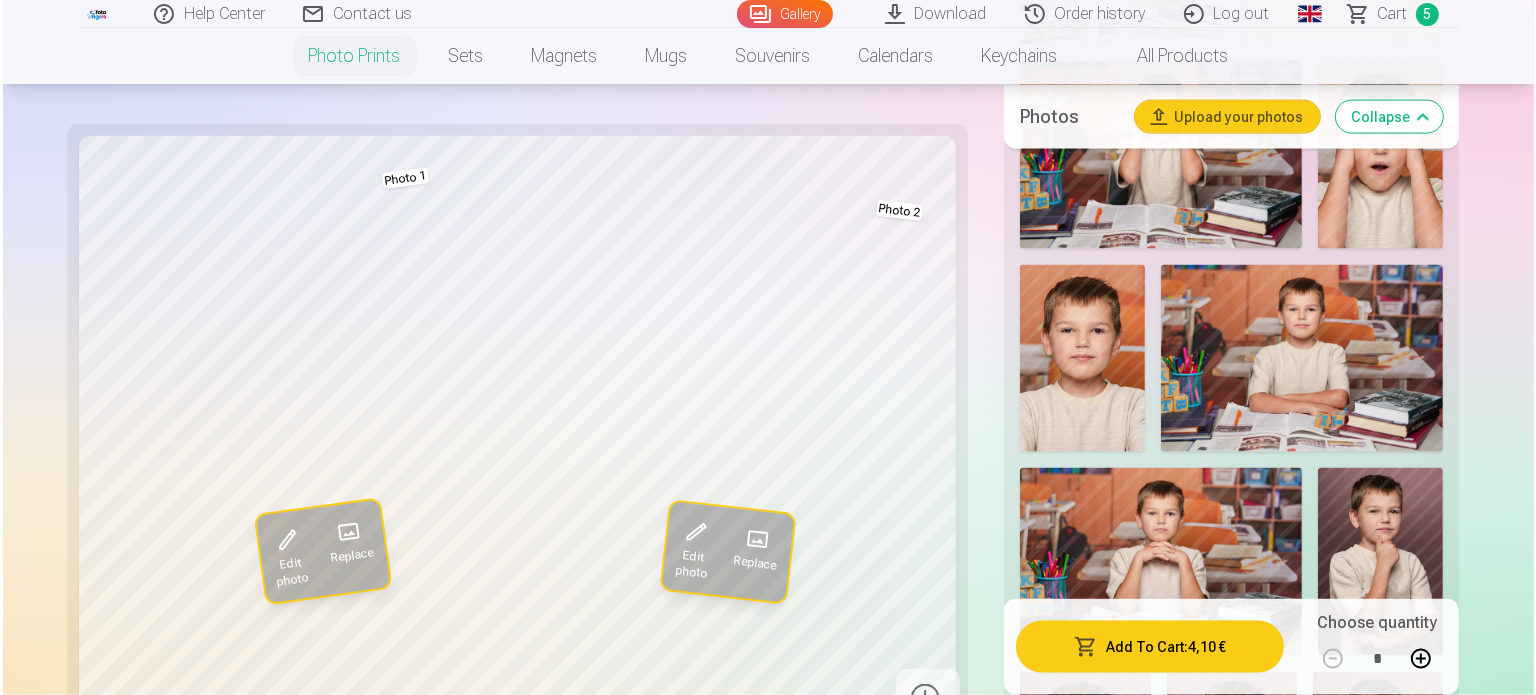 scroll, scrollTop: 2940, scrollLeft: 0, axis: vertical 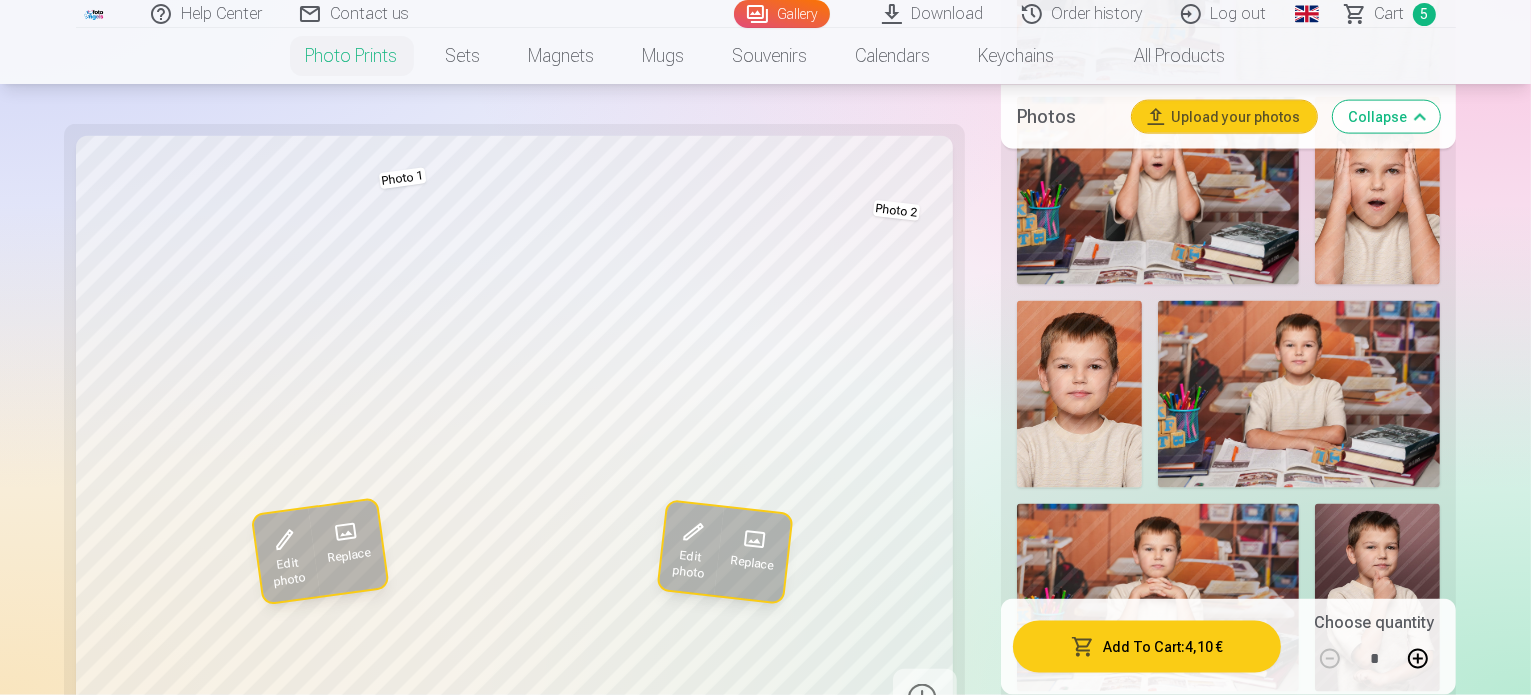click on "Add To Cart :  4,10 €" at bounding box center [1147, 647] 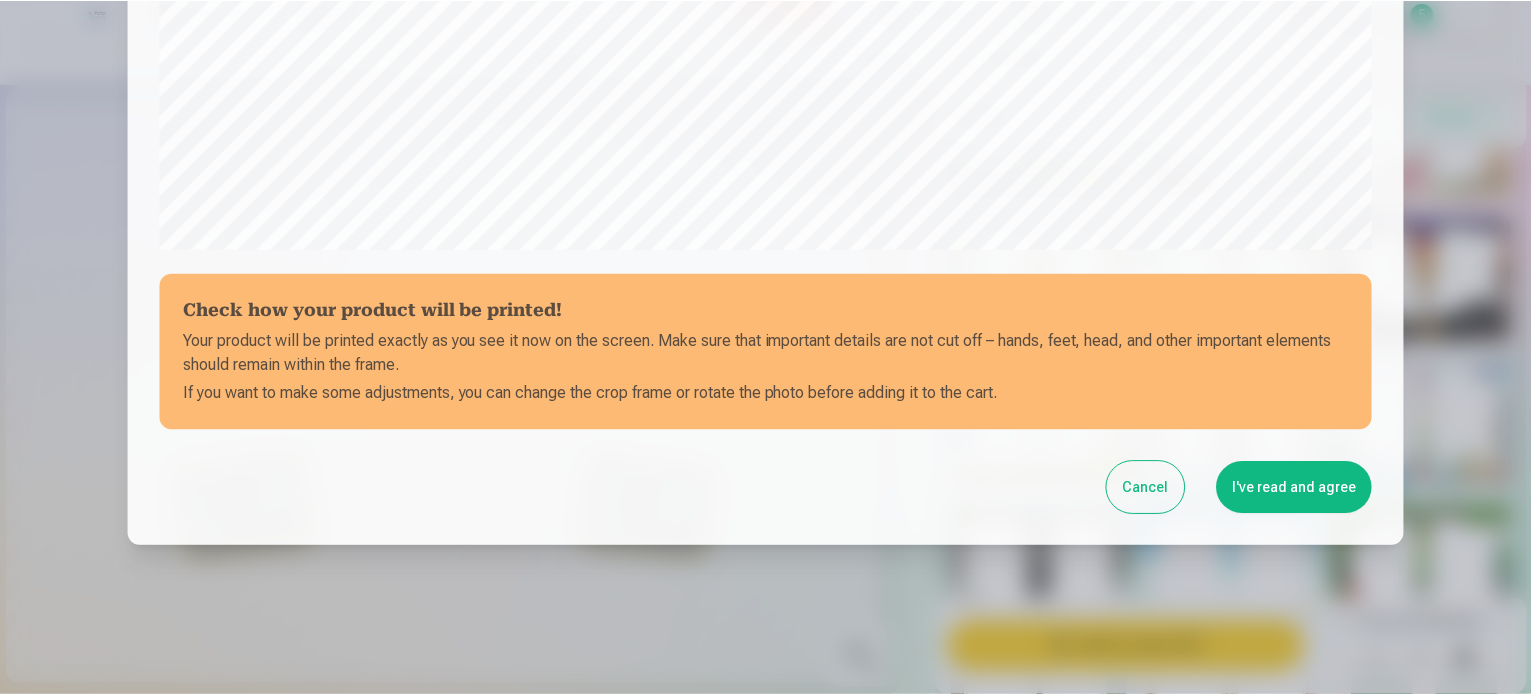scroll, scrollTop: 744, scrollLeft: 0, axis: vertical 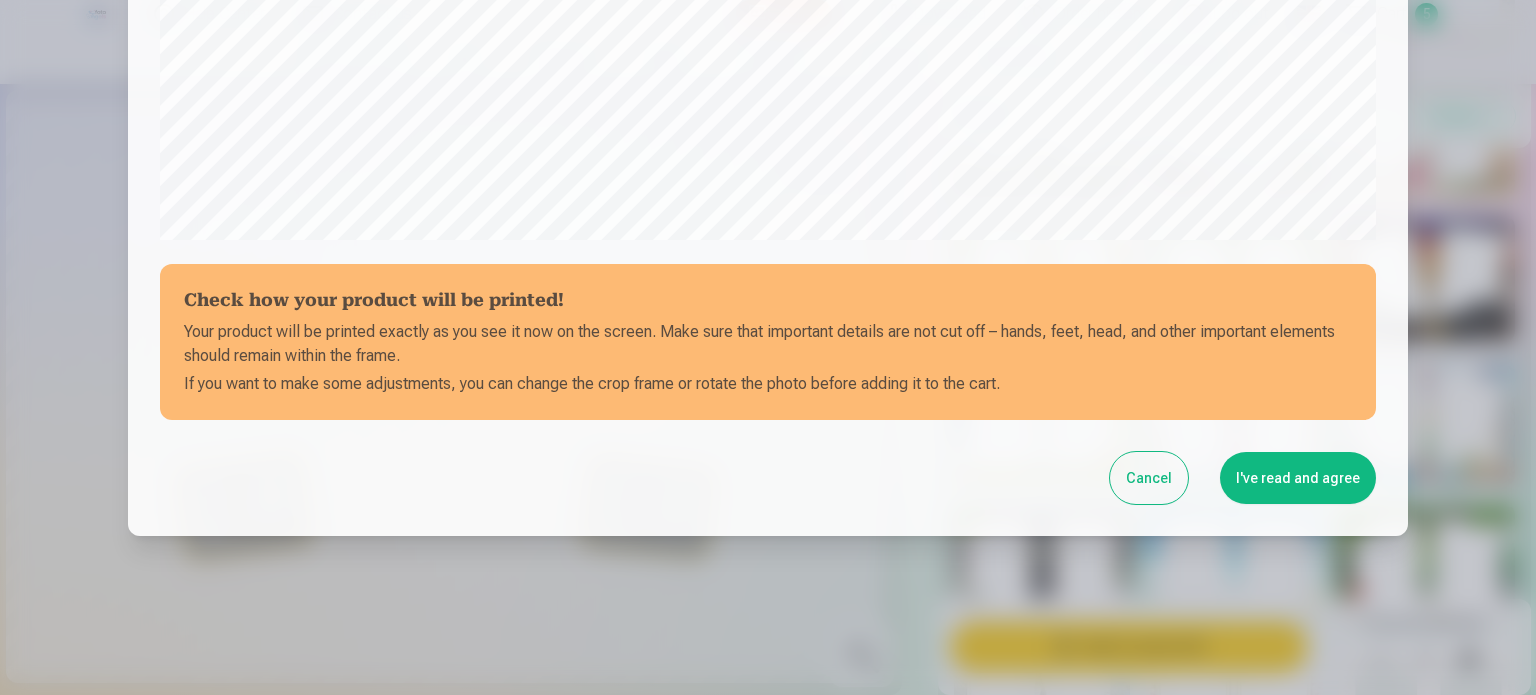 click on "I've read and agree" at bounding box center (1298, 478) 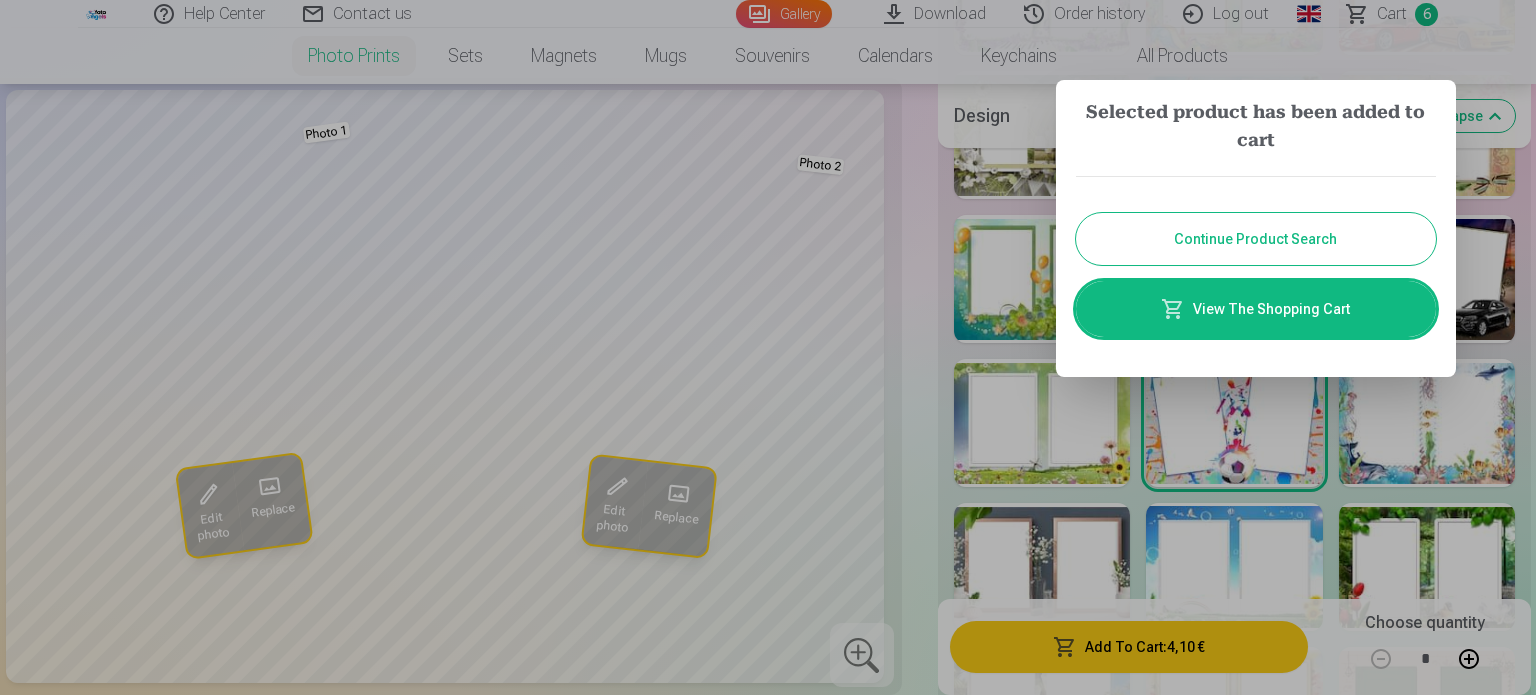 click on "Continue Product Search" at bounding box center (1256, 239) 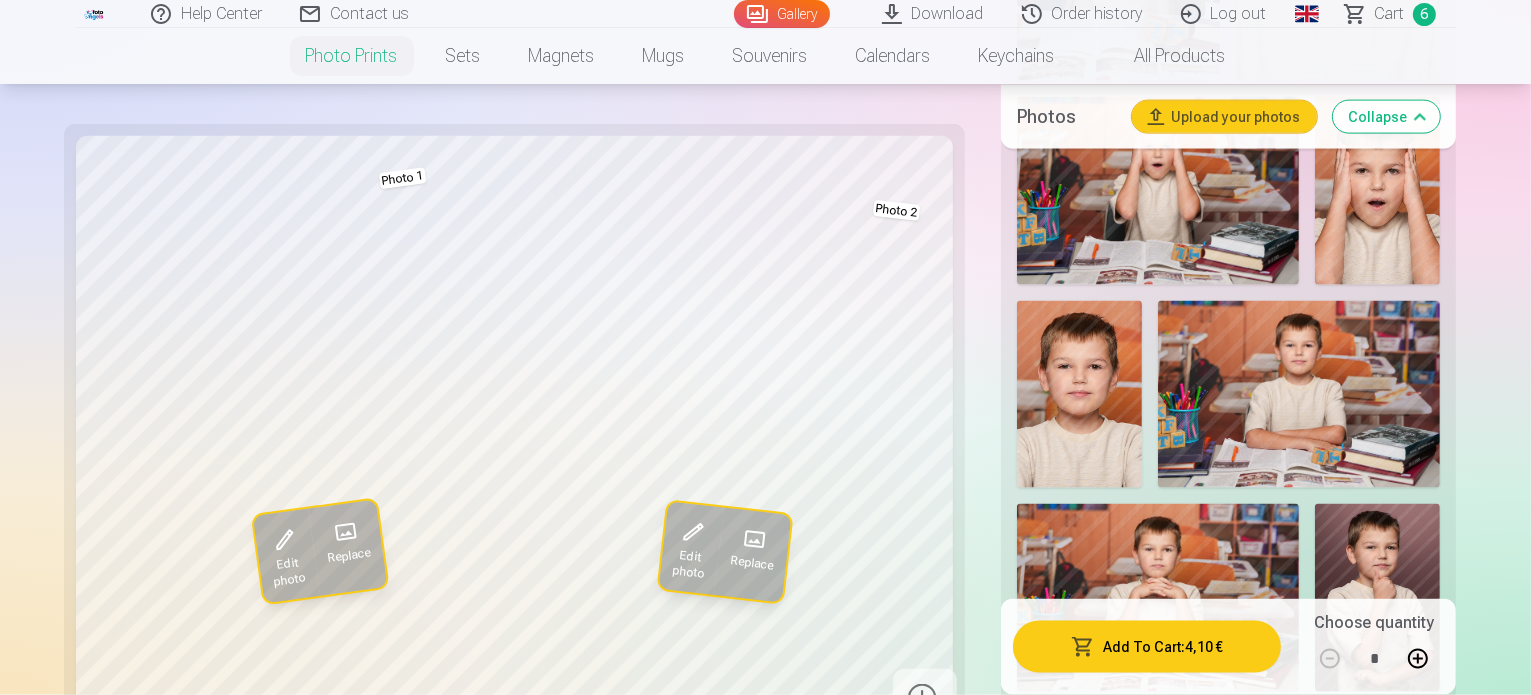 click on "Сart" at bounding box center (1390, 14) 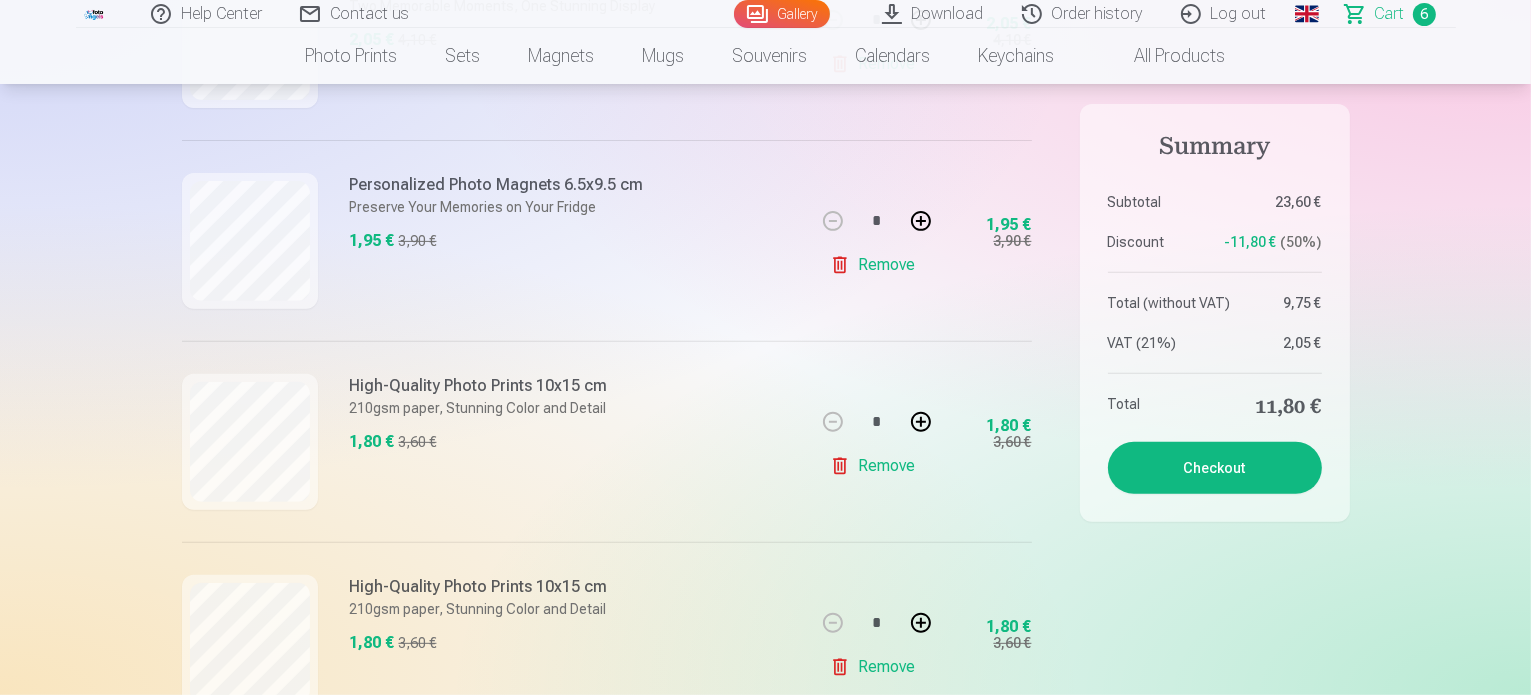 scroll, scrollTop: 900, scrollLeft: 0, axis: vertical 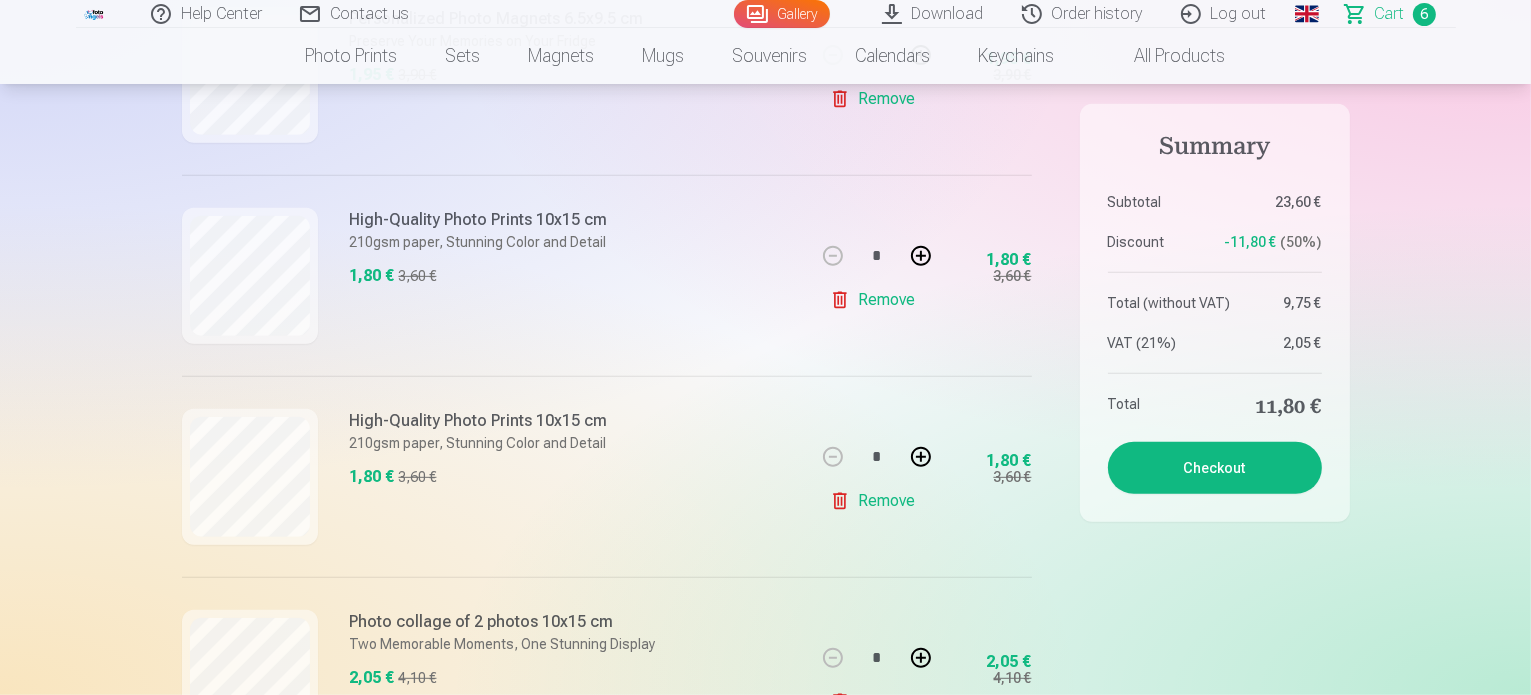 click on "Checkout" at bounding box center (1215, 468) 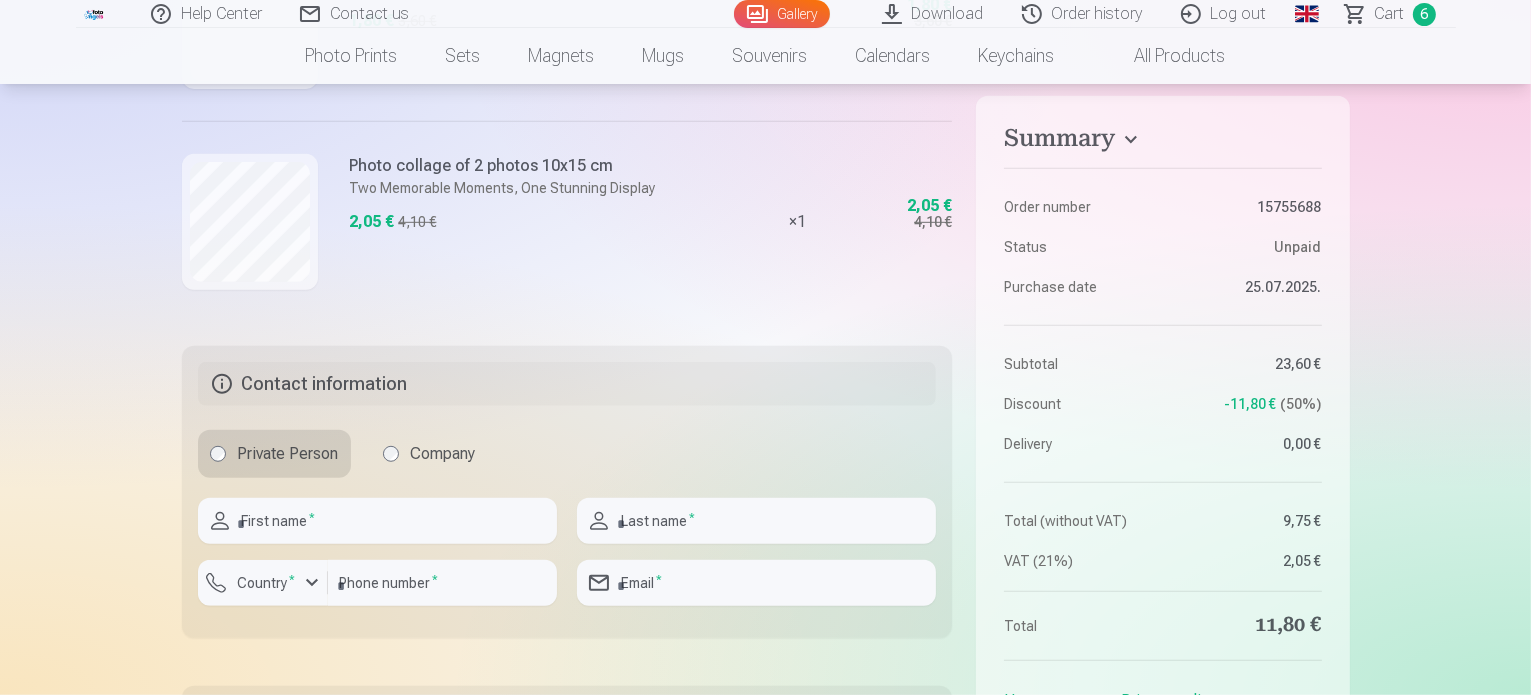 scroll, scrollTop: 1400, scrollLeft: 0, axis: vertical 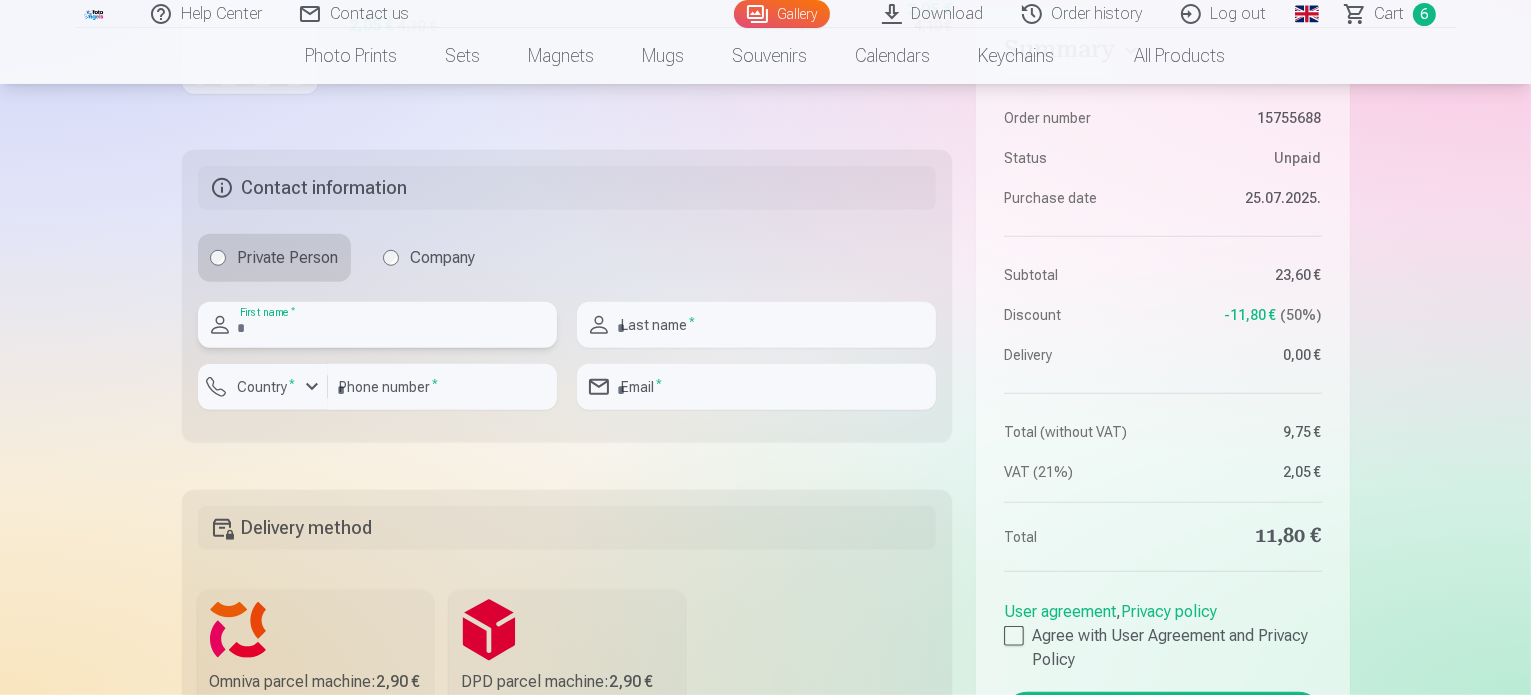 click at bounding box center [377, 325] 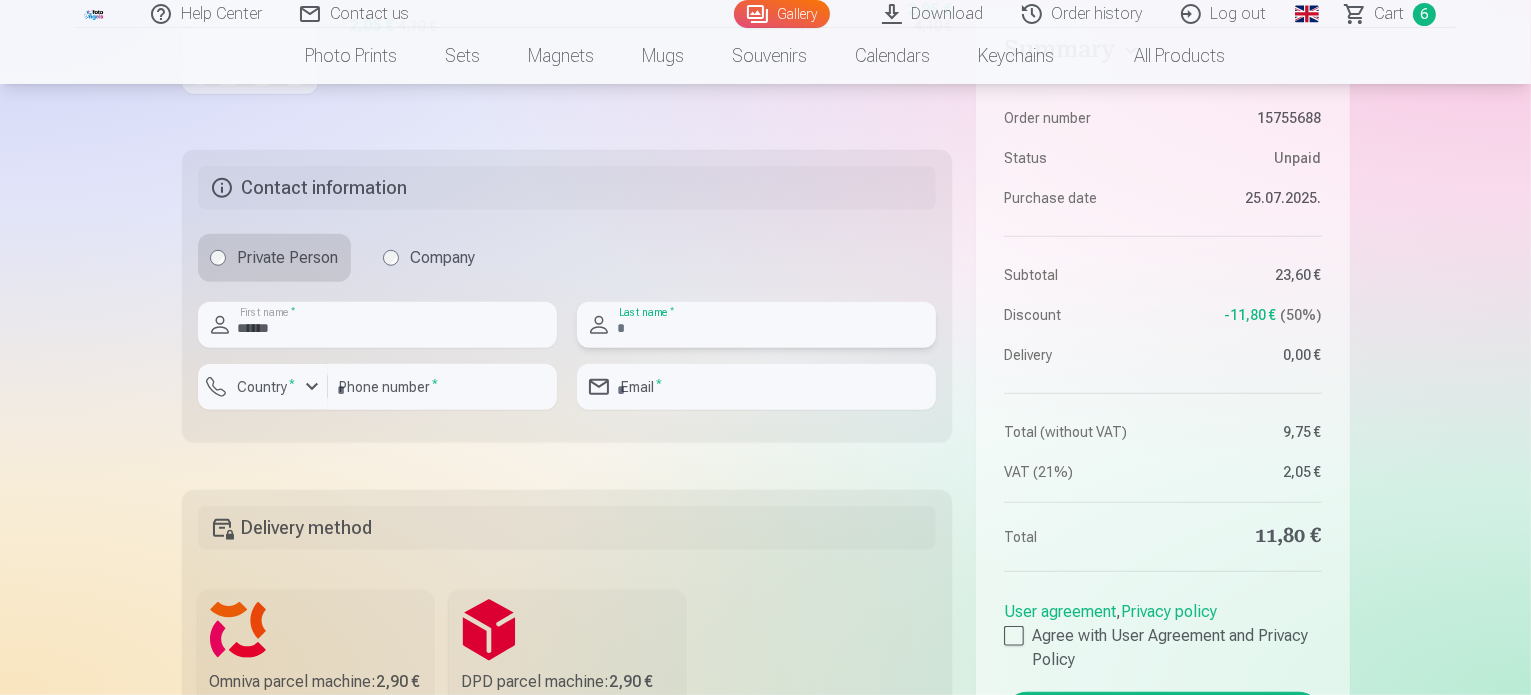 click at bounding box center [756, 325] 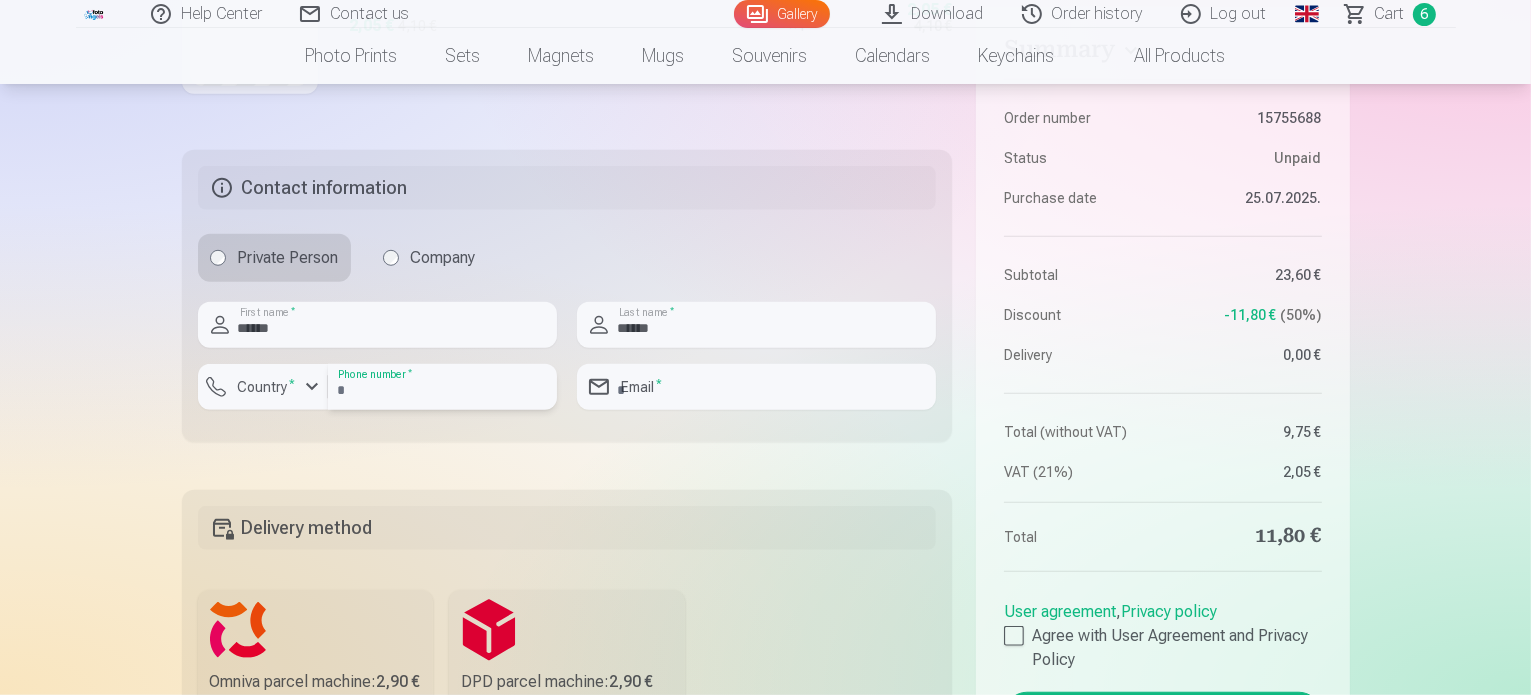 click at bounding box center (442, 387) 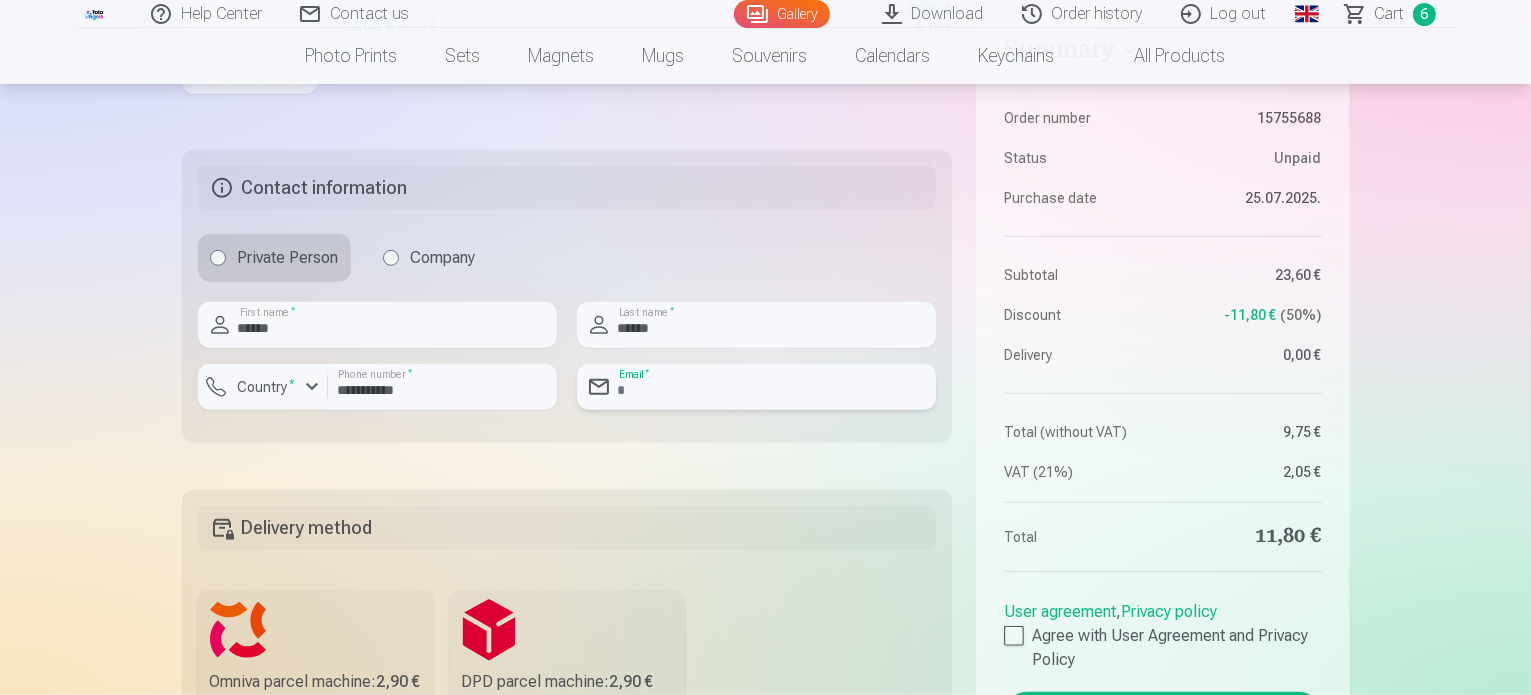 click at bounding box center (756, 387) 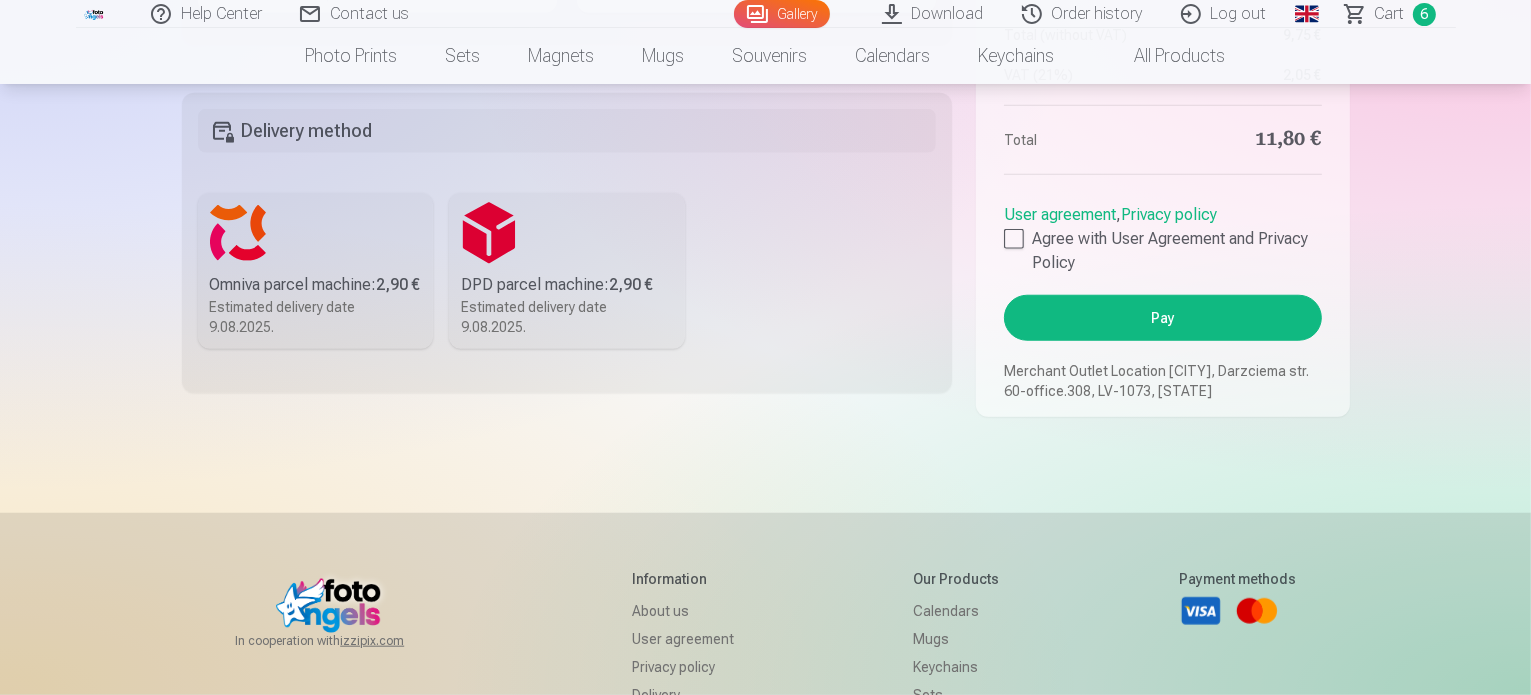 scroll, scrollTop: 1800, scrollLeft: 0, axis: vertical 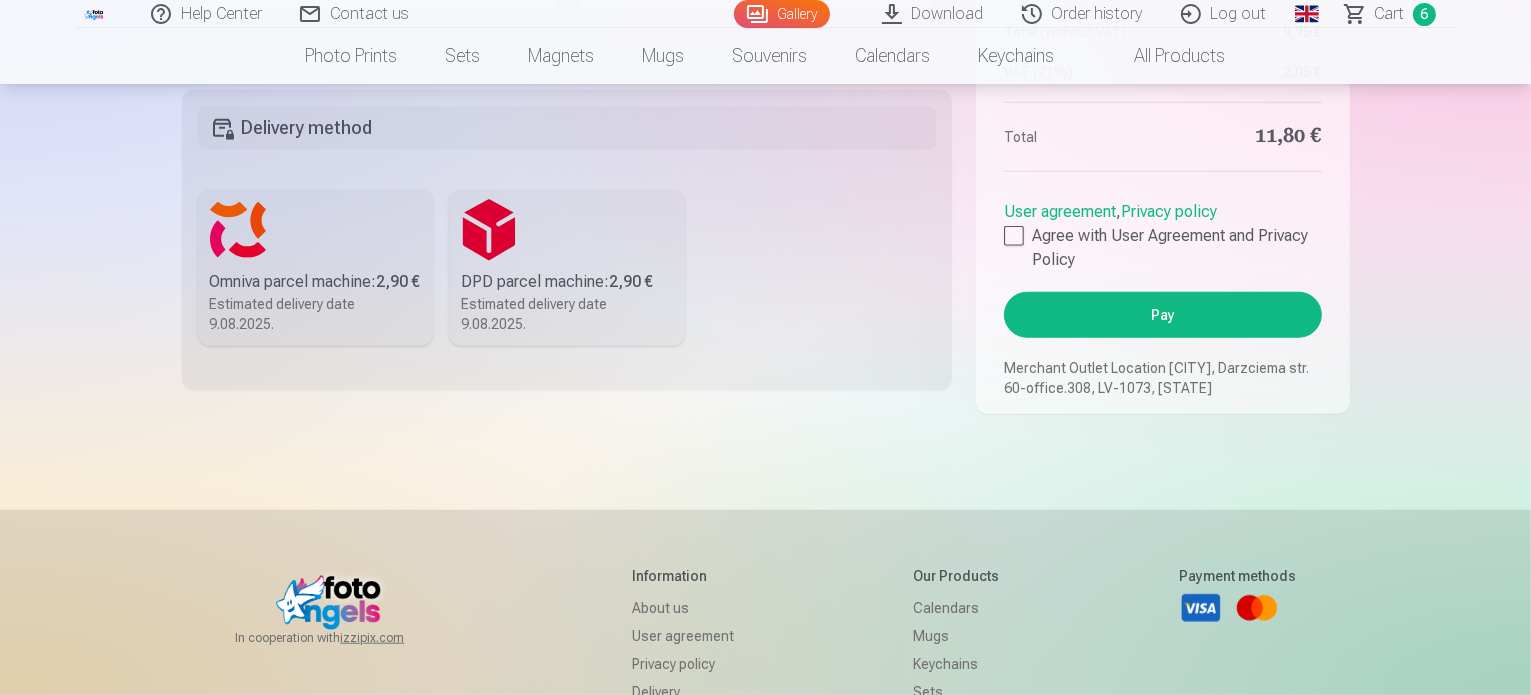 click on "Omniva parcel machine :  2,90 € Estimated delivery date 9.08.2025." at bounding box center (316, 268) 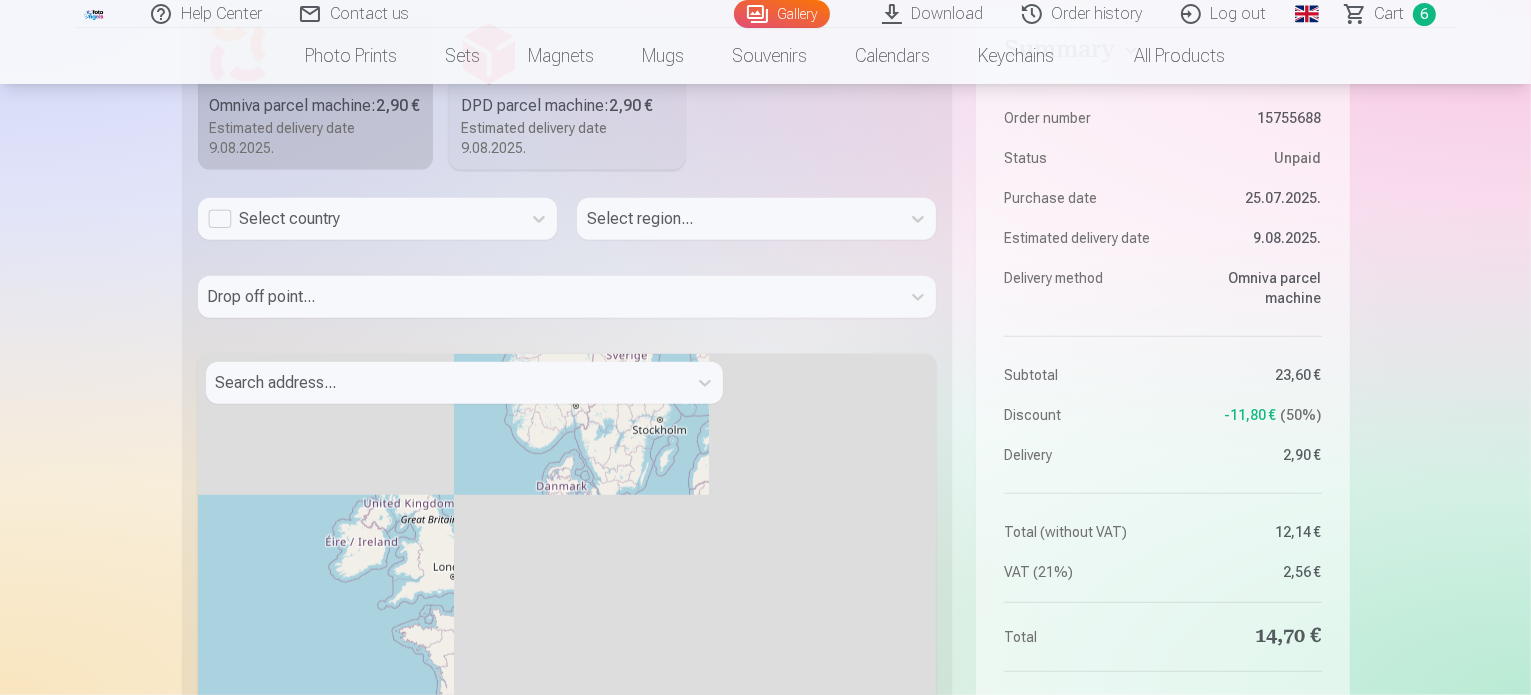 scroll, scrollTop: 2000, scrollLeft: 0, axis: vertical 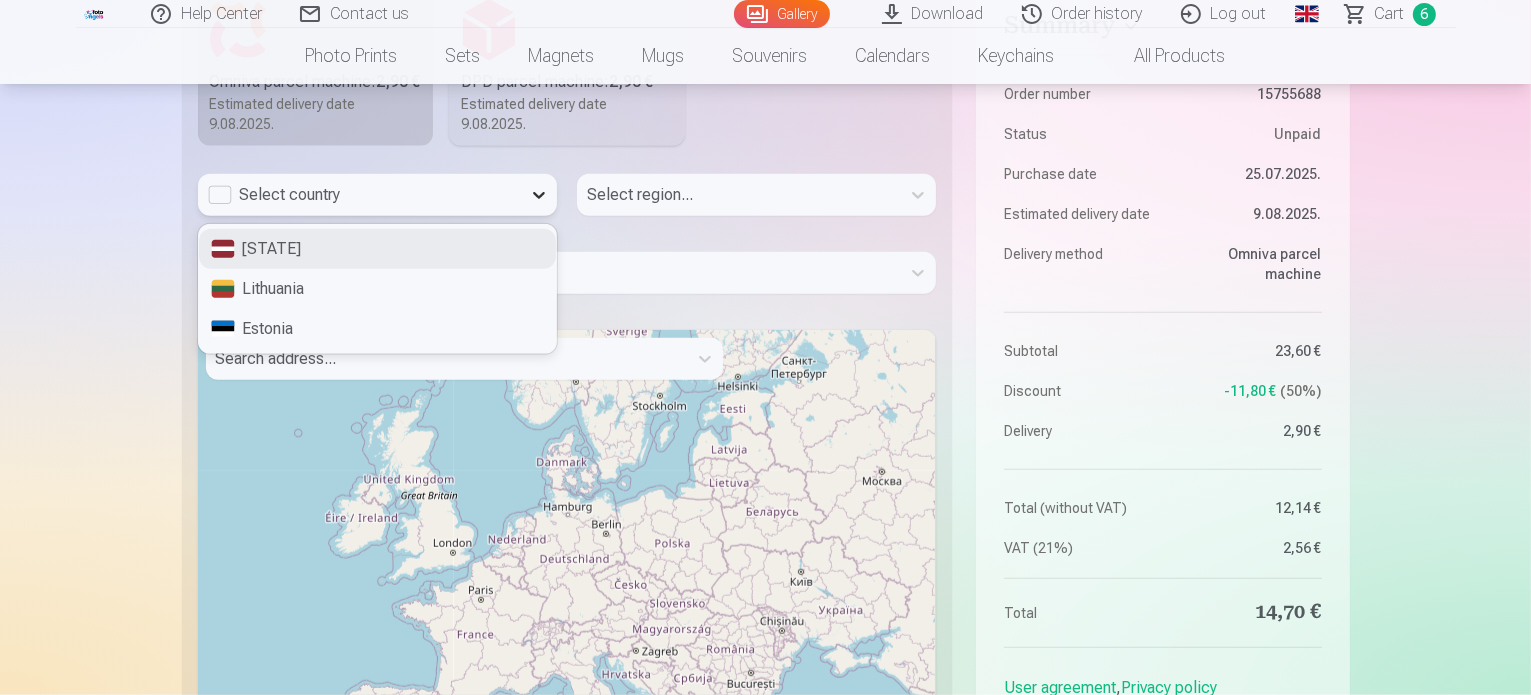 click at bounding box center (539, 195) 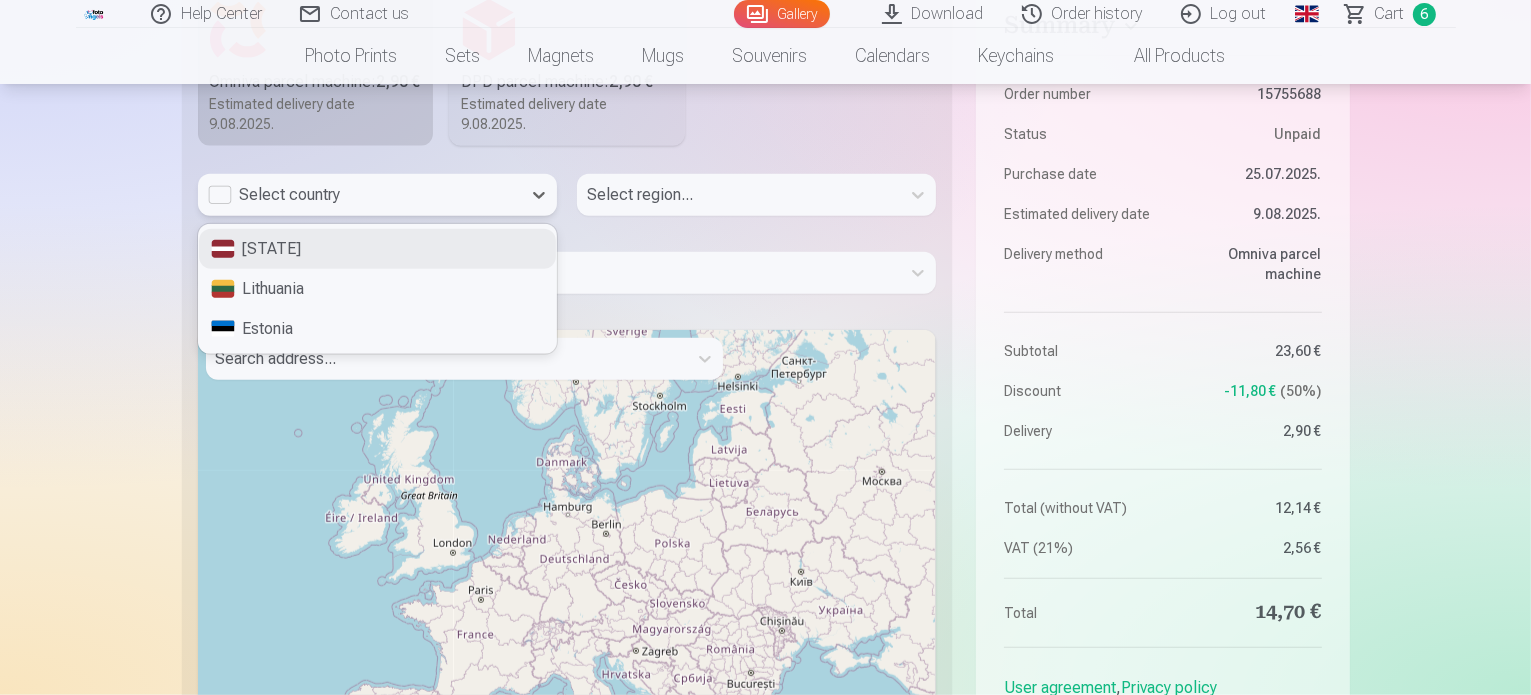 click on "Latvia" at bounding box center [377, 249] 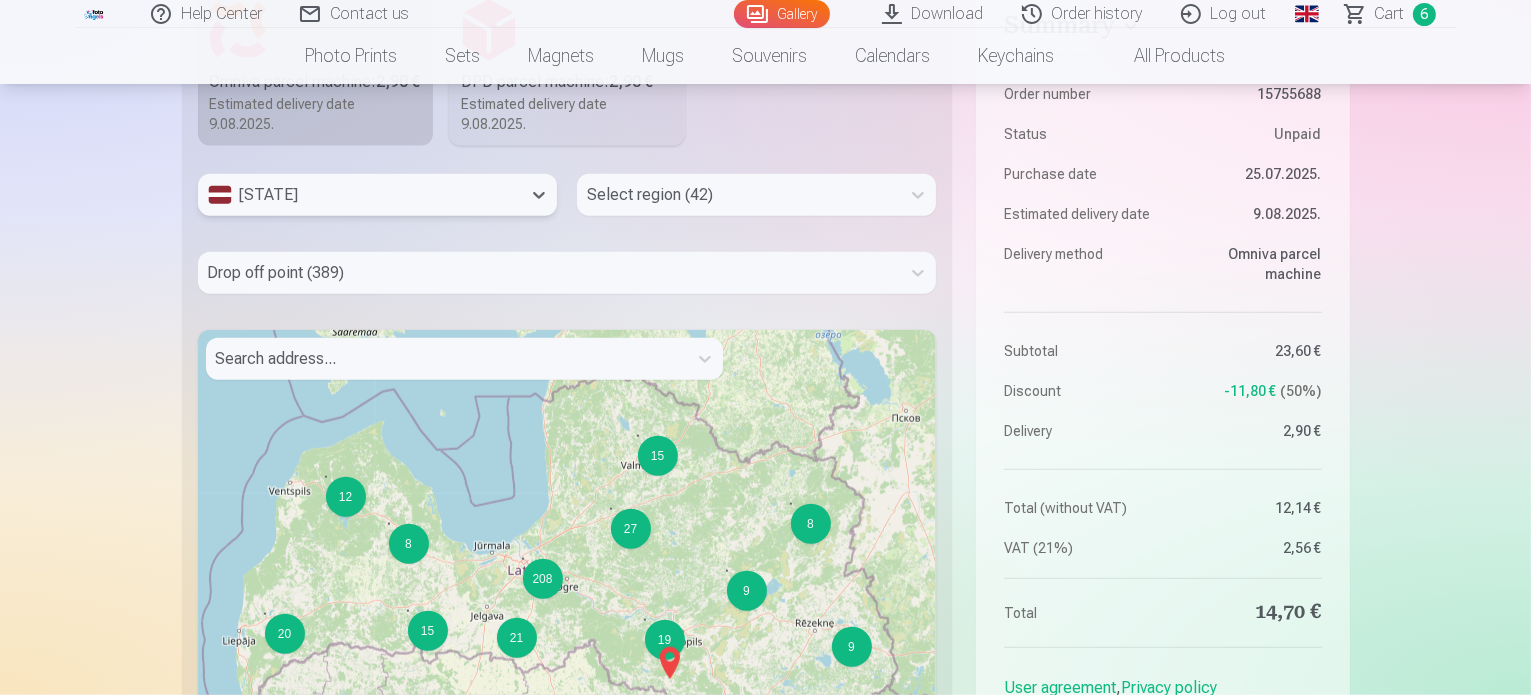 click on "Select region (42)" at bounding box center (738, 195) 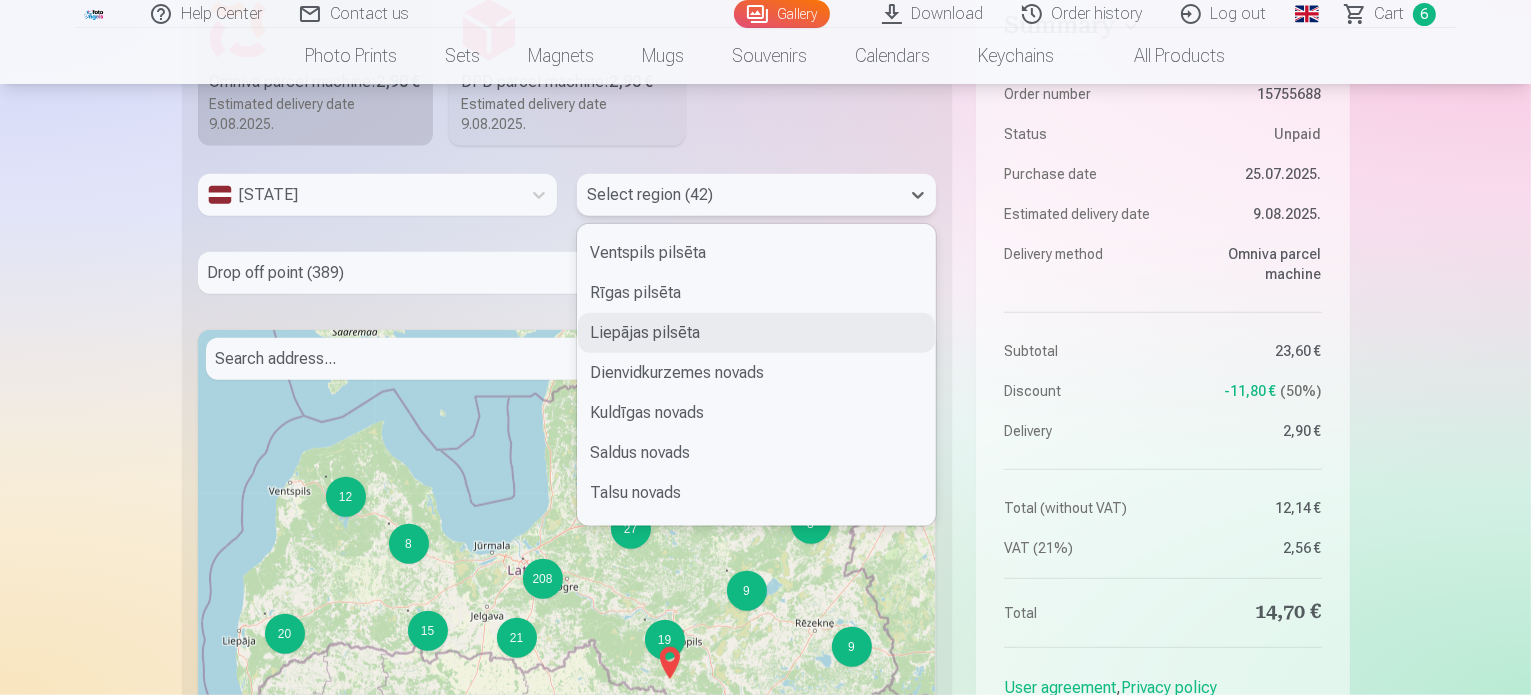 scroll, scrollTop: 500, scrollLeft: 0, axis: vertical 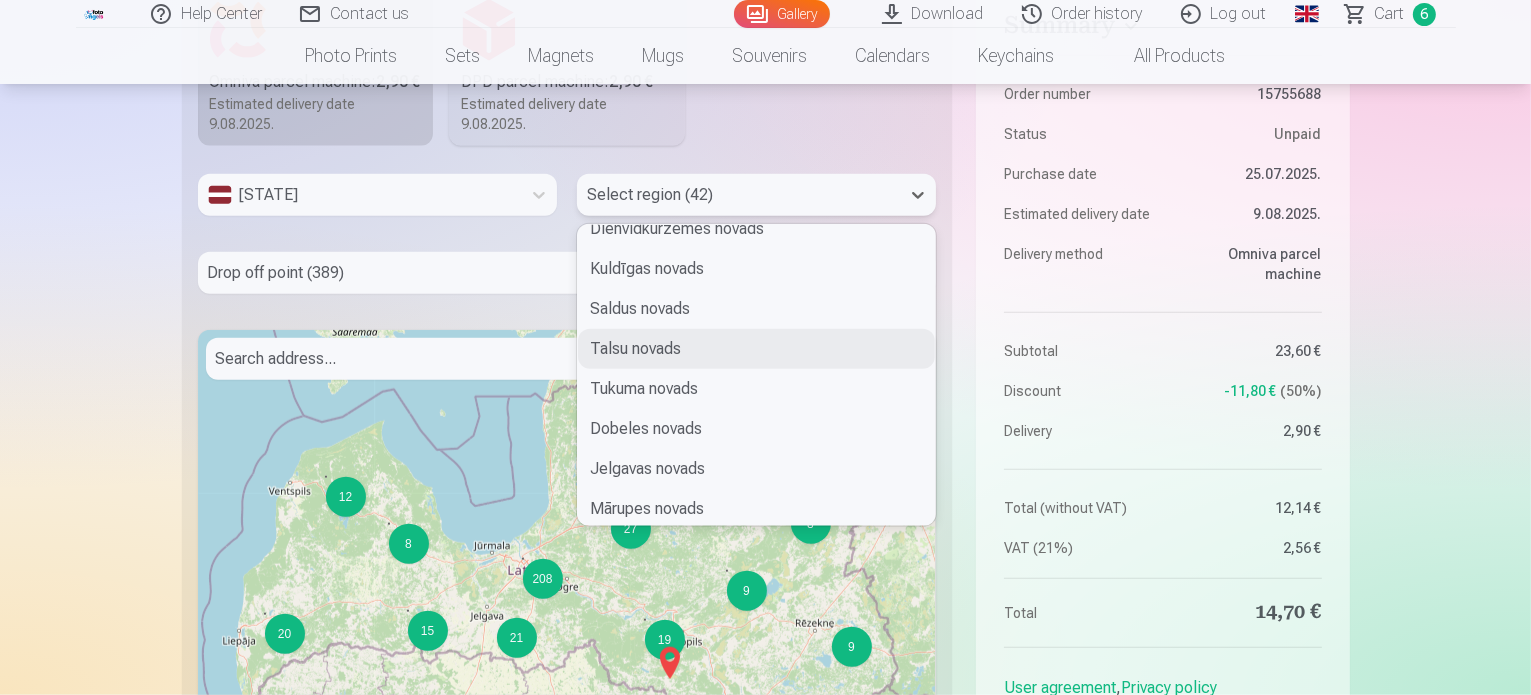 click on "Talsu novads" at bounding box center (756, 349) 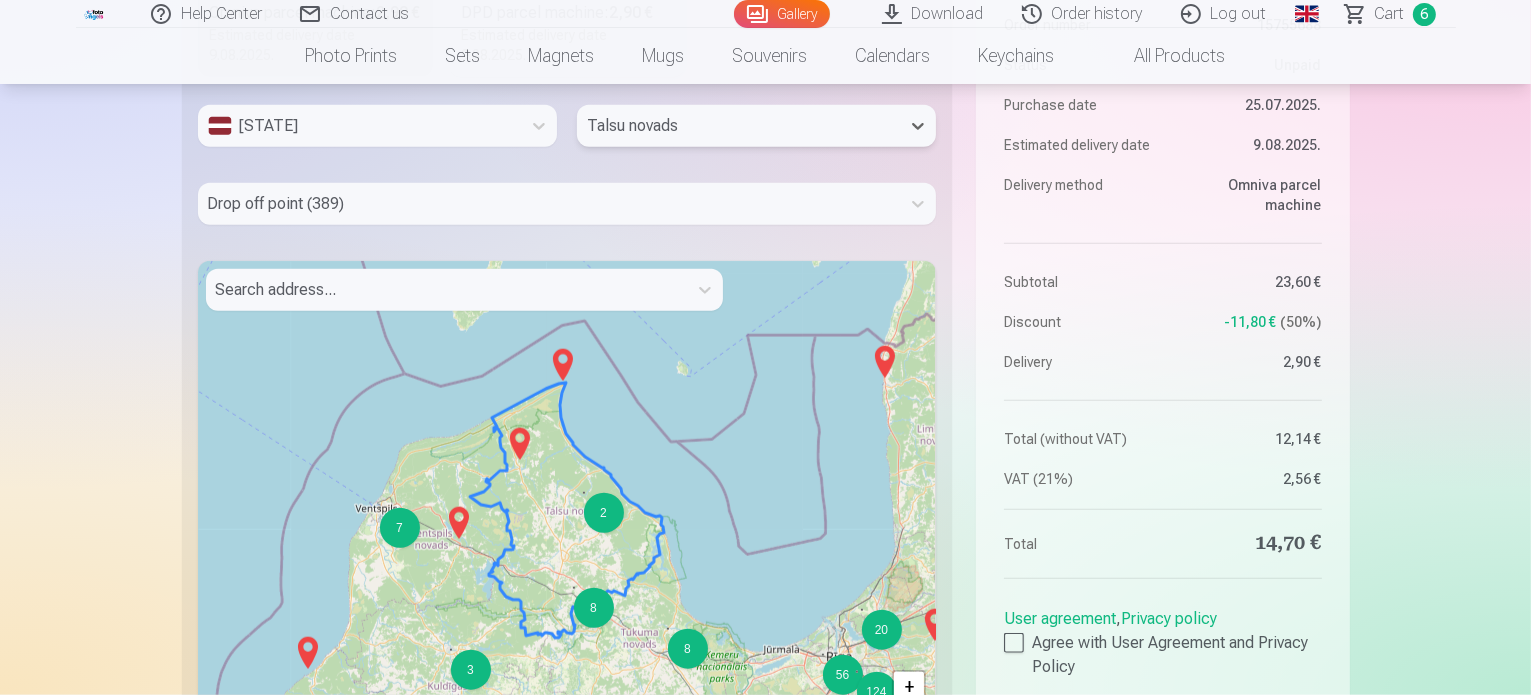 scroll, scrollTop: 2100, scrollLeft: 0, axis: vertical 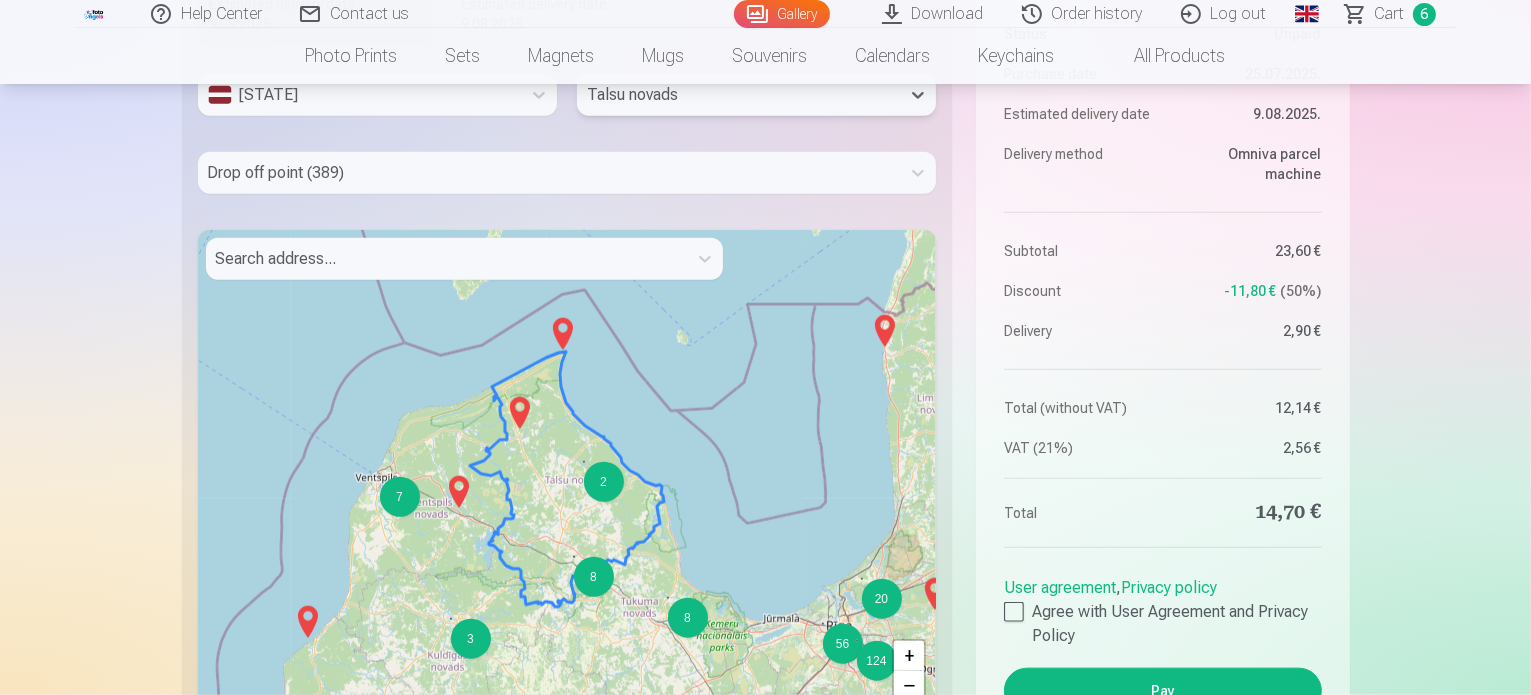 click on "2" at bounding box center [604, 482] 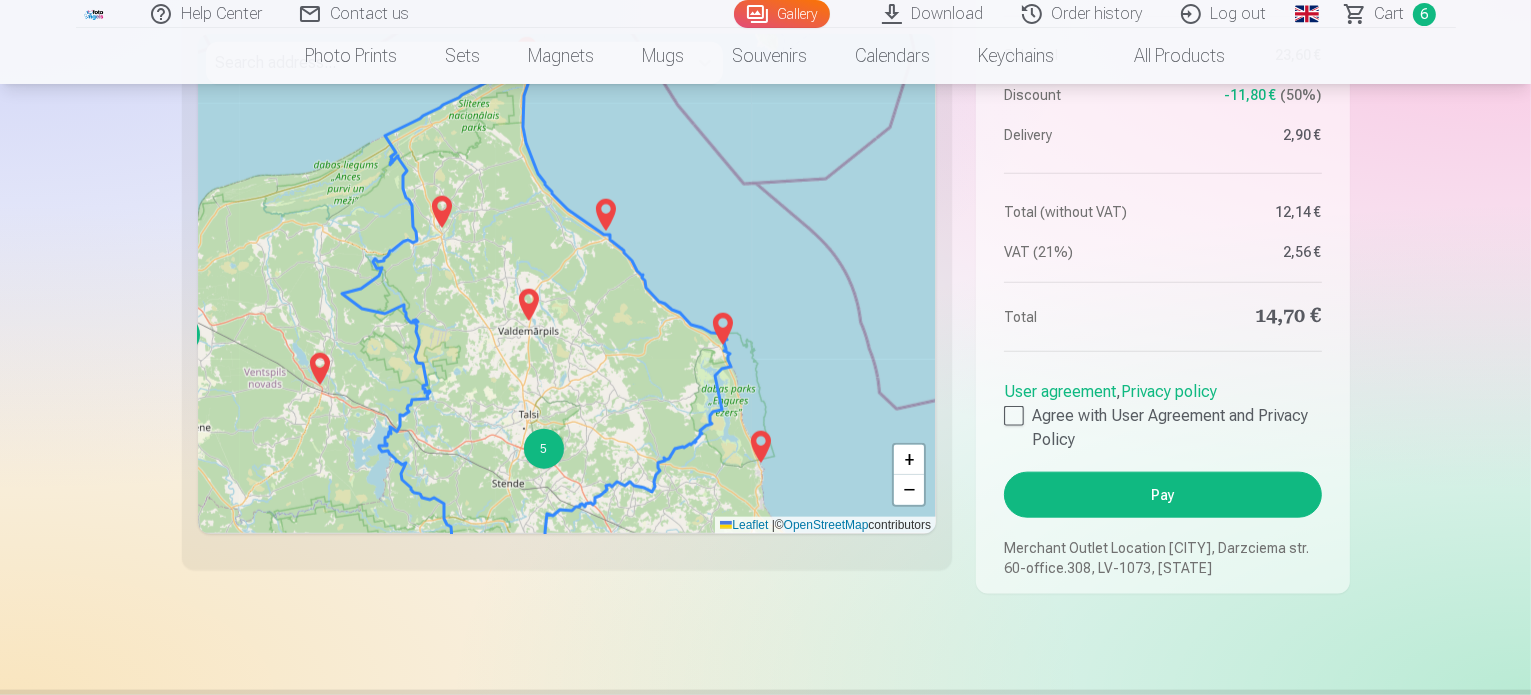 scroll, scrollTop: 2300, scrollLeft: 0, axis: vertical 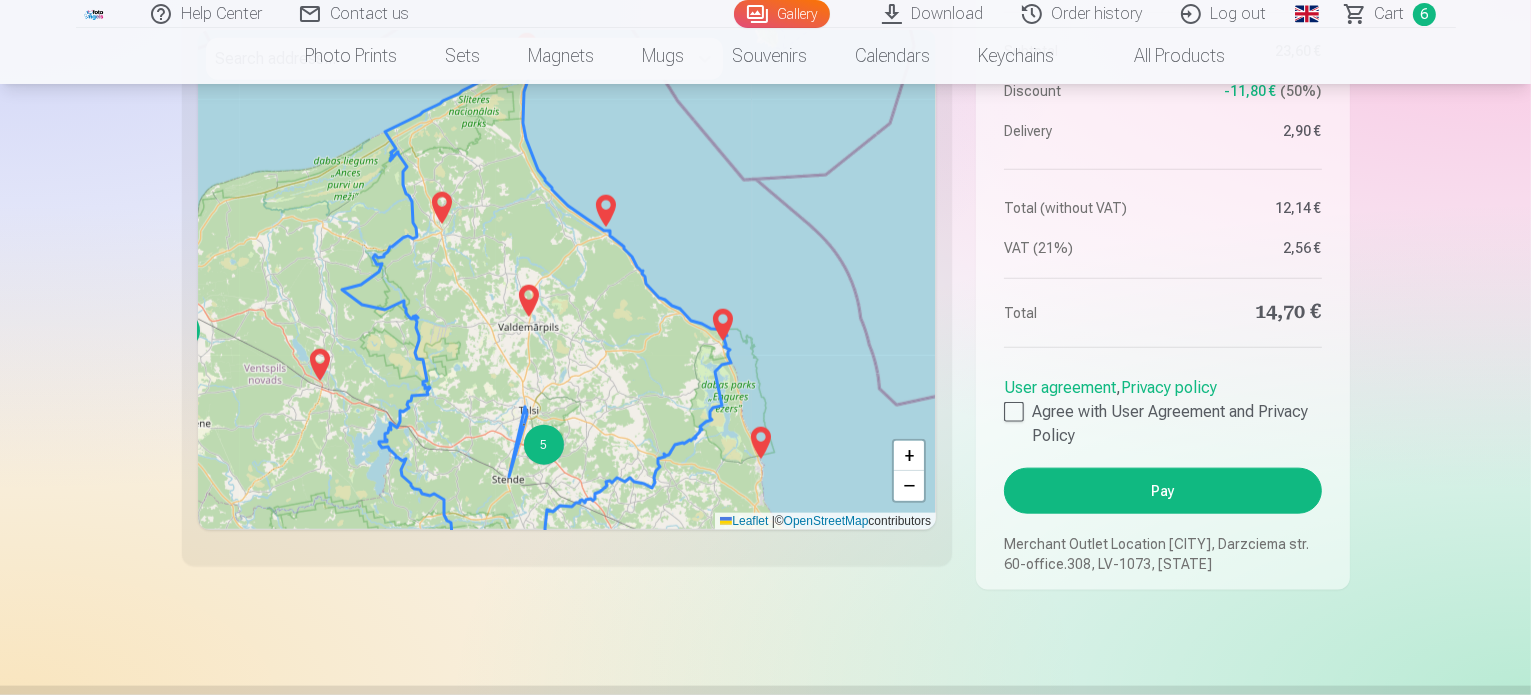 click on "5" at bounding box center (544, 445) 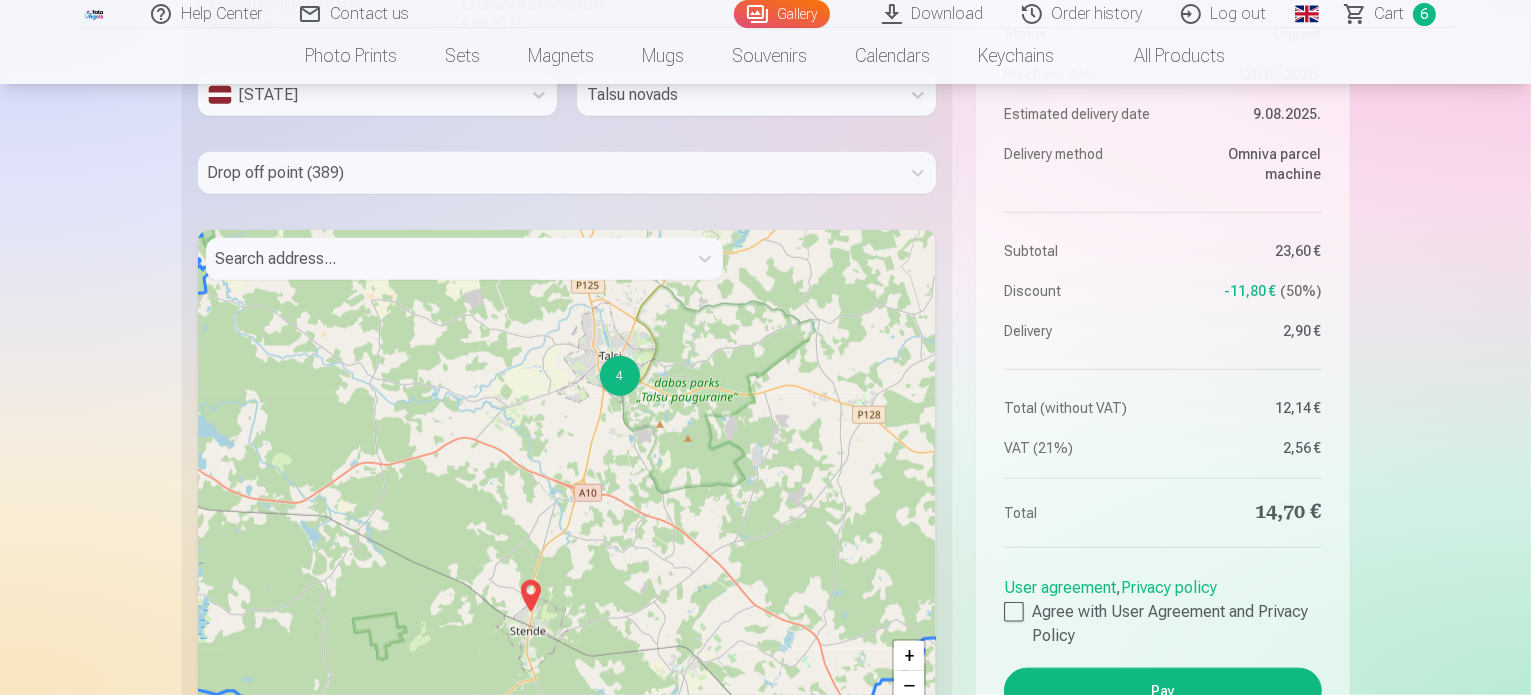 scroll, scrollTop: 1800, scrollLeft: 0, axis: vertical 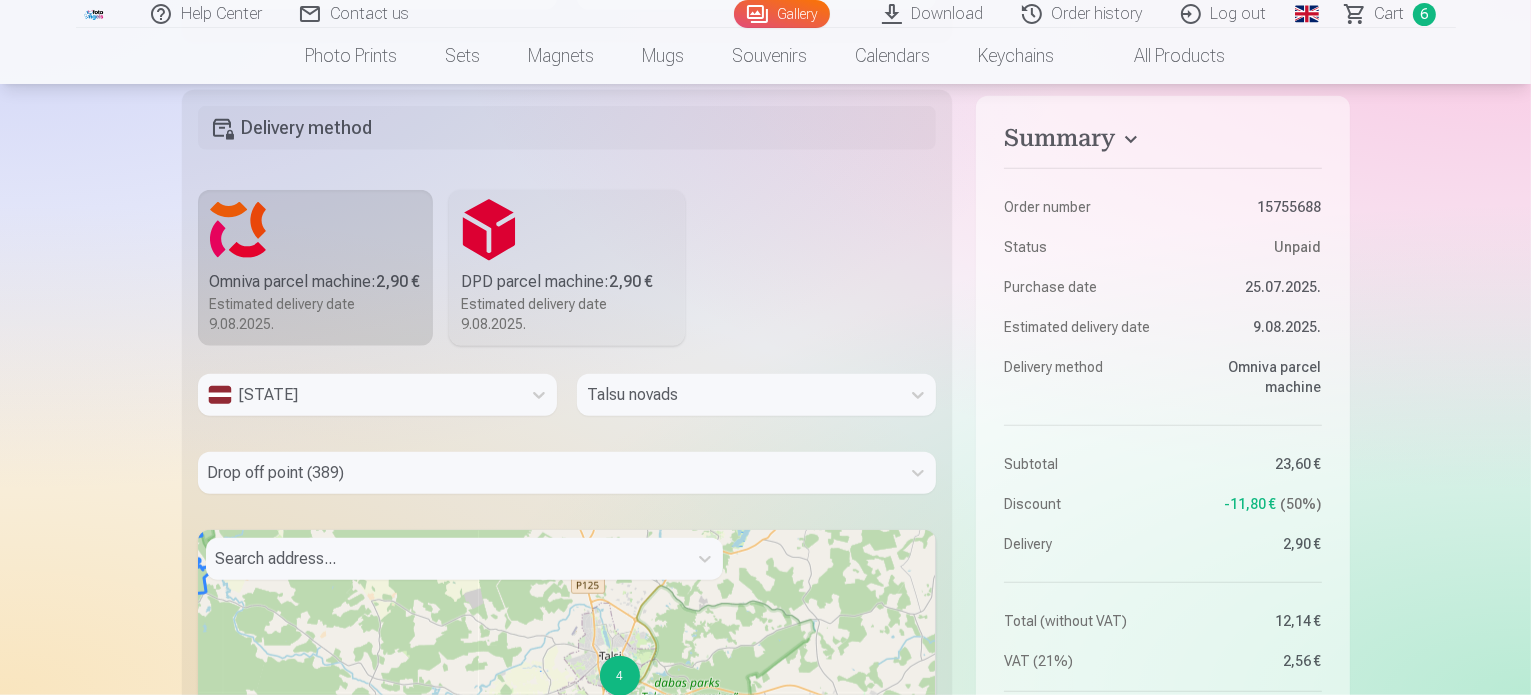 click on "Drop off point (389)" at bounding box center [567, 473] 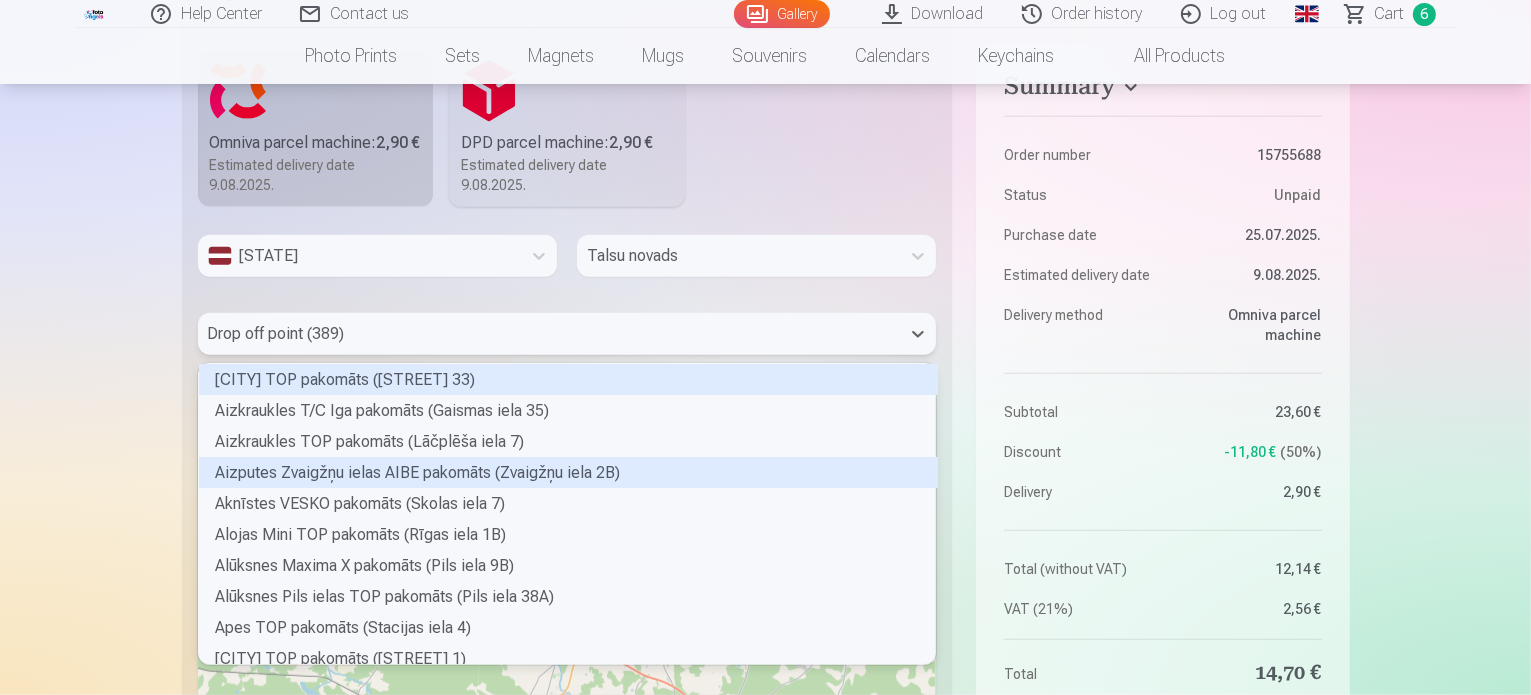 scroll, scrollTop: 5, scrollLeft: 6, axis: both 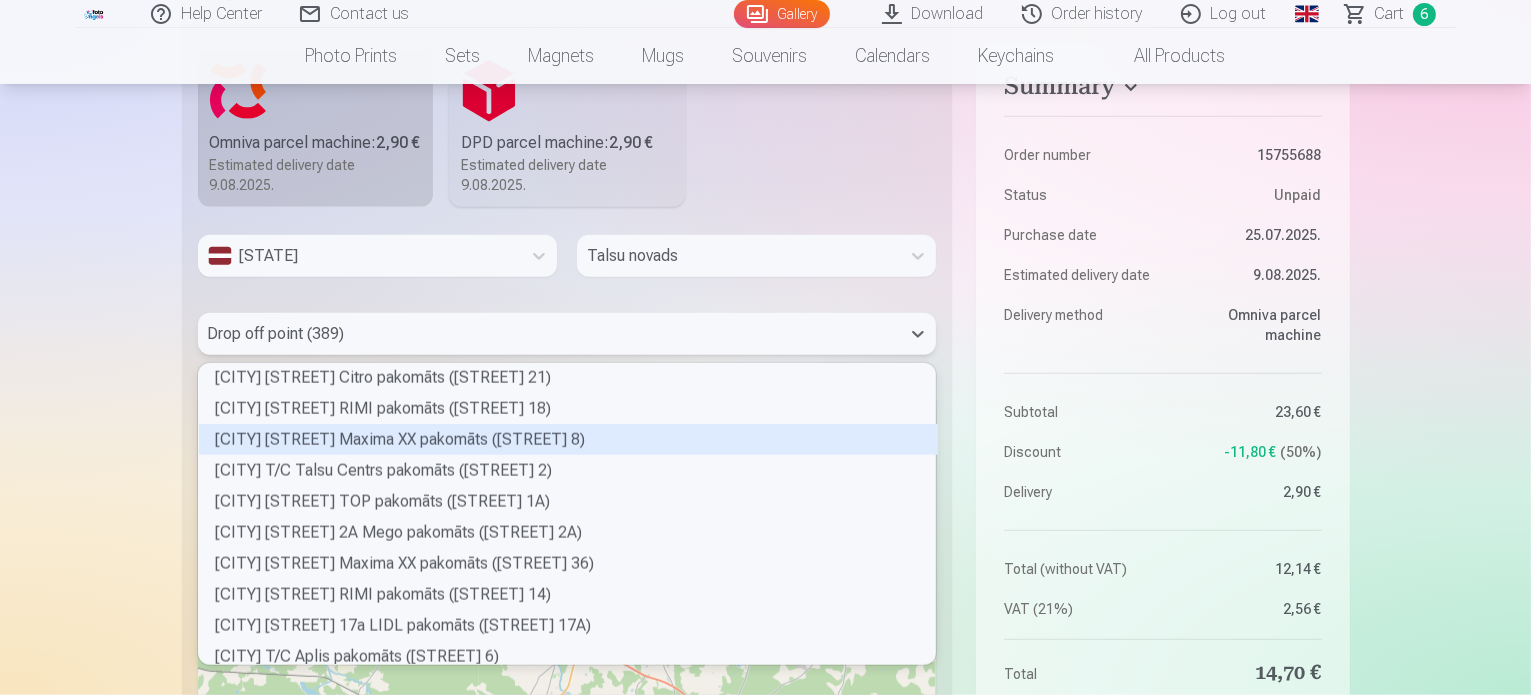 click on "Talsu Rīgas ielas Maxima XX pakomāts (Rīgas iela 8)" at bounding box center (568, 439) 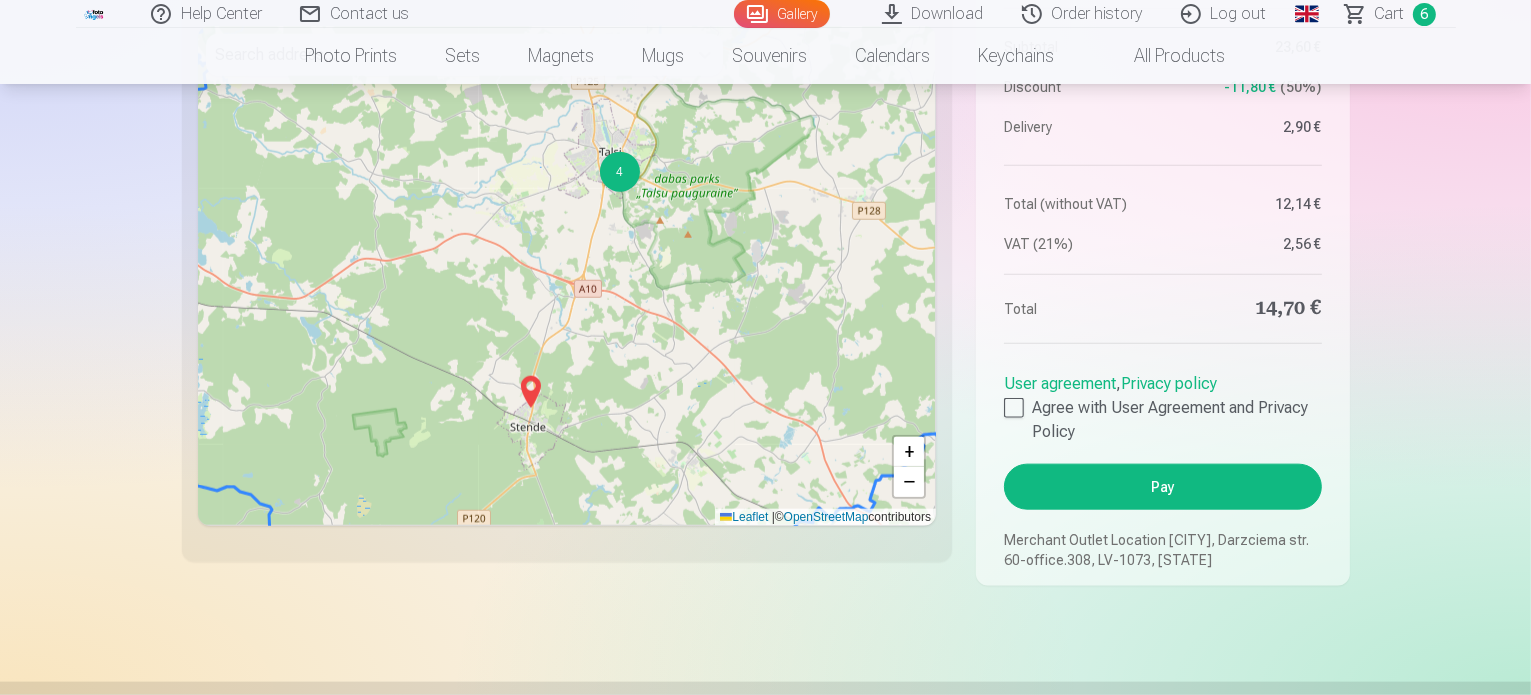 scroll, scrollTop: 2339, scrollLeft: 0, axis: vertical 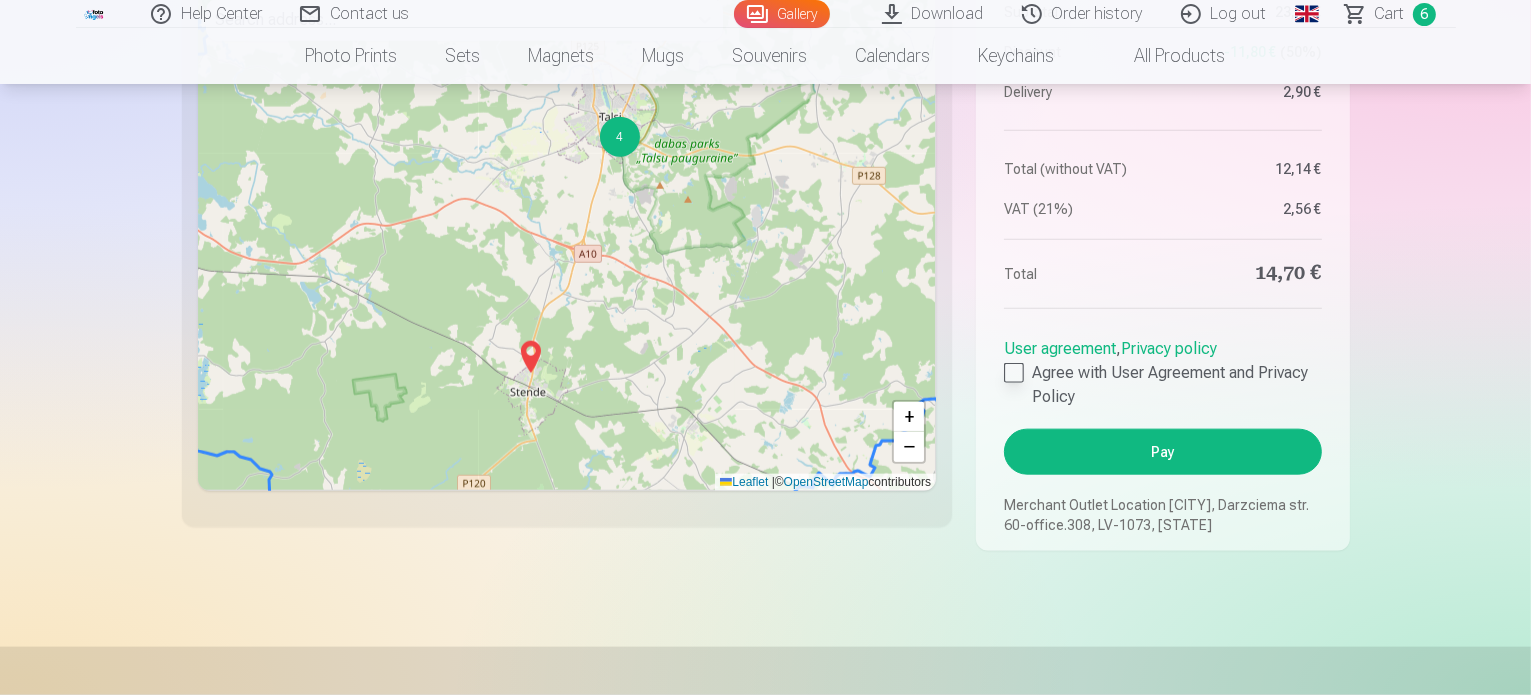 click at bounding box center (1014, 373) 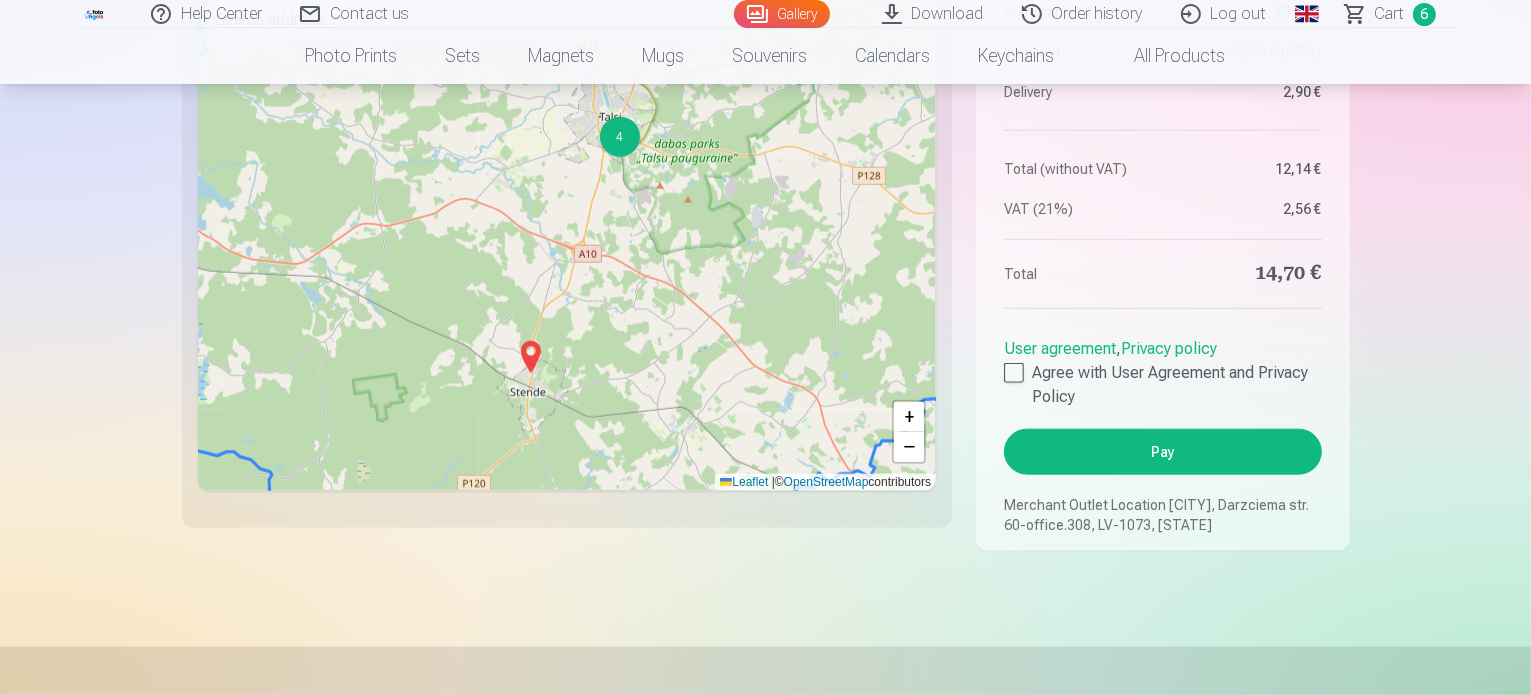 click on "Pay" at bounding box center [1162, 452] 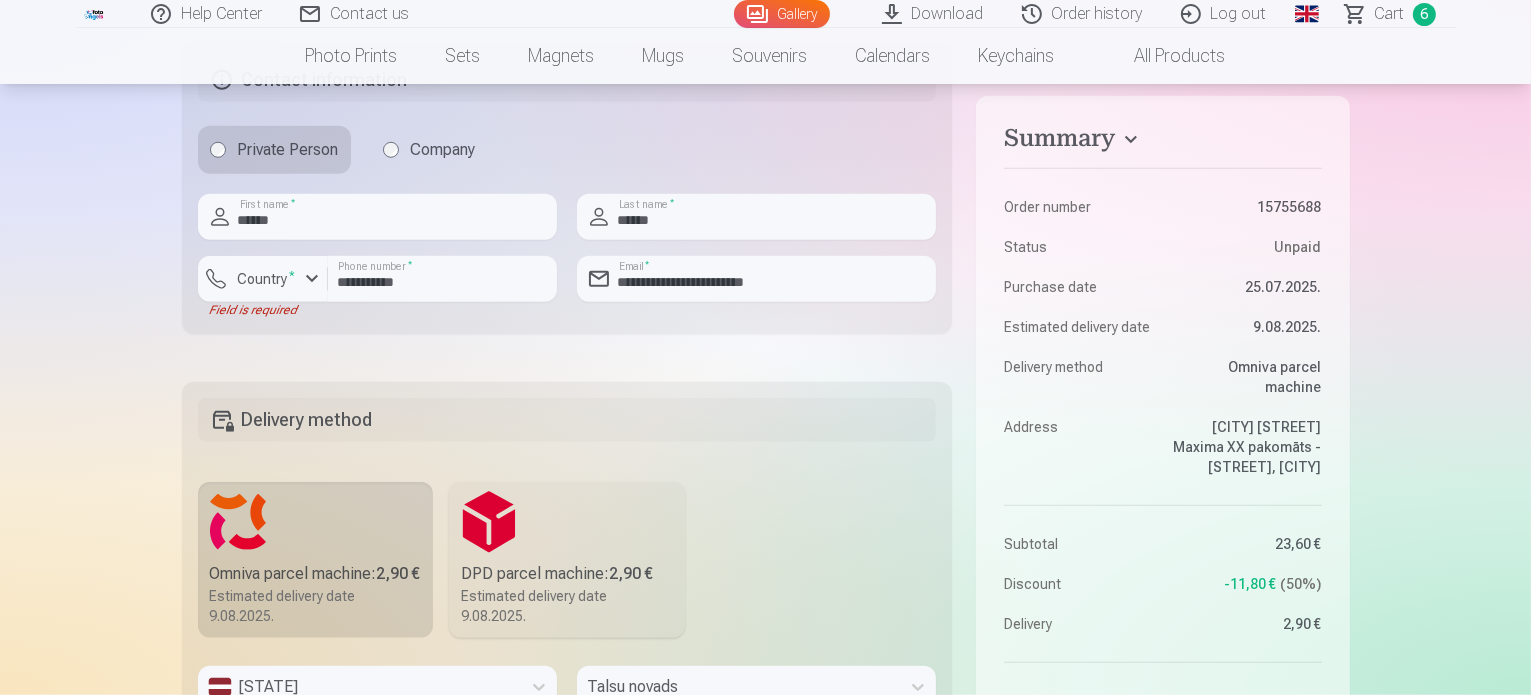 scroll, scrollTop: 1439, scrollLeft: 0, axis: vertical 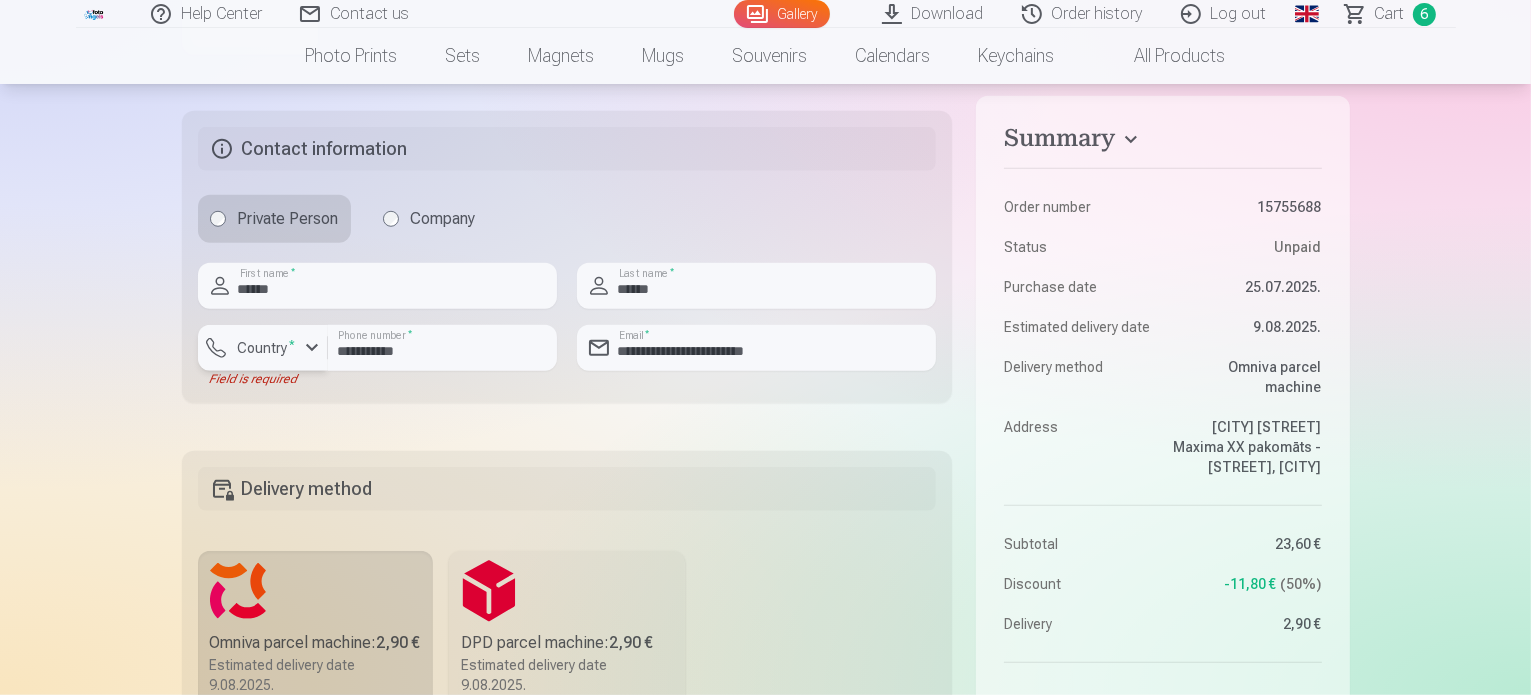 click on "Country *" at bounding box center [267, 348] 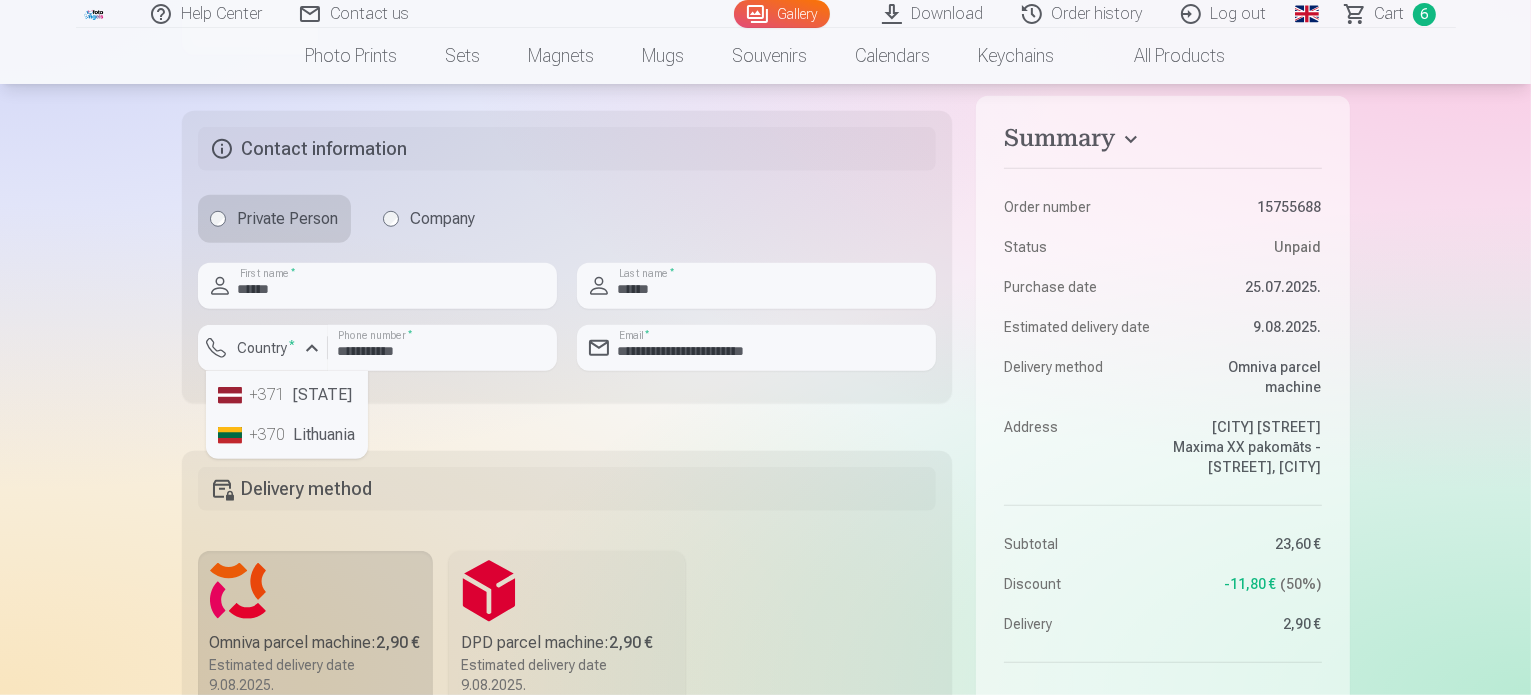 click on "+371 Latvia" at bounding box center [287, 395] 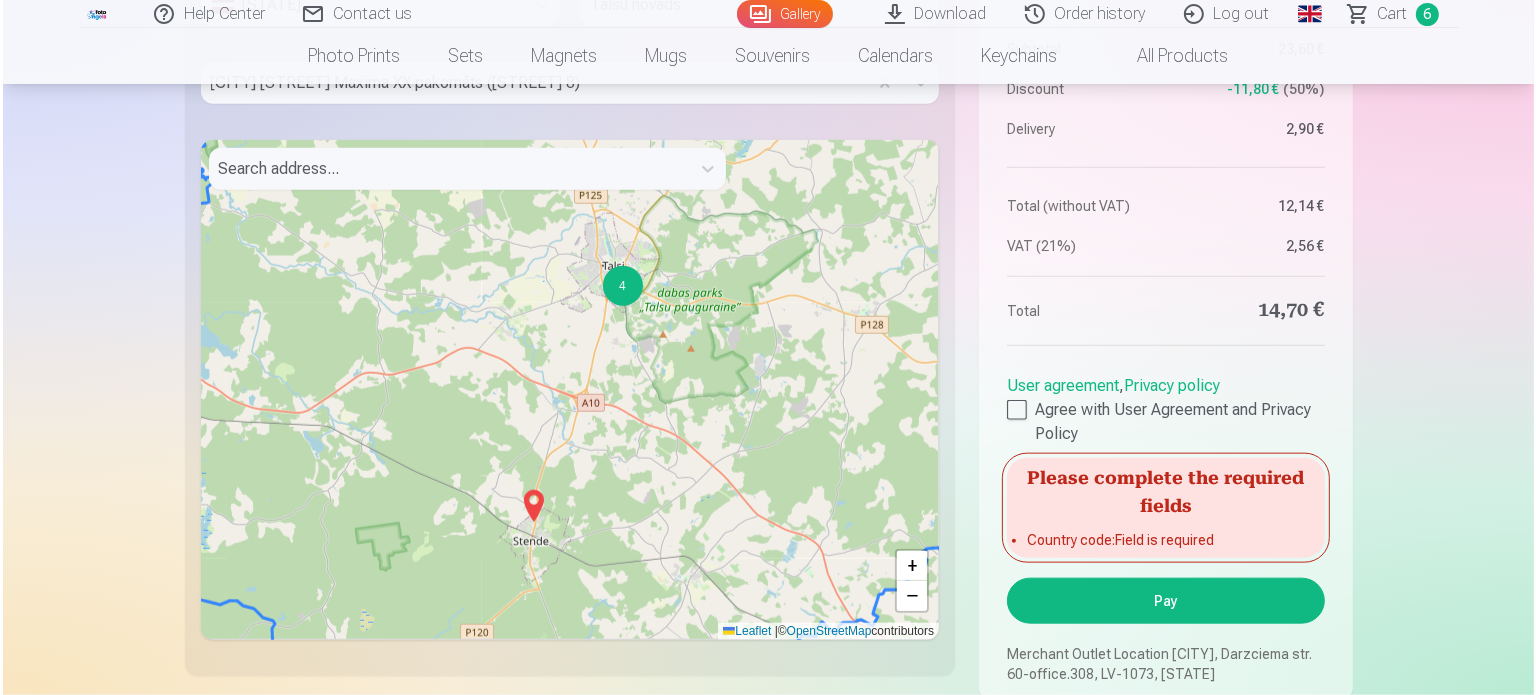 scroll, scrollTop: 2239, scrollLeft: 0, axis: vertical 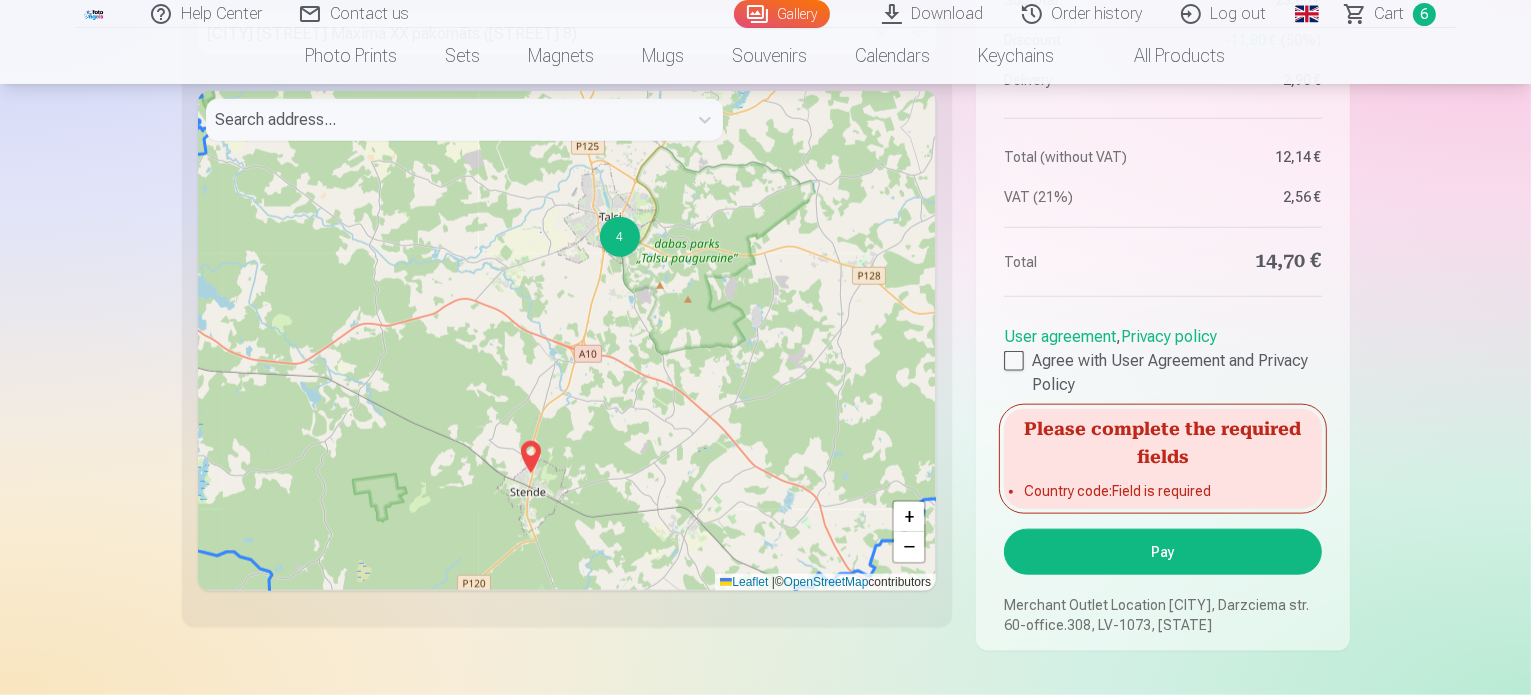 click on "Pay" at bounding box center [1162, 552] 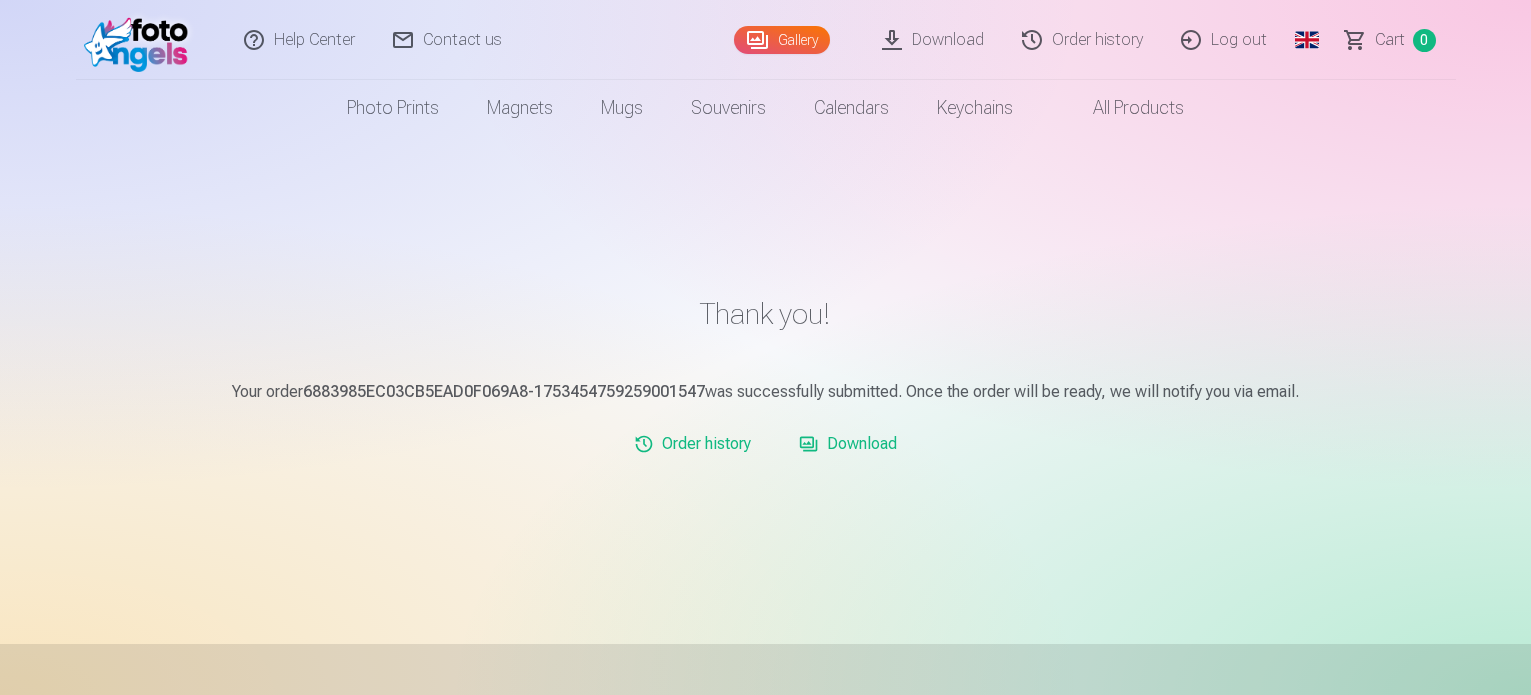scroll, scrollTop: 0, scrollLeft: 0, axis: both 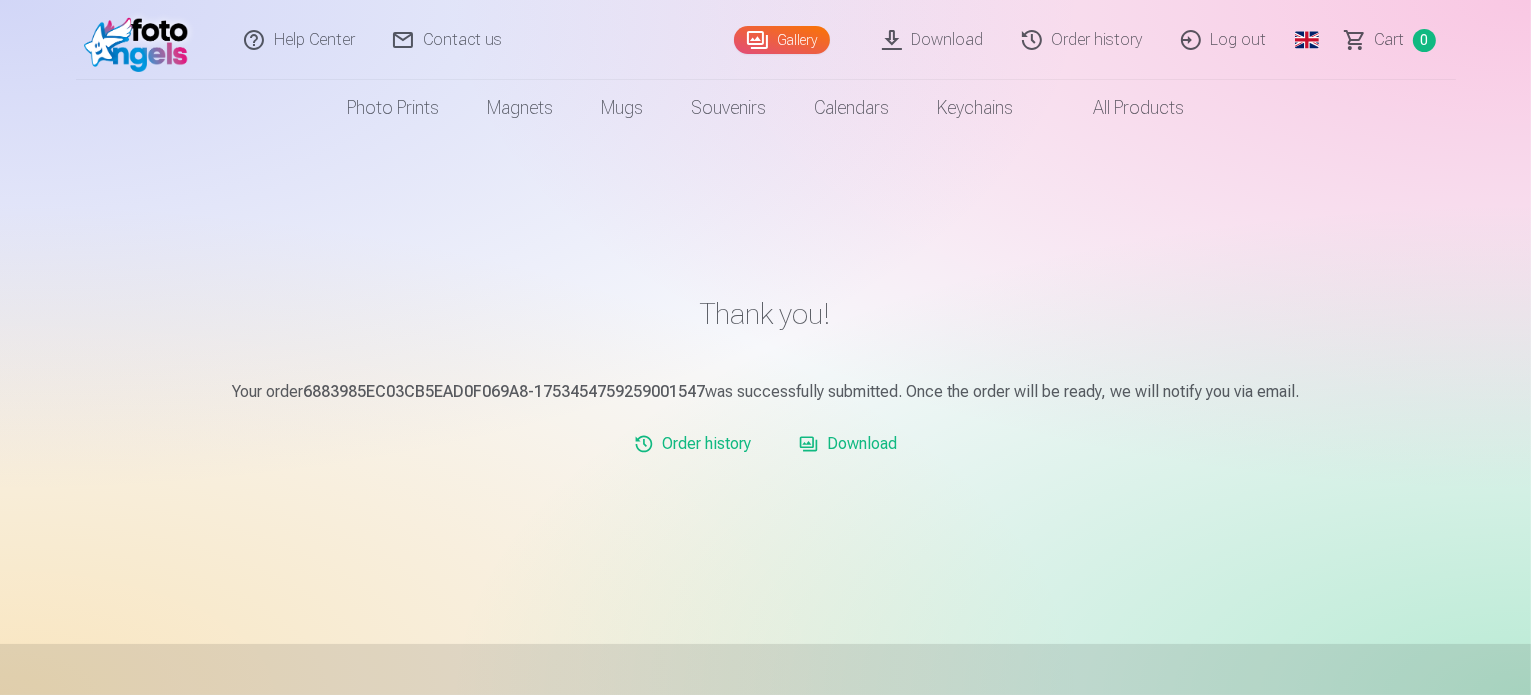click on "Log out" at bounding box center [1225, 40] 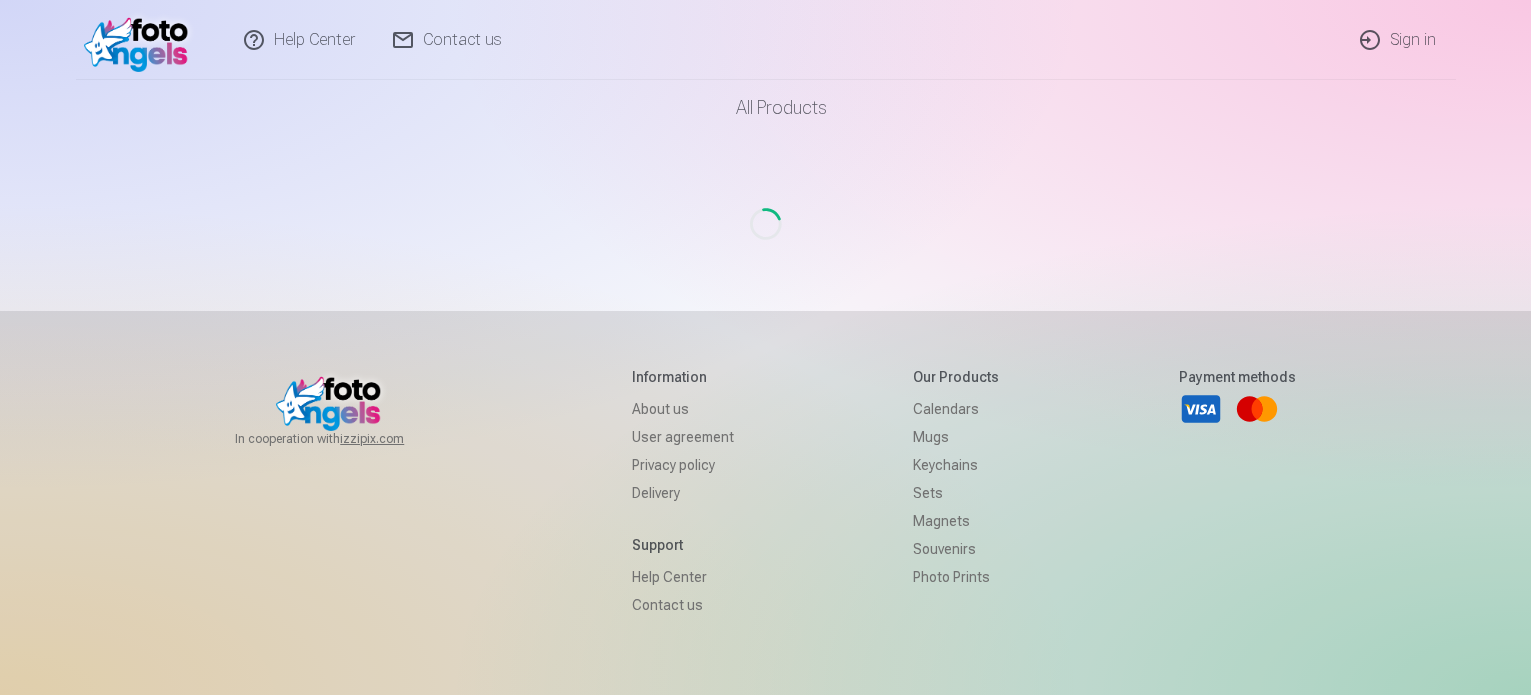 scroll, scrollTop: 0, scrollLeft: 0, axis: both 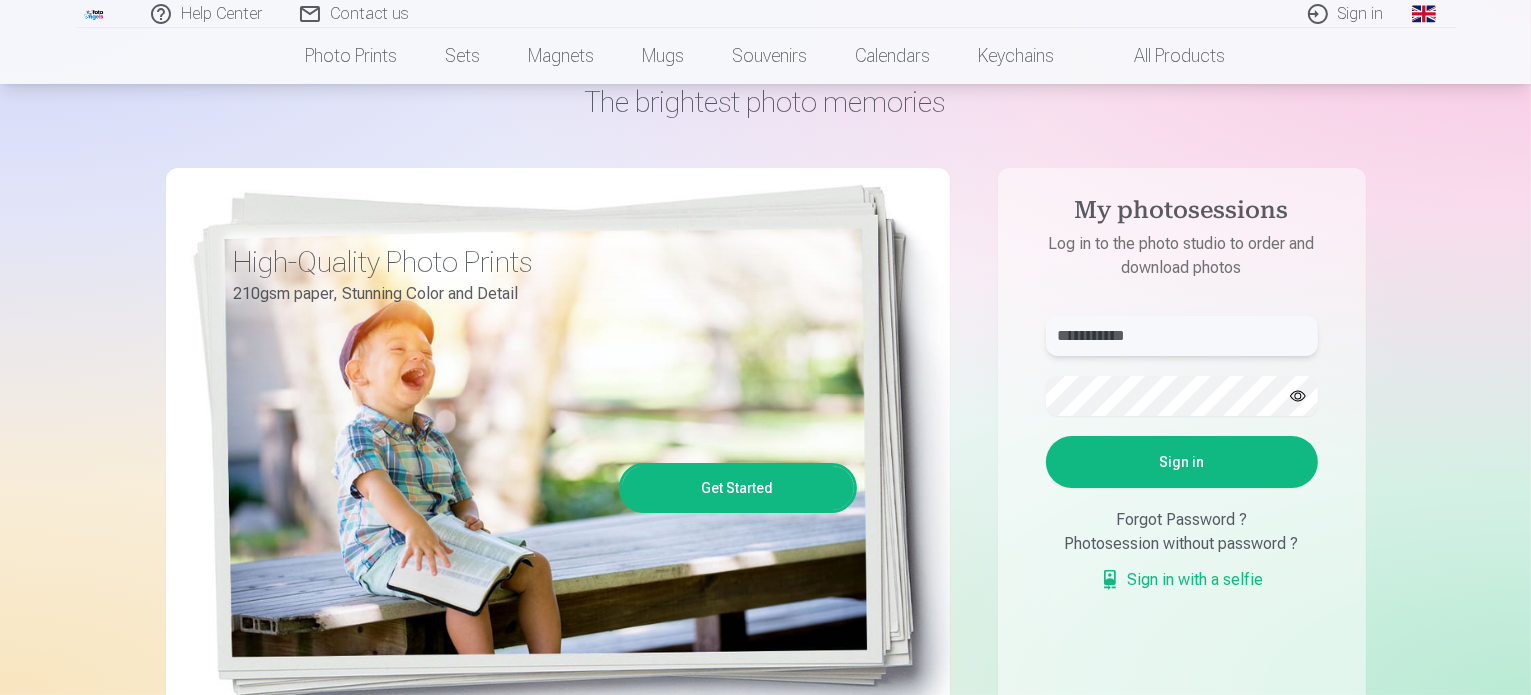 drag, startPoint x: 1094, startPoint y: 346, endPoint x: 1017, endPoint y: 348, distance: 77.02597 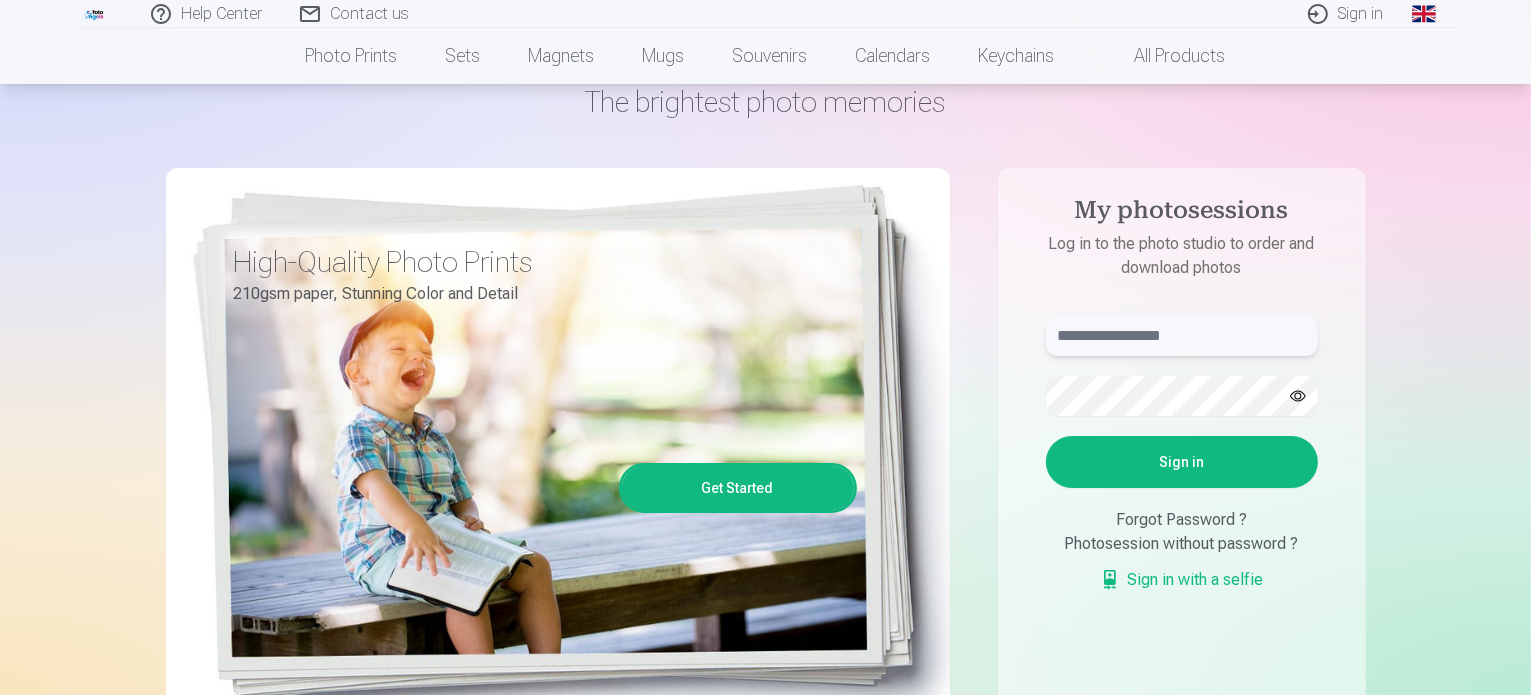 paste on "**********" 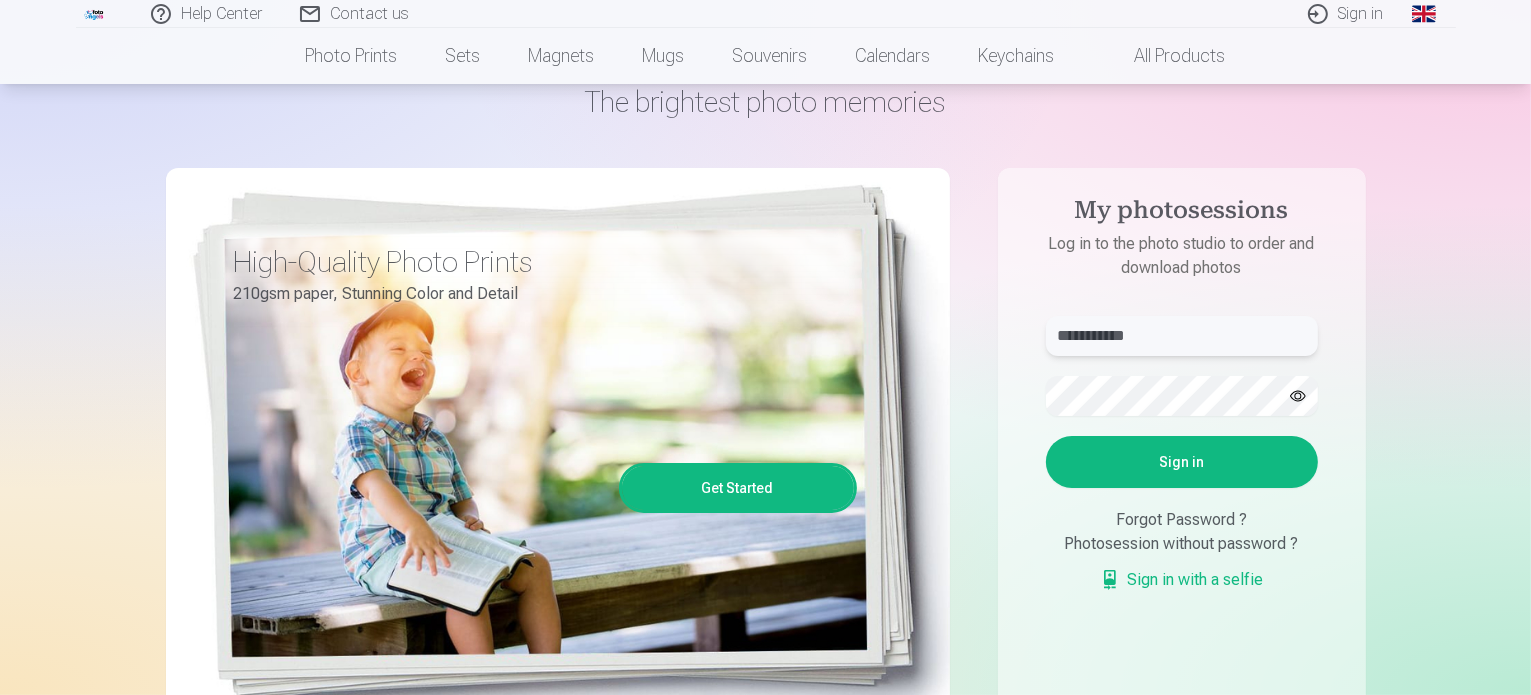 type on "**********" 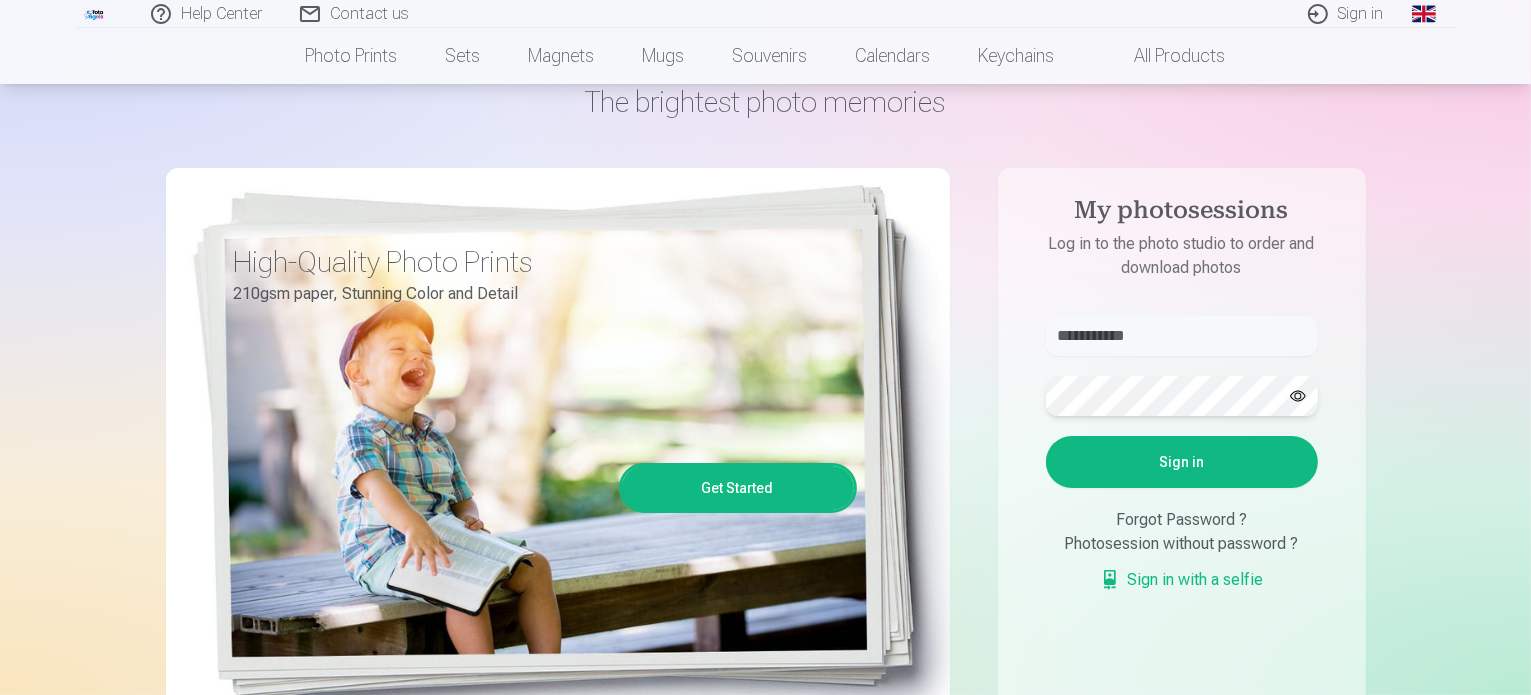 click on "**********" at bounding box center [766, 401] 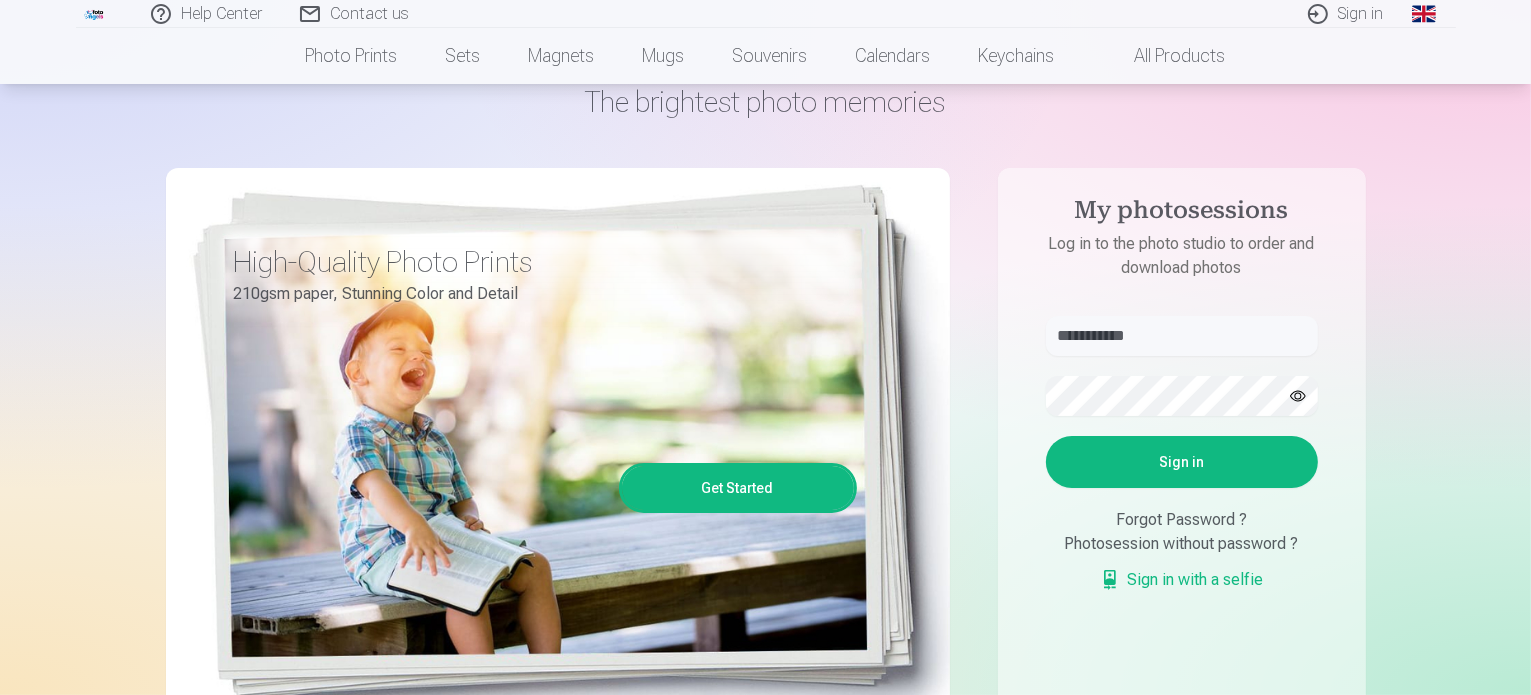 click on "Sign in" at bounding box center [1182, 462] 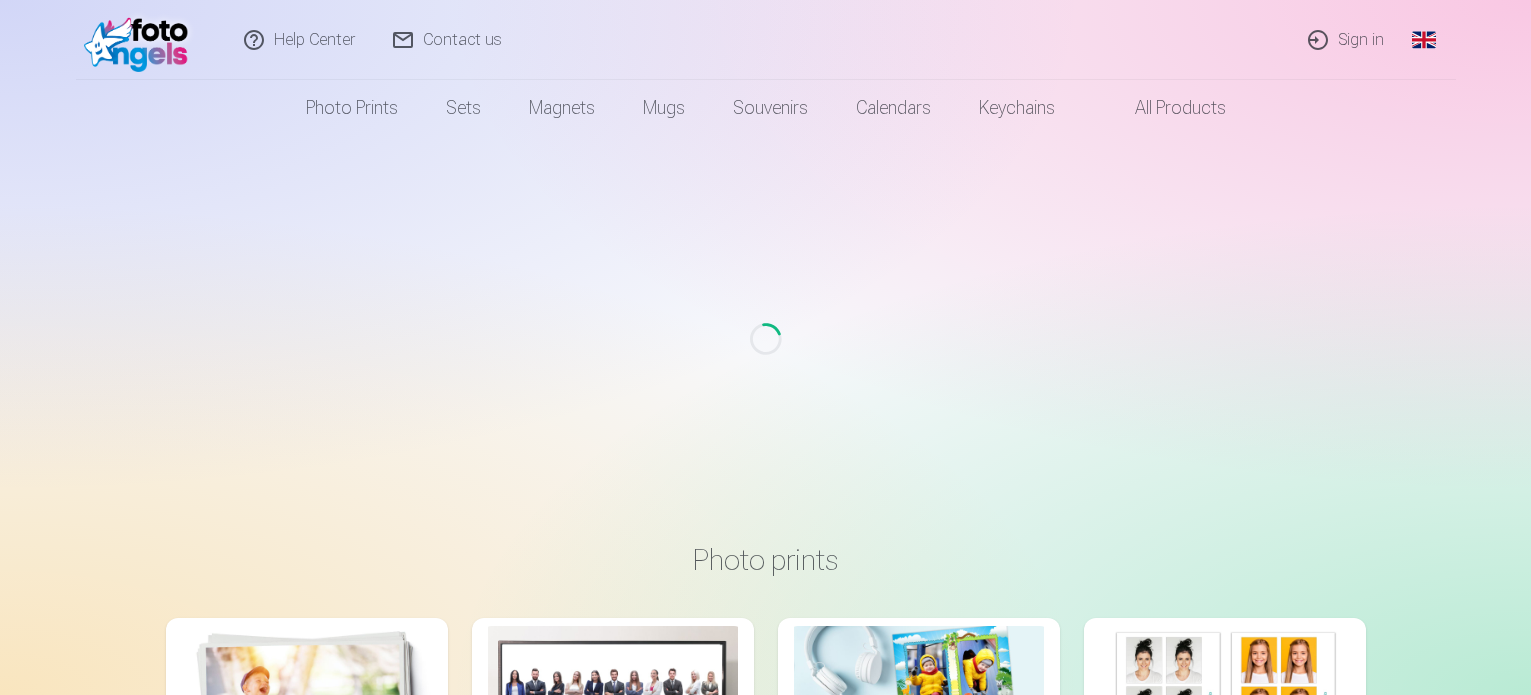 scroll, scrollTop: 100, scrollLeft: 0, axis: vertical 